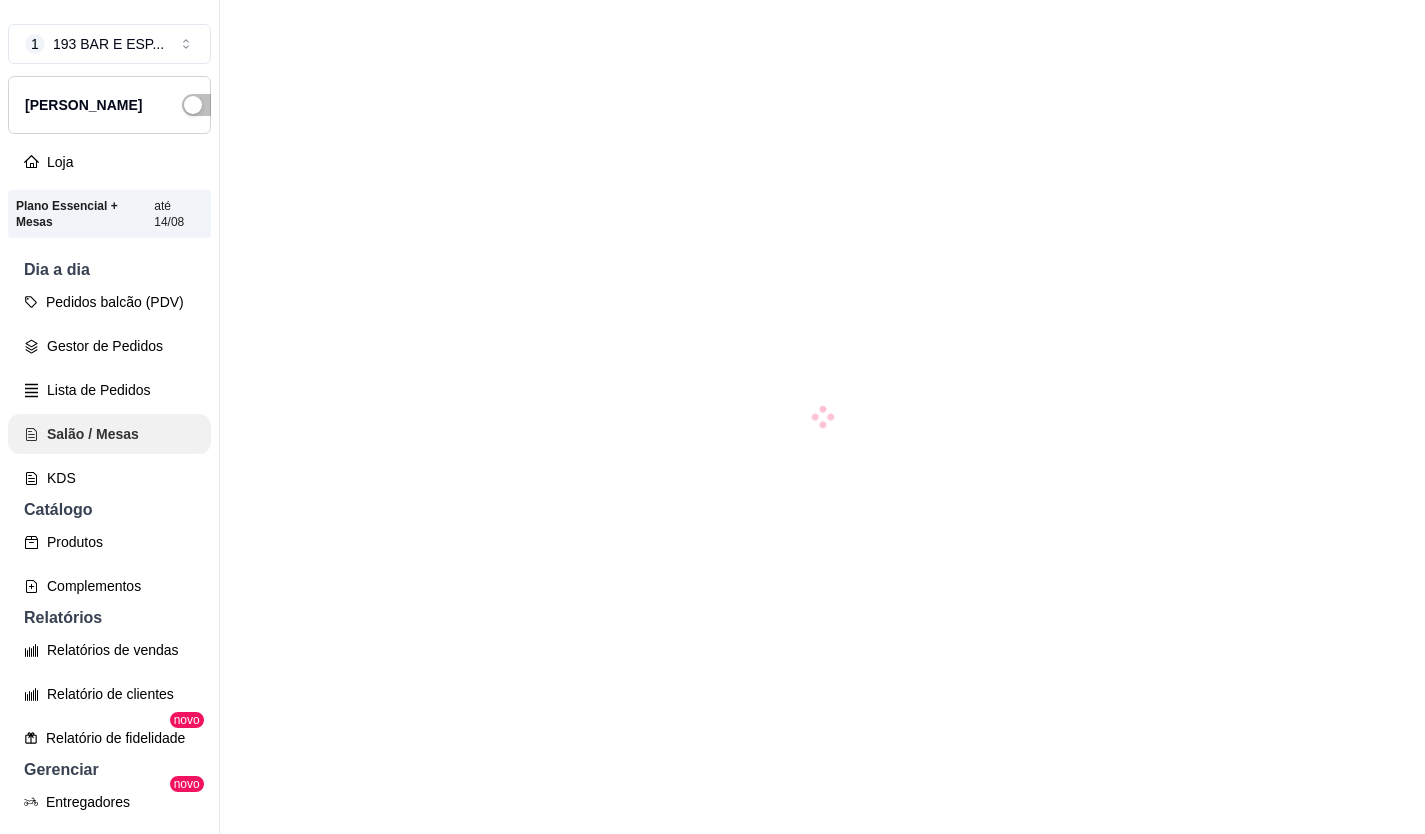 scroll, scrollTop: 0, scrollLeft: 0, axis: both 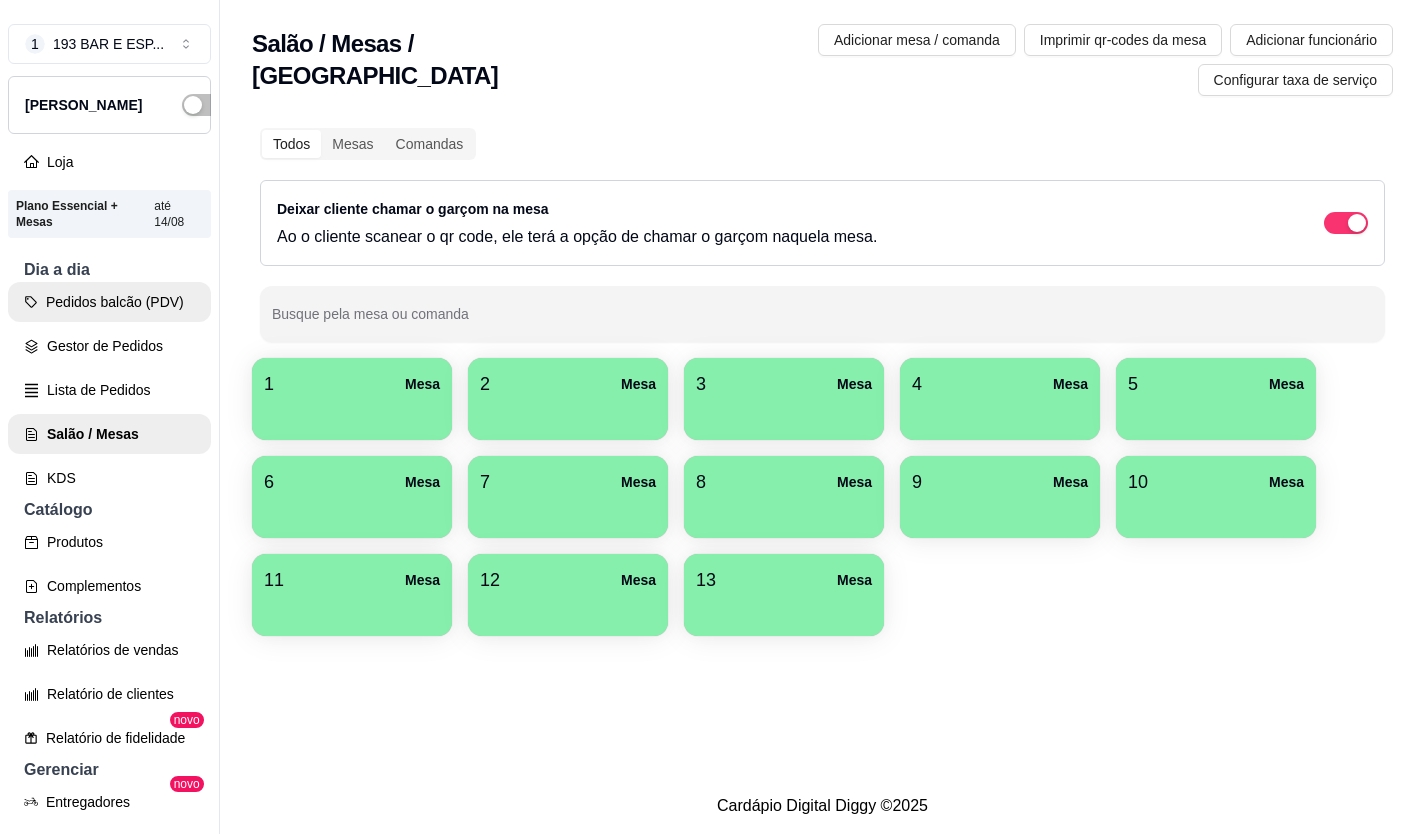 click on "Pedidos balcão (PDV)" at bounding box center [109, 302] 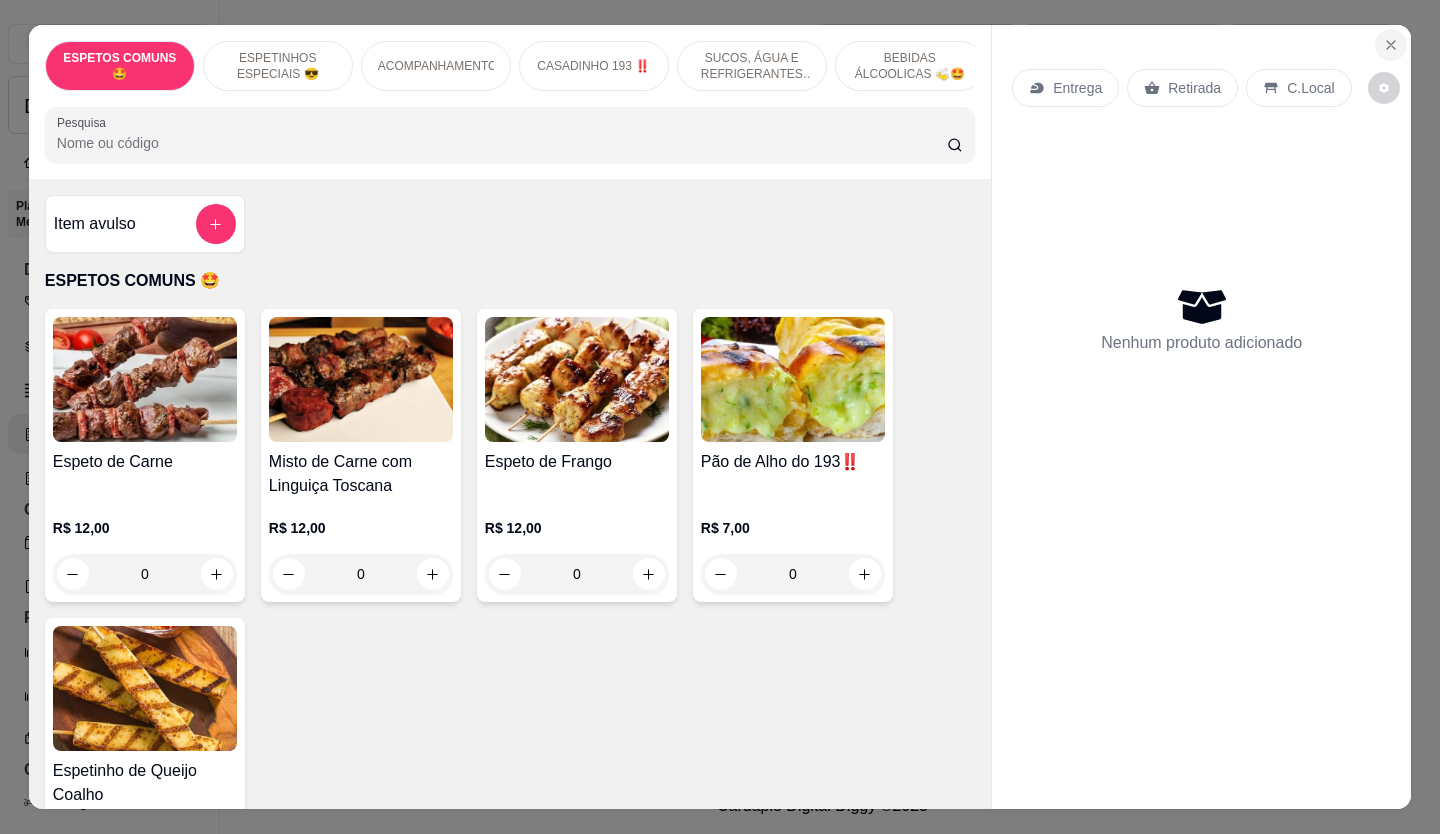 click at bounding box center [1391, 45] 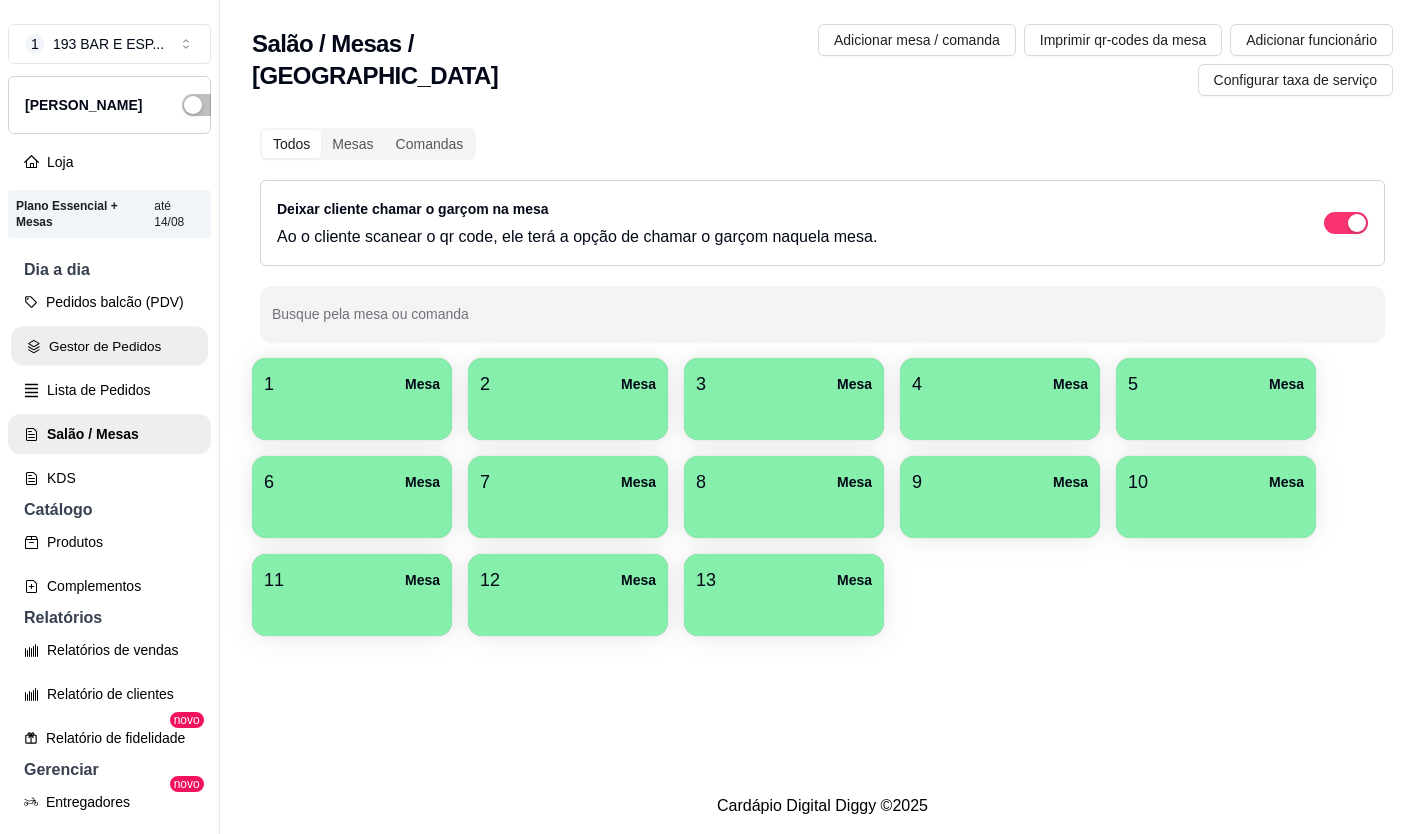 click on "Gestor de Pedidos" at bounding box center (109, 346) 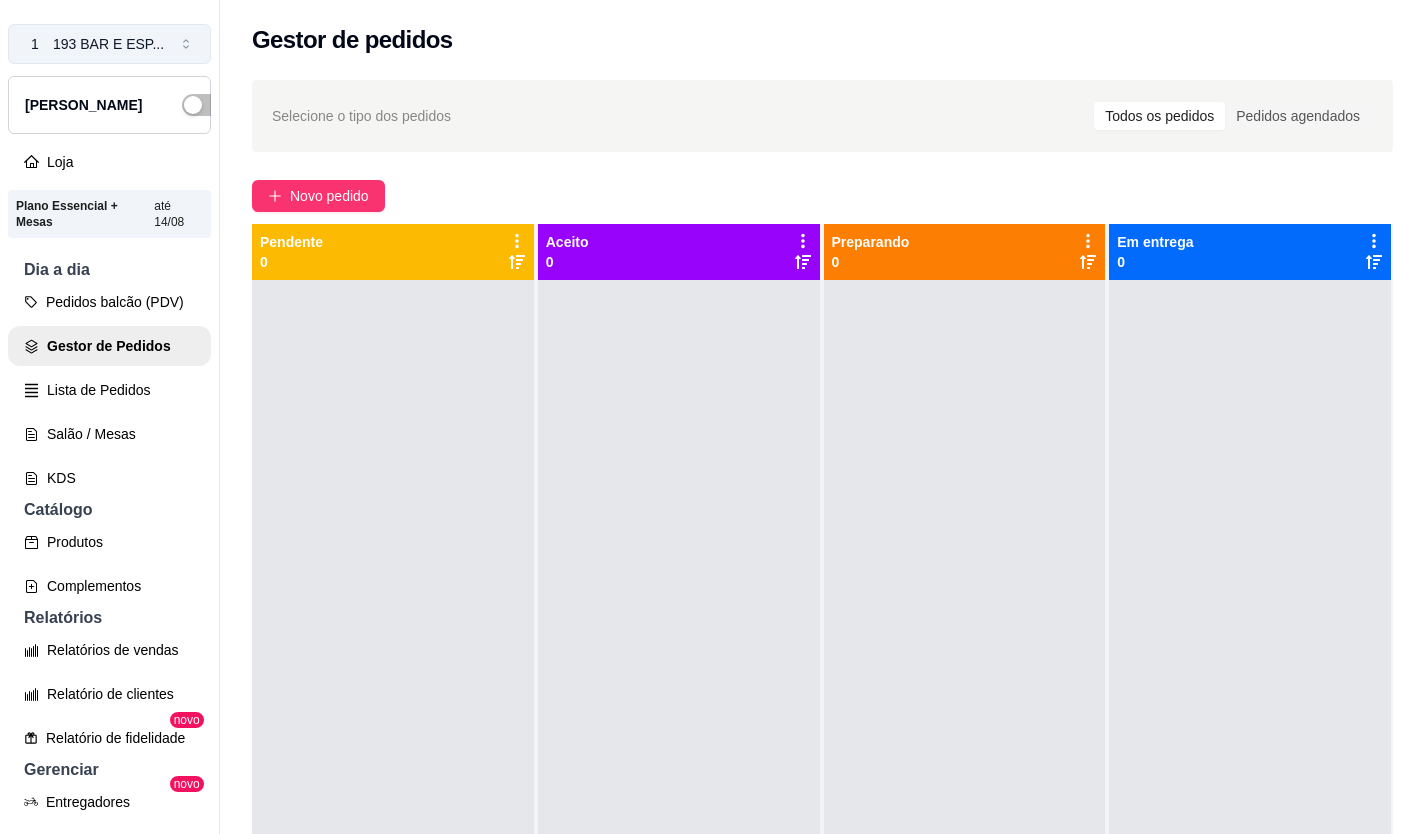 click on "193 BAR E ESP ..." at bounding box center [108, 44] 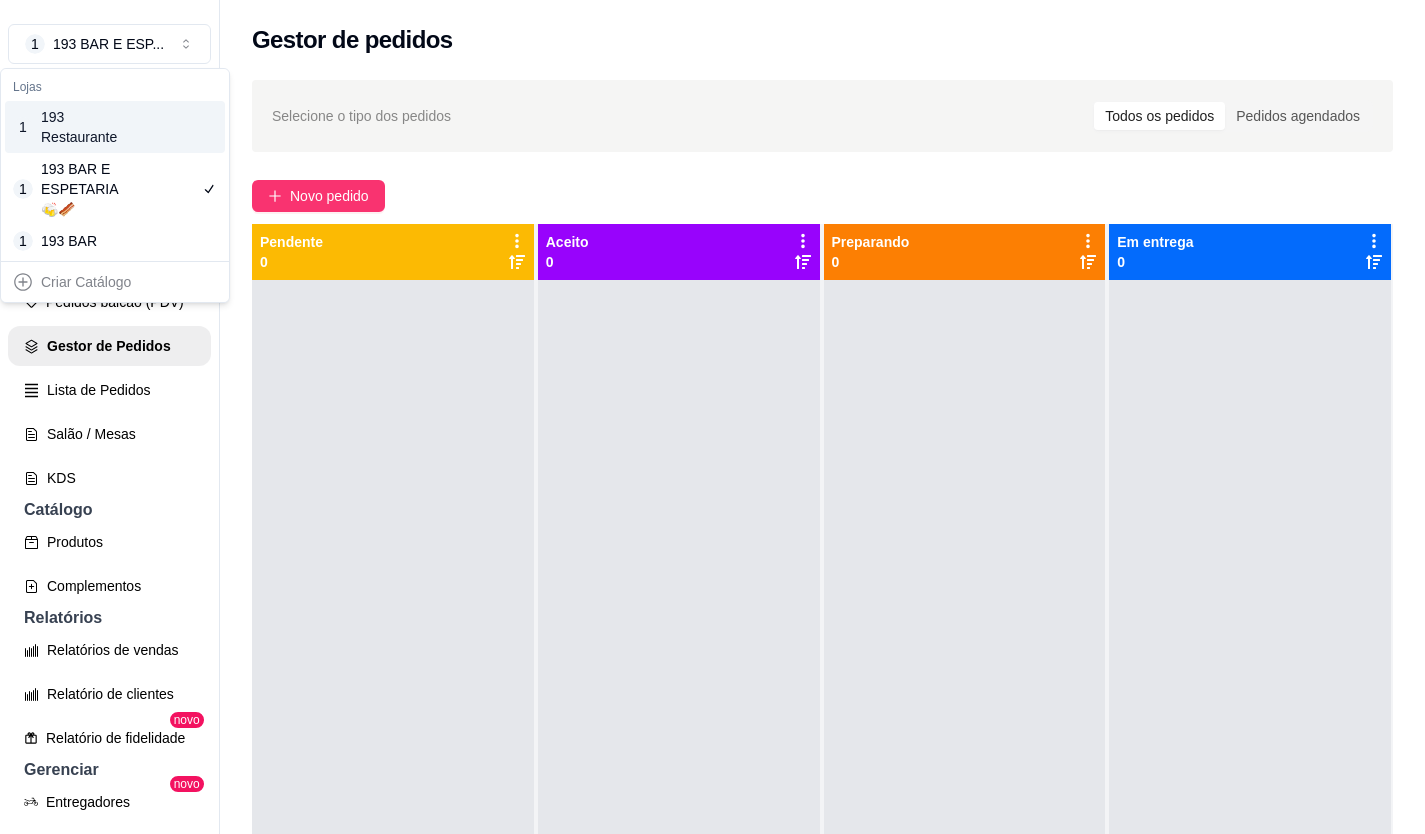 click on "193 Restaurante" at bounding box center [86, 127] 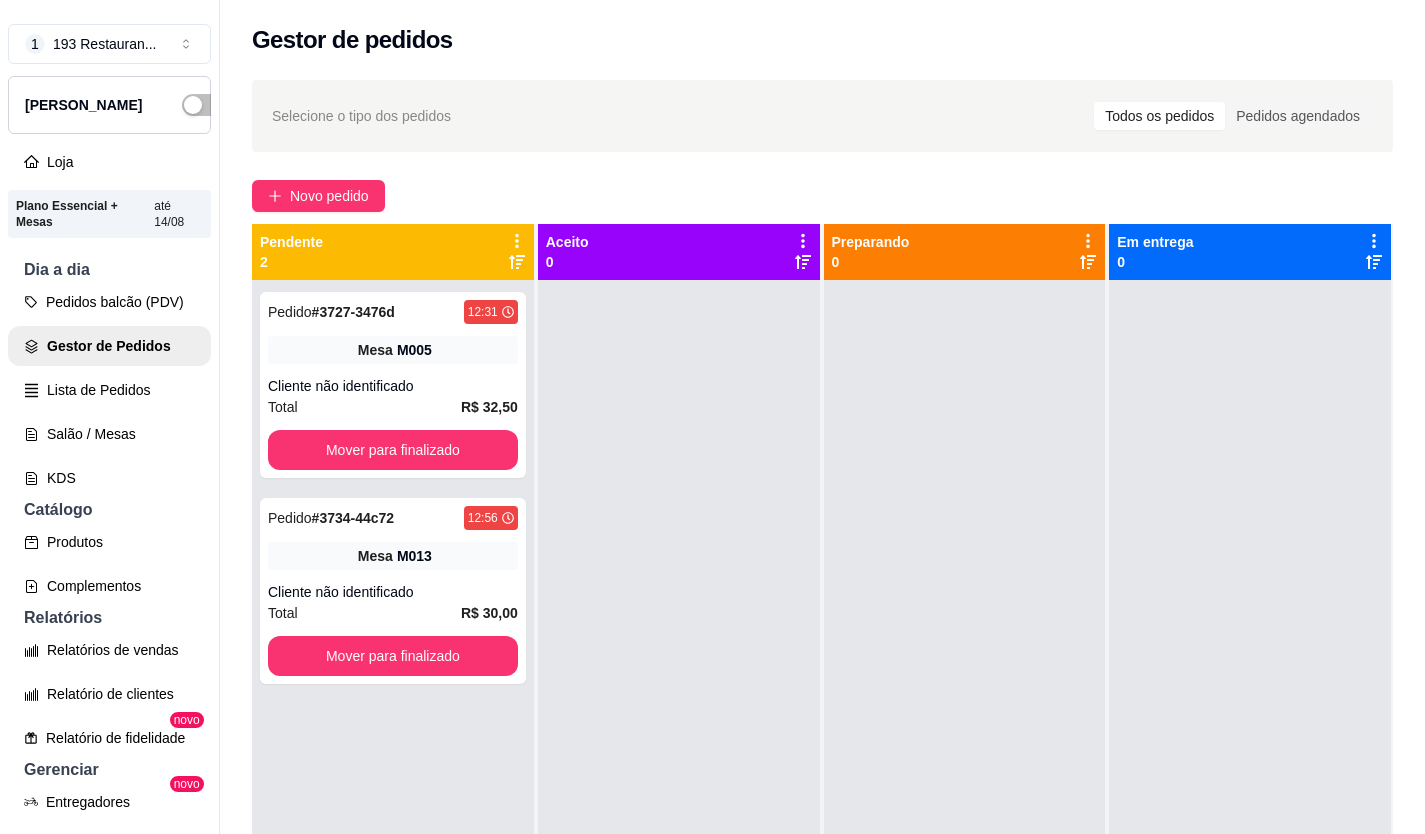 click on "Pedidos balcão (PDV) Gestor de Pedidos Lista de Pedidos Salão / Mesas KDS" at bounding box center [109, 390] 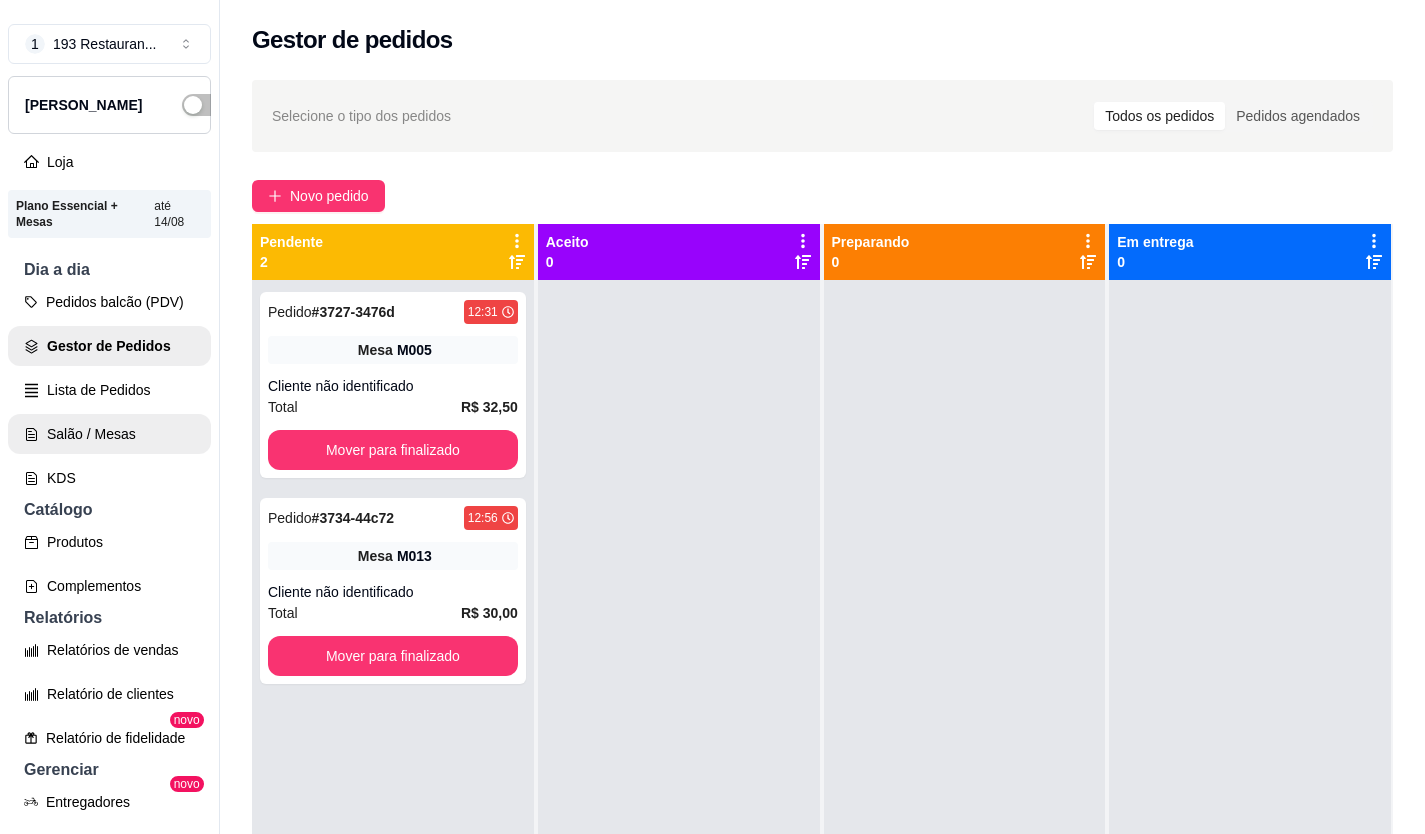 click on "Salão / Mesas" at bounding box center (109, 434) 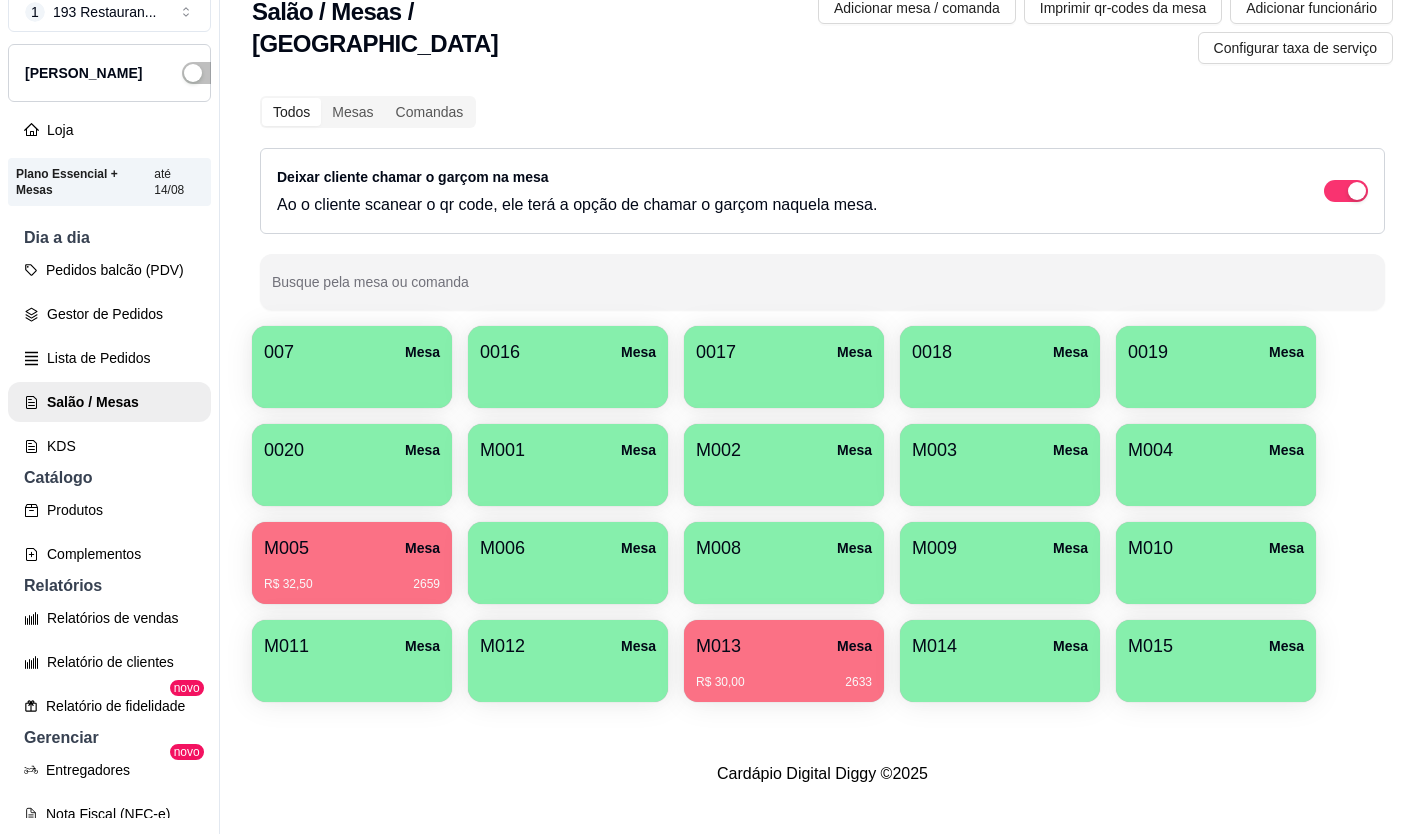 scroll, scrollTop: 0, scrollLeft: 0, axis: both 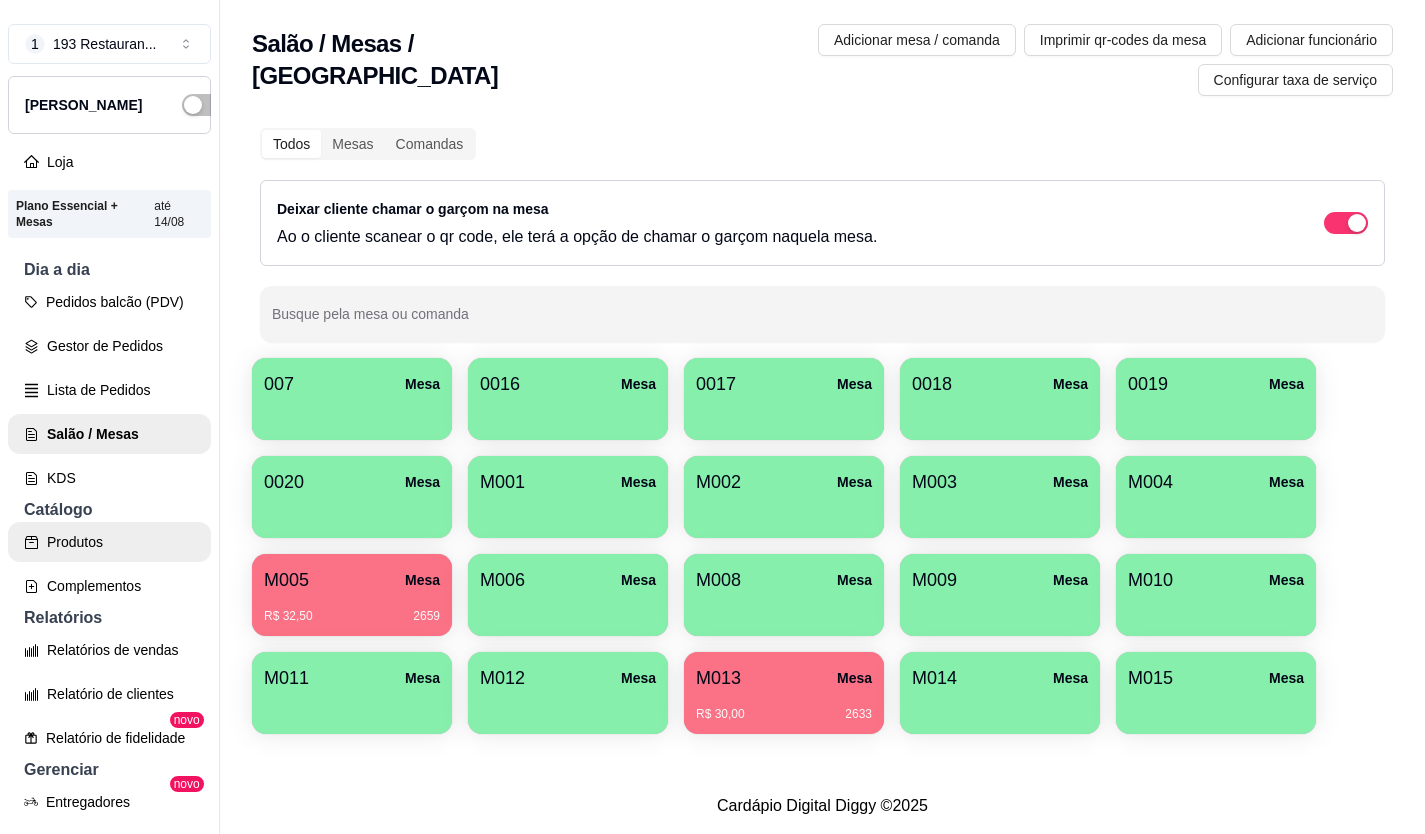 click on "Produtos" at bounding box center (109, 542) 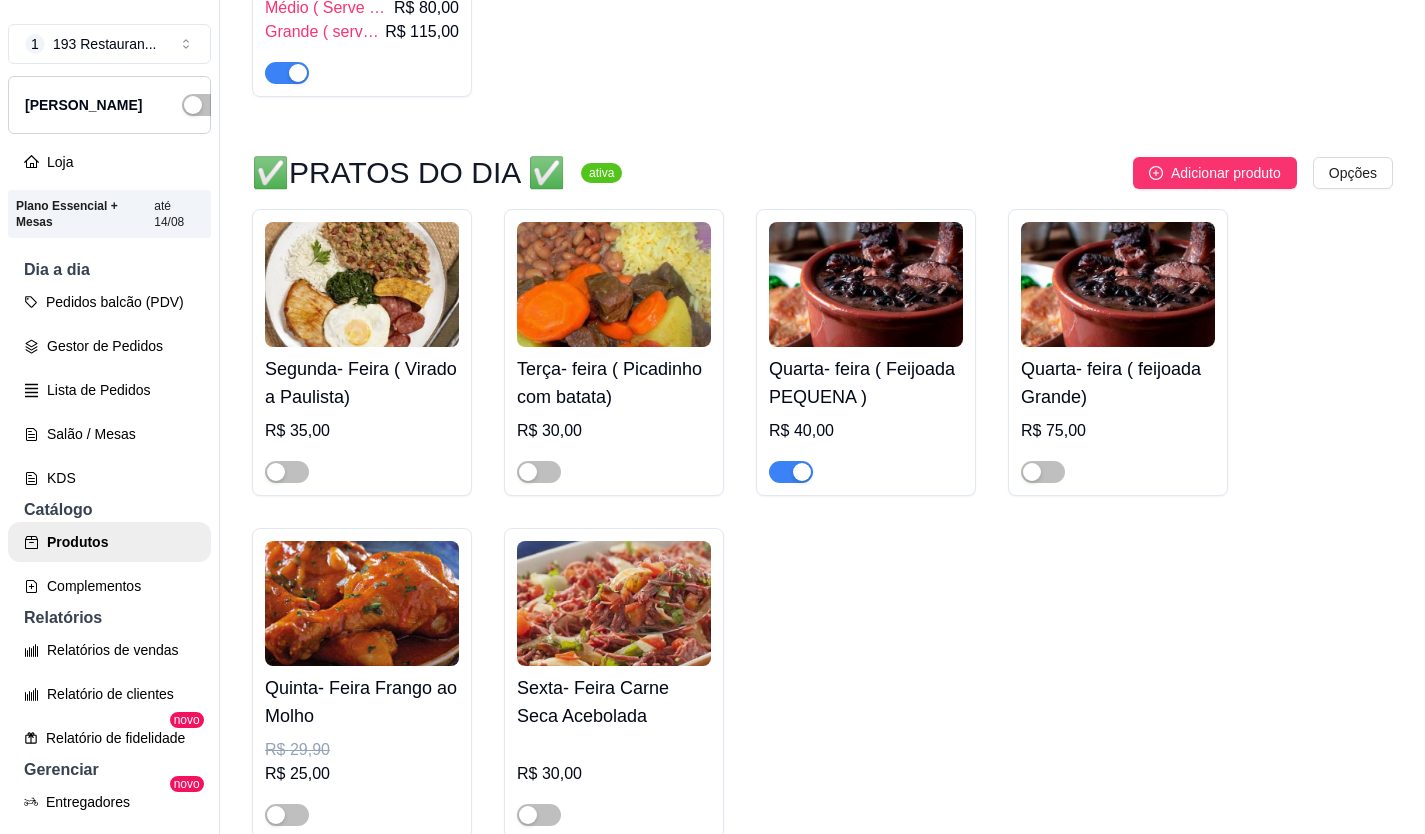 scroll, scrollTop: 1000, scrollLeft: 0, axis: vertical 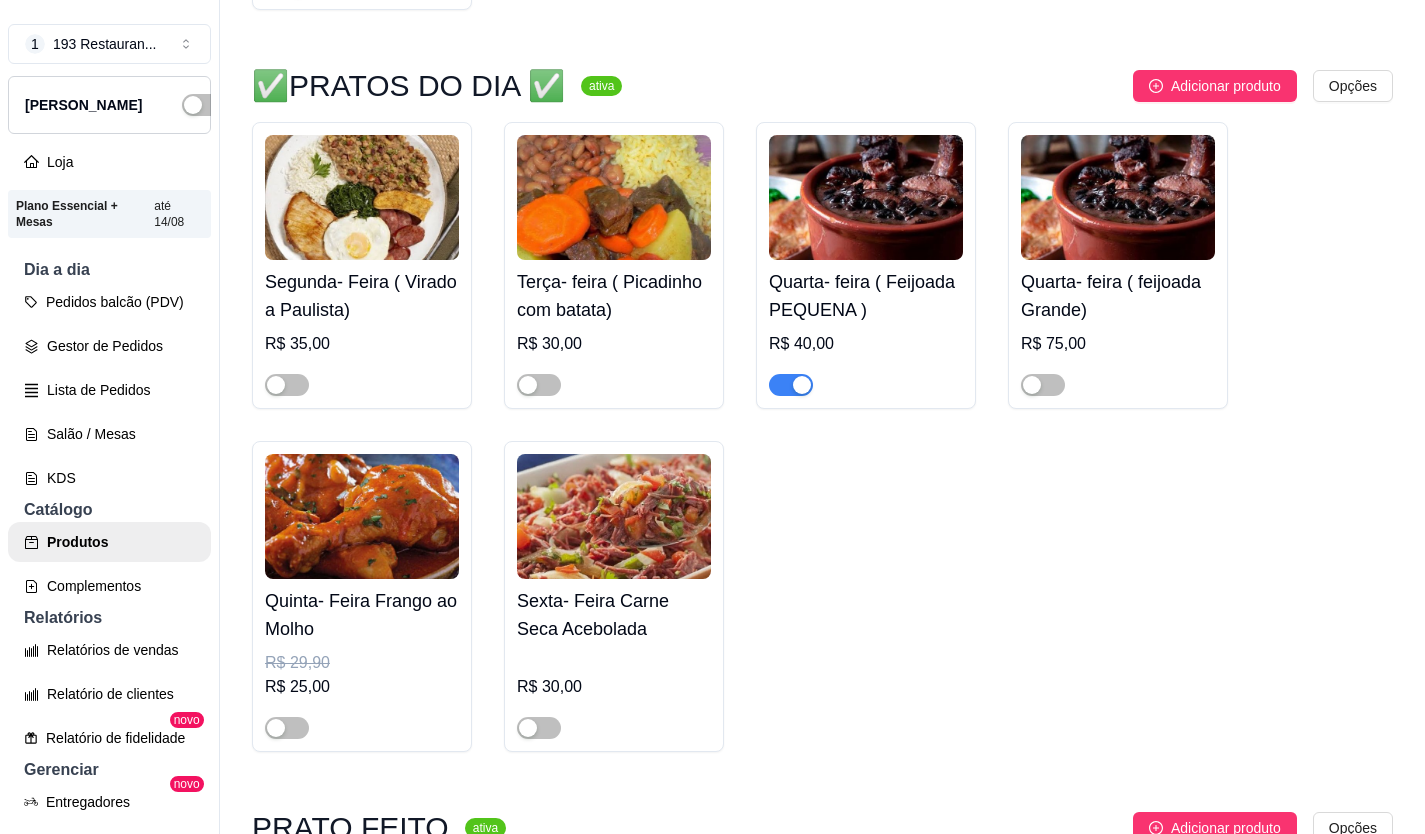 click at bounding box center (791, 385) 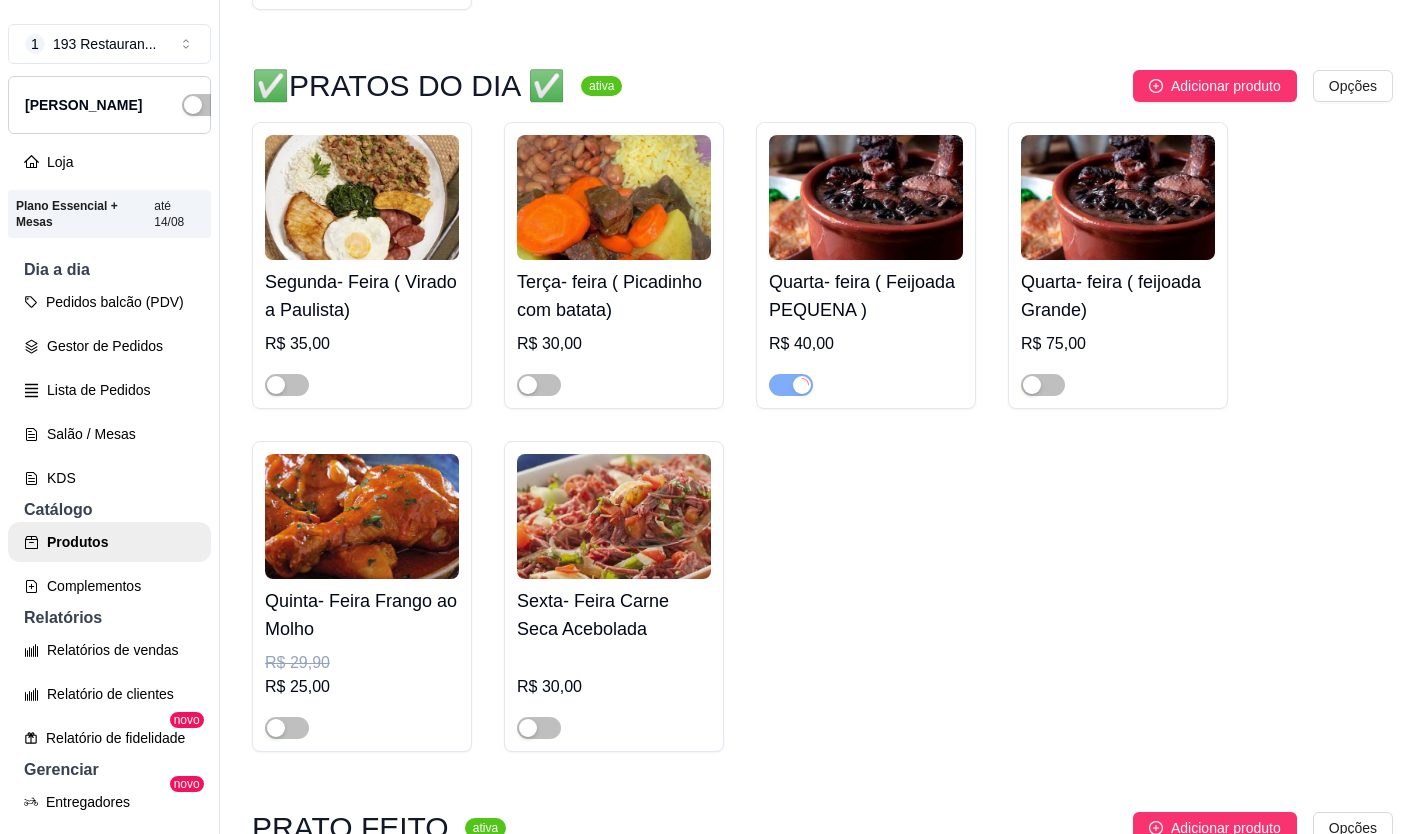 click at bounding box center [791, 385] 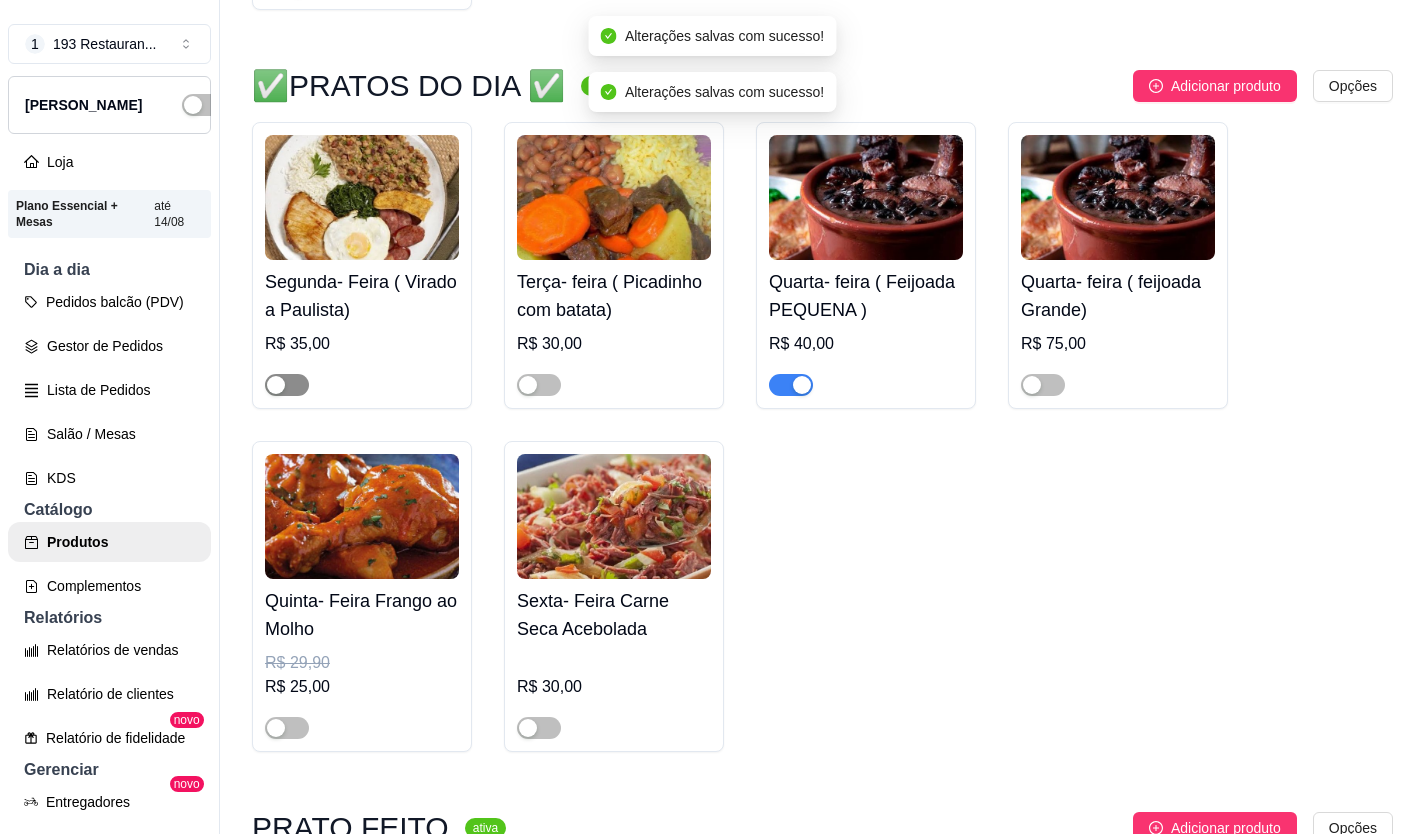 click at bounding box center [276, 385] 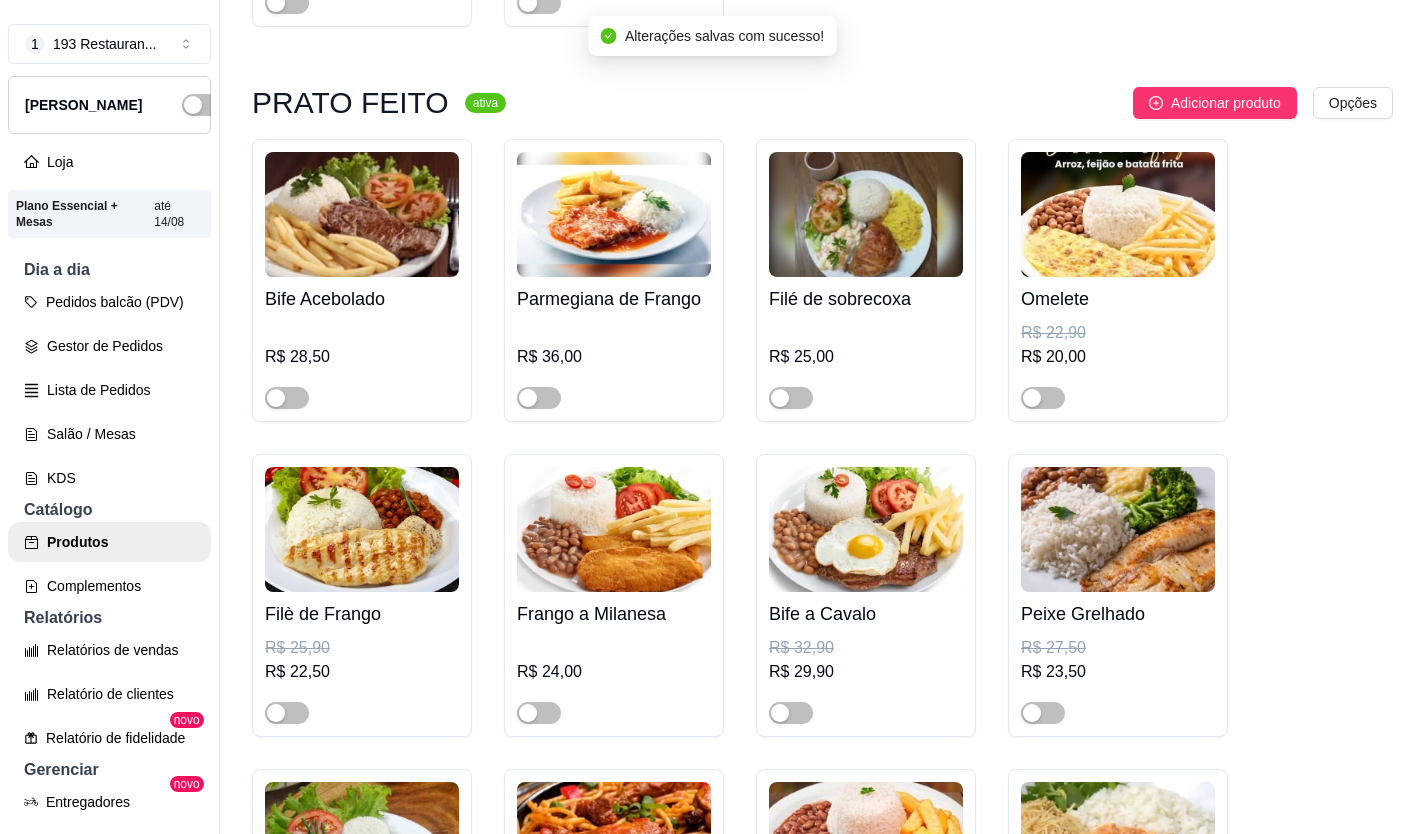 scroll, scrollTop: 1600, scrollLeft: 0, axis: vertical 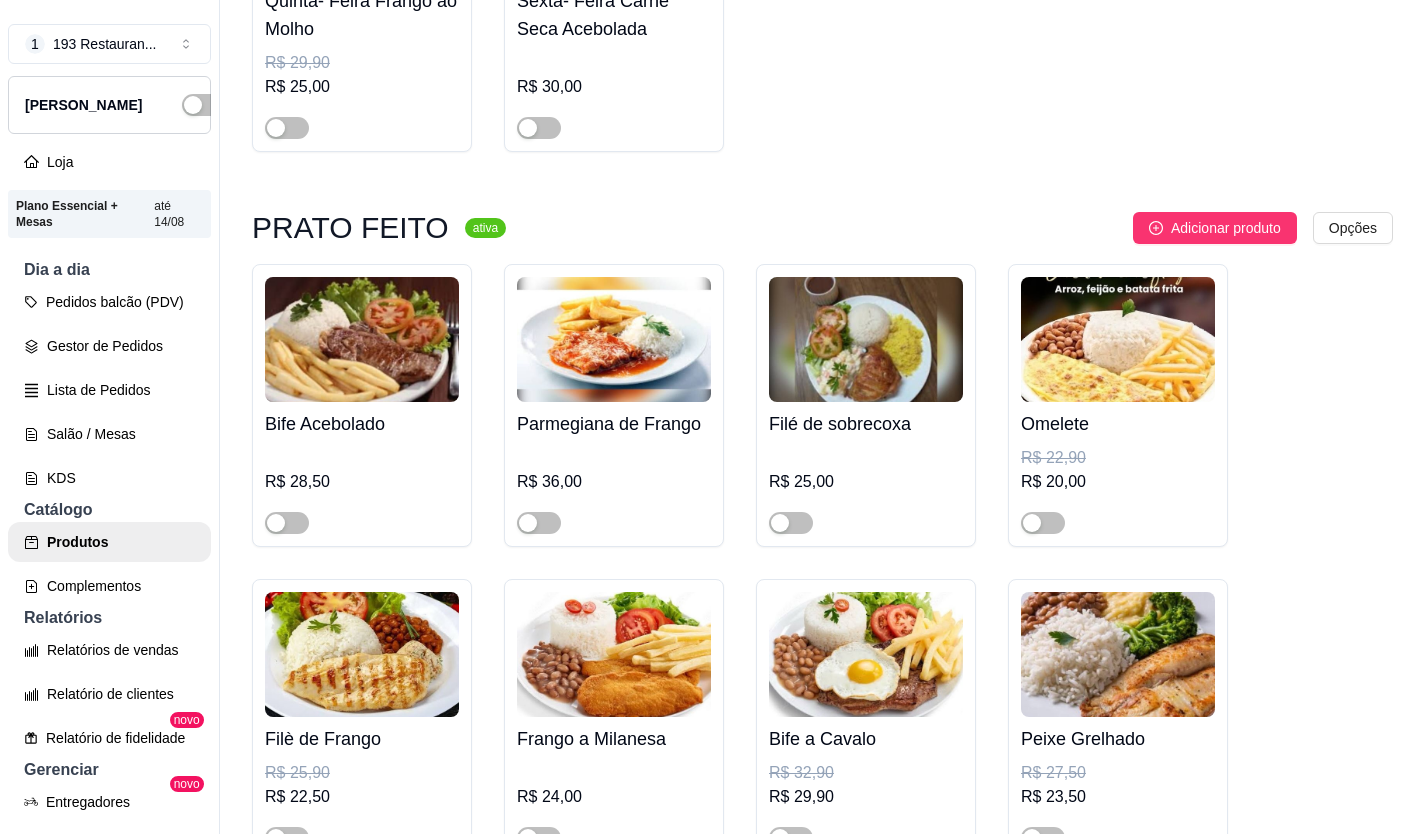 click at bounding box center (362, 514) 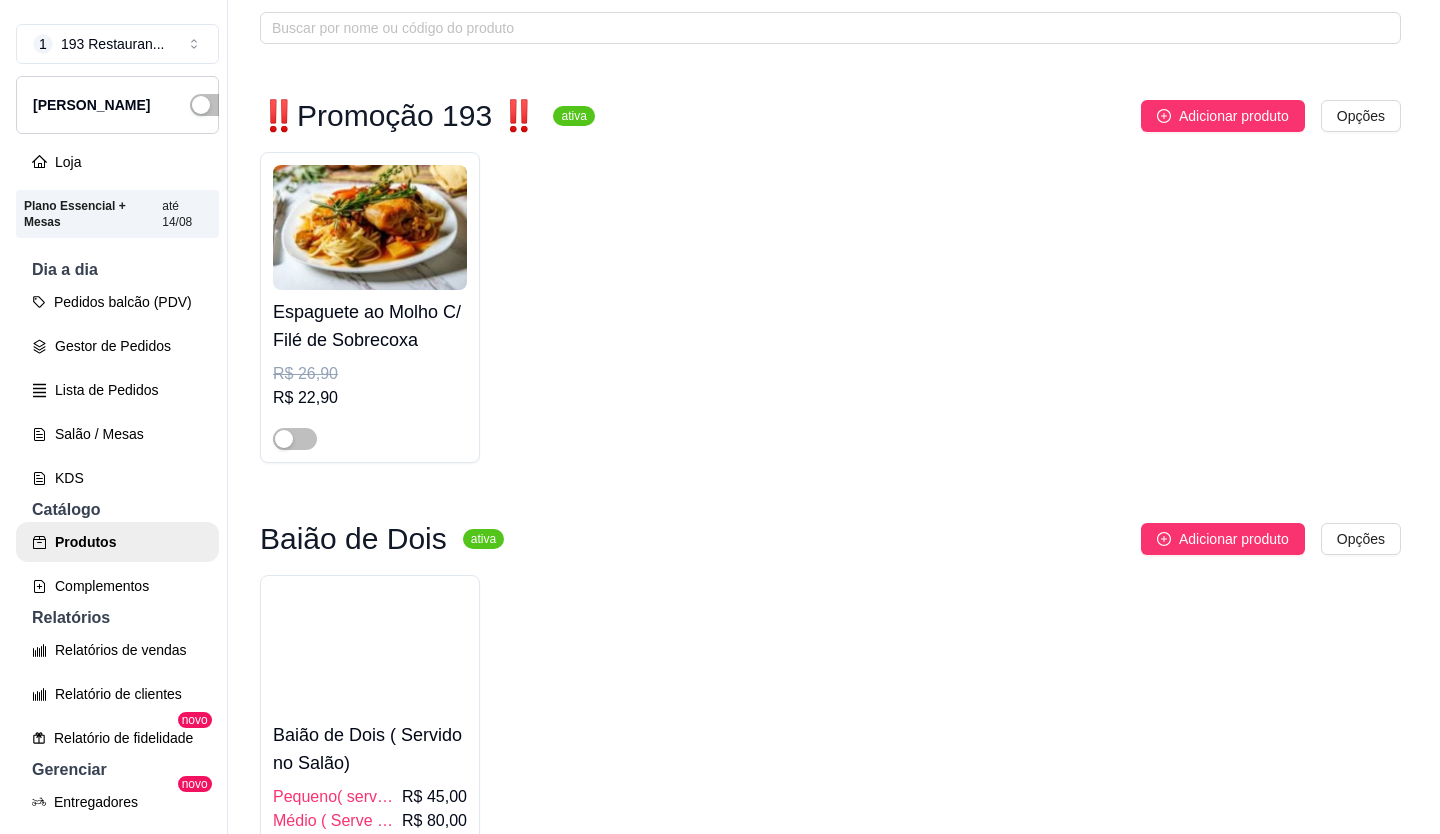 scroll, scrollTop: 0, scrollLeft: 0, axis: both 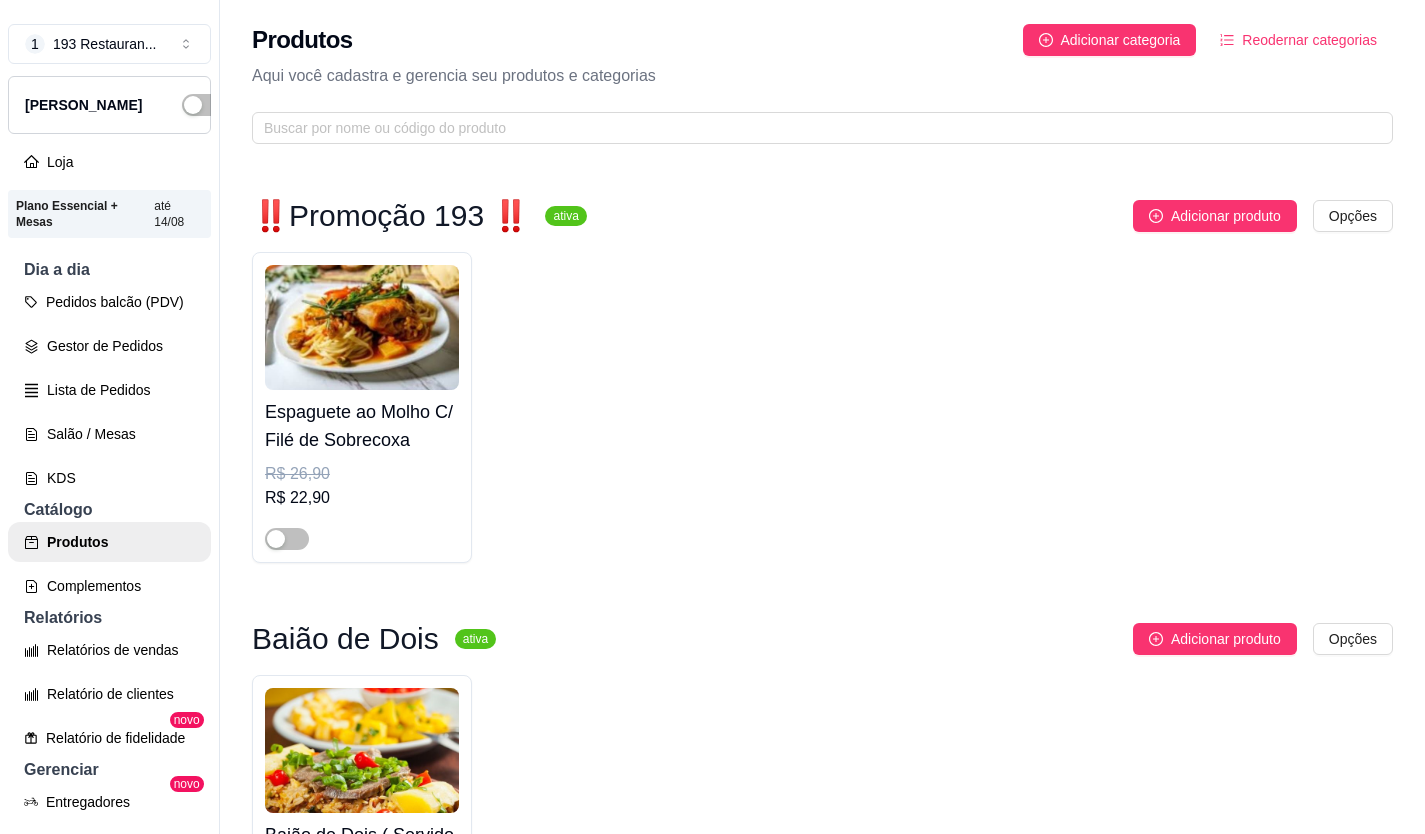 click at bounding box center [287, 538] 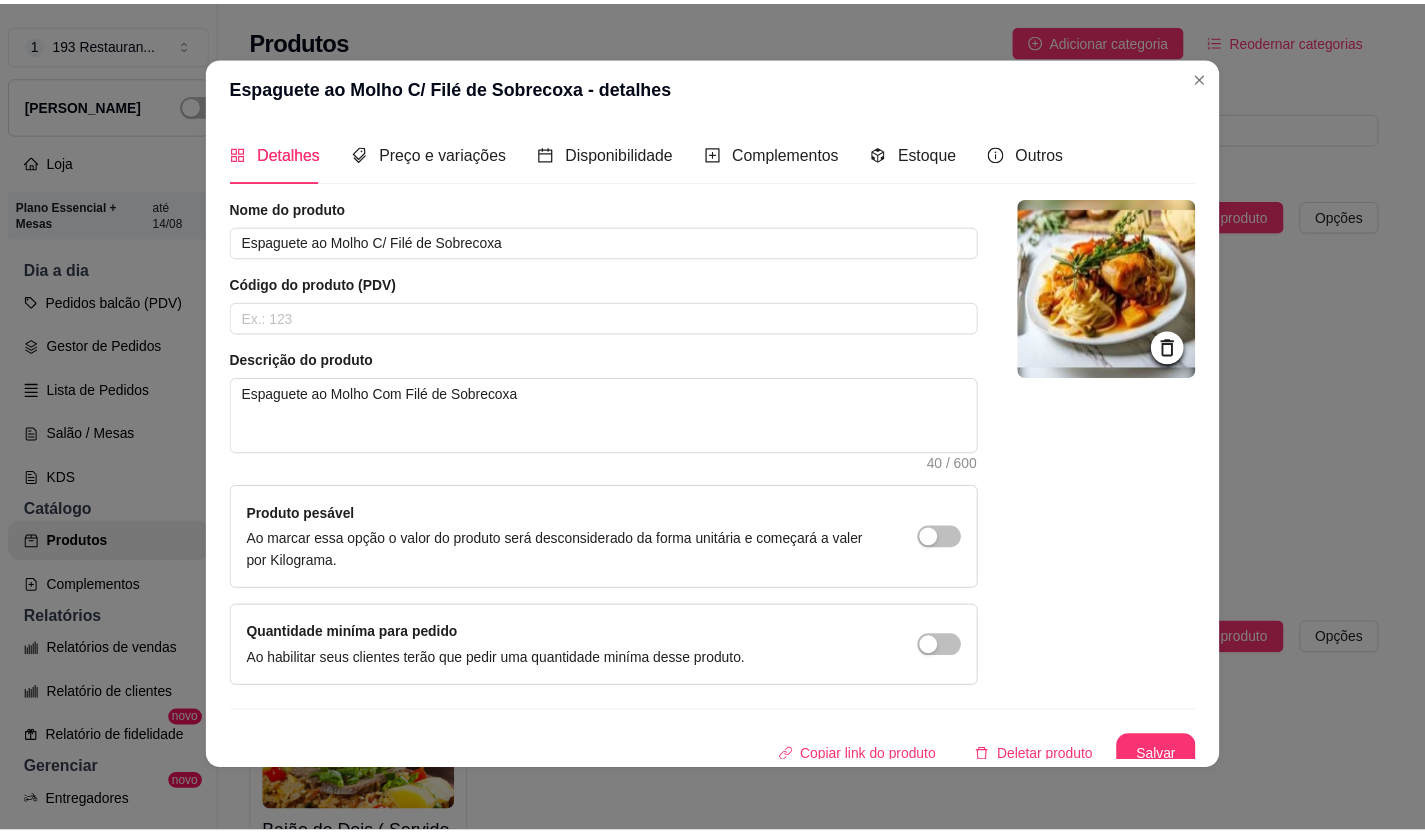 scroll, scrollTop: 4, scrollLeft: 0, axis: vertical 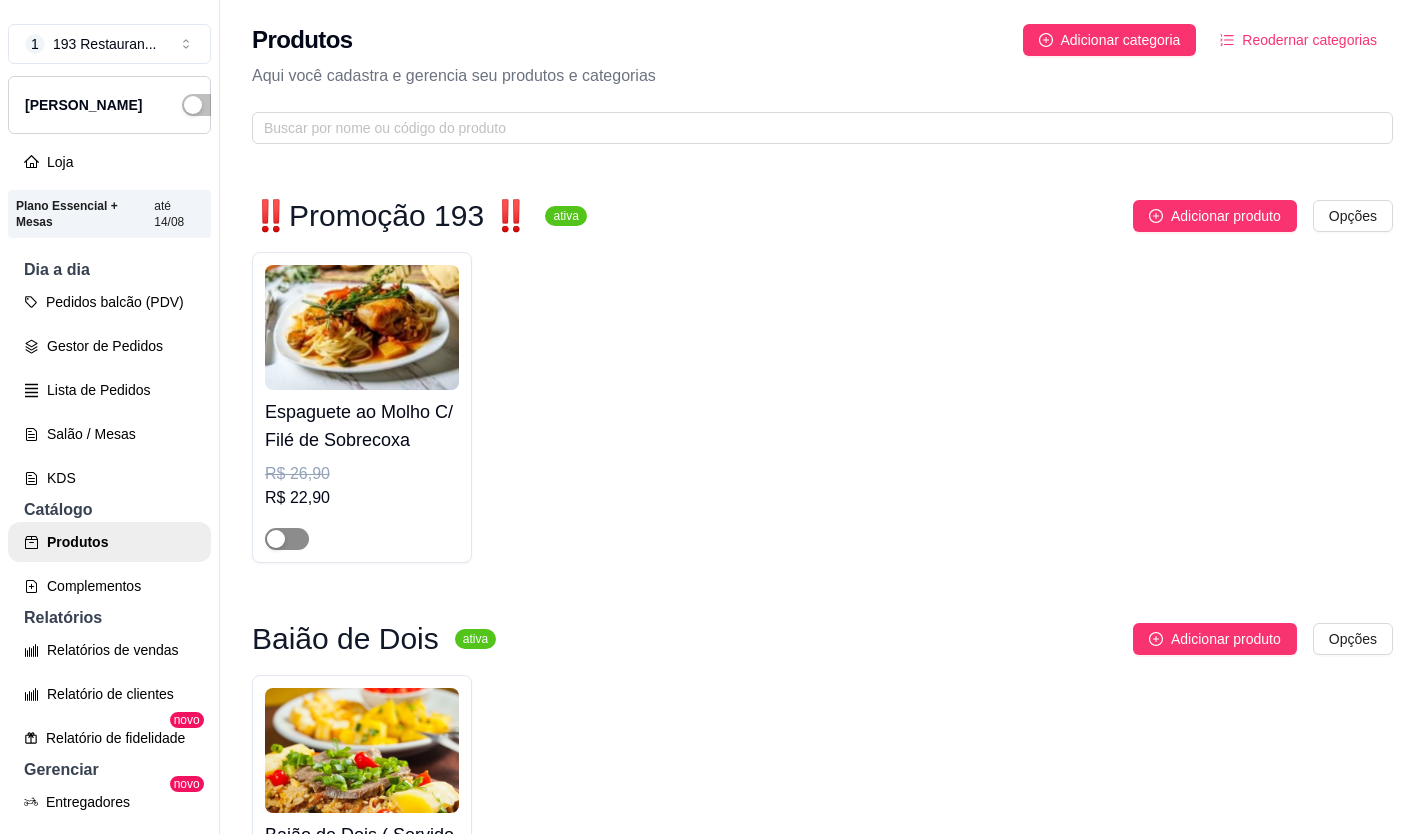 click at bounding box center (276, 539) 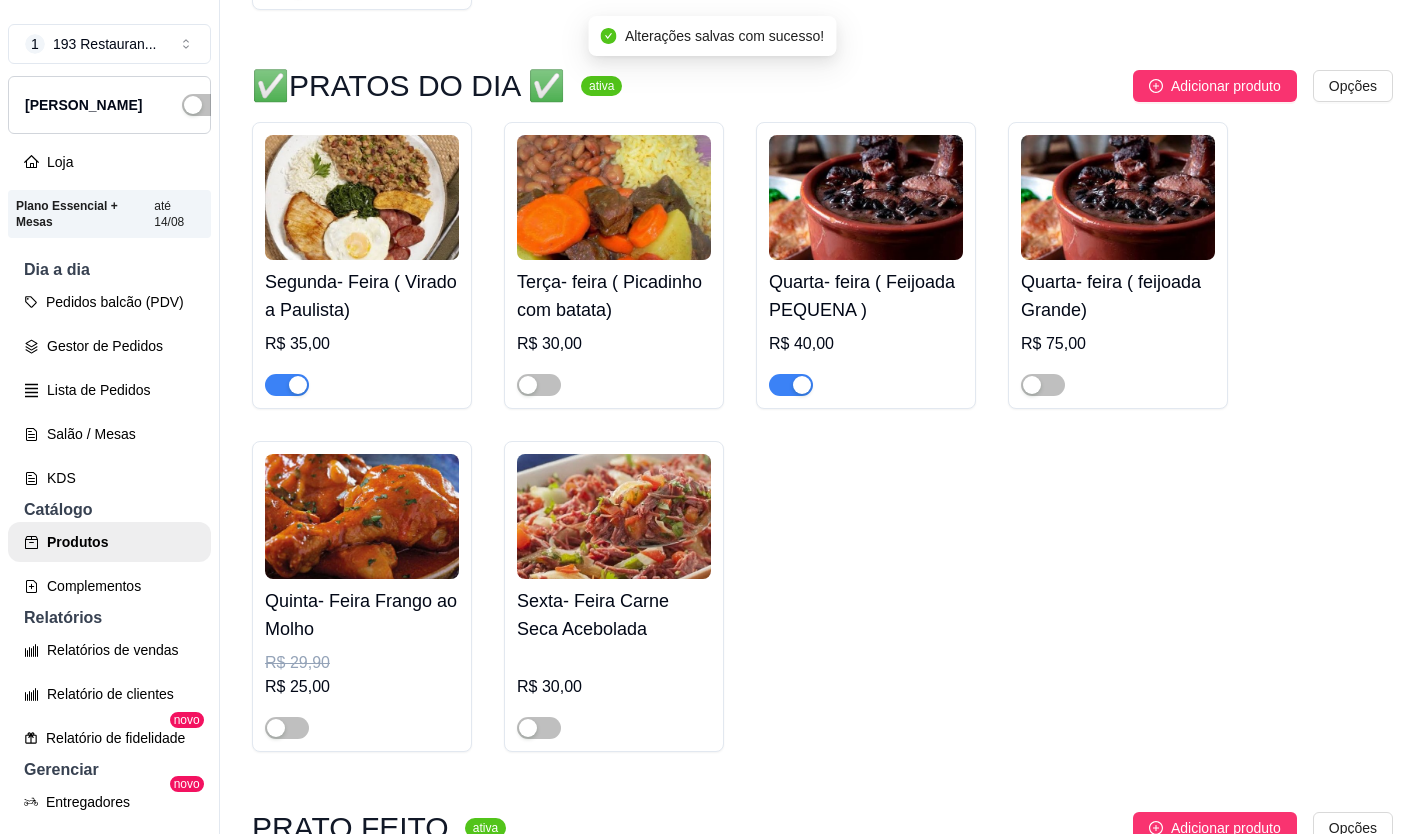 scroll, scrollTop: 1100, scrollLeft: 0, axis: vertical 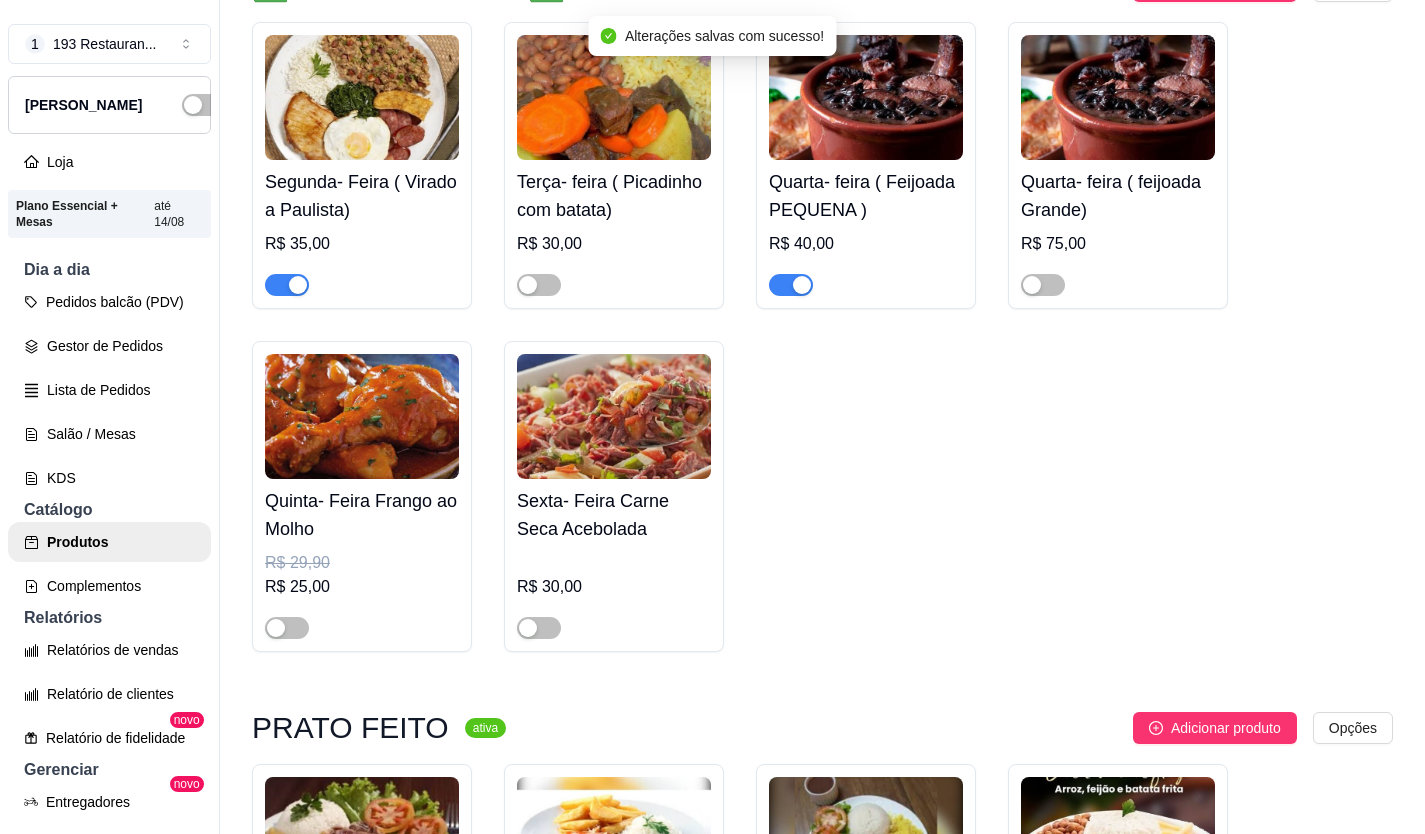 click at bounding box center [866, 276] 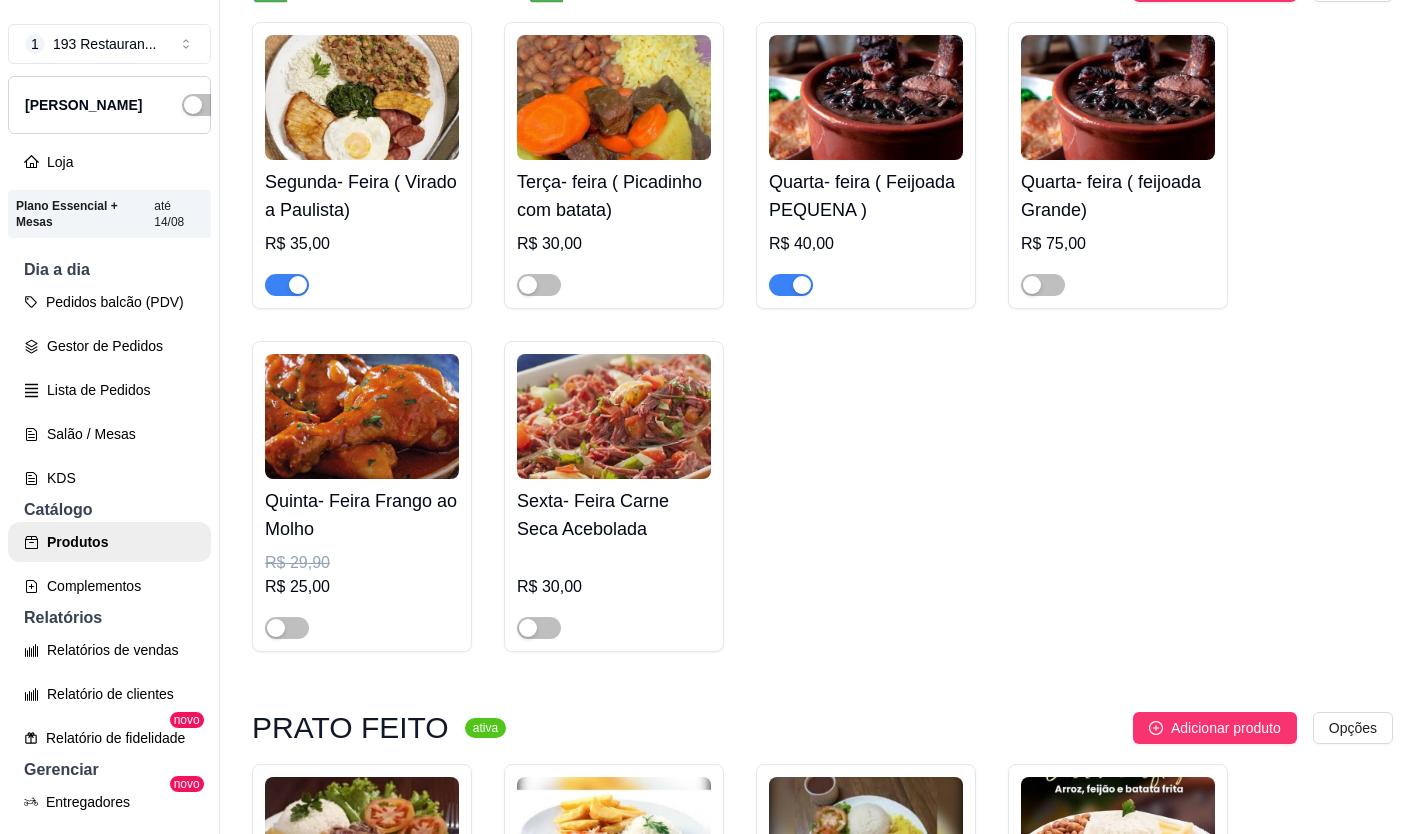 click at bounding box center [802, 285] 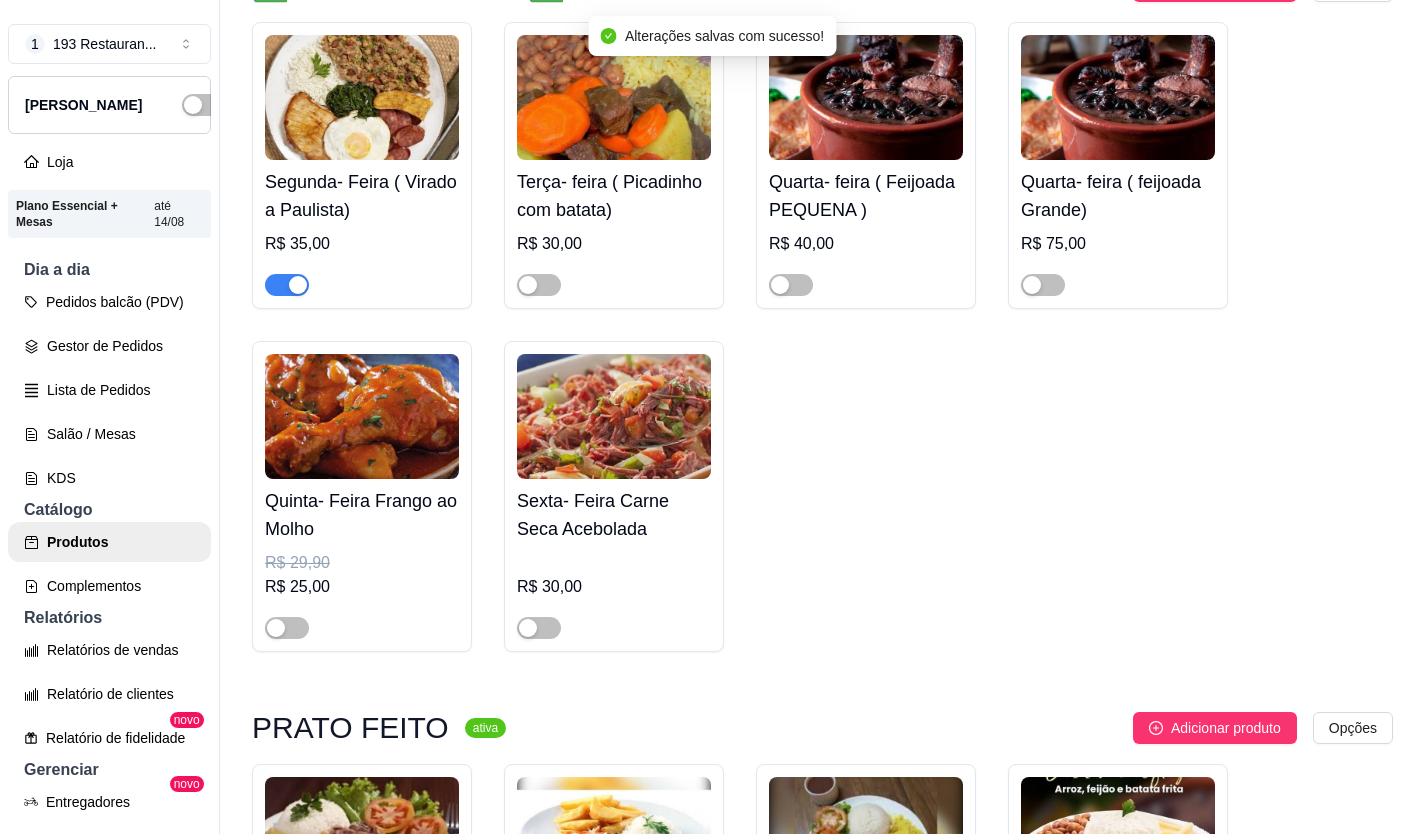 scroll, scrollTop: 1800, scrollLeft: 0, axis: vertical 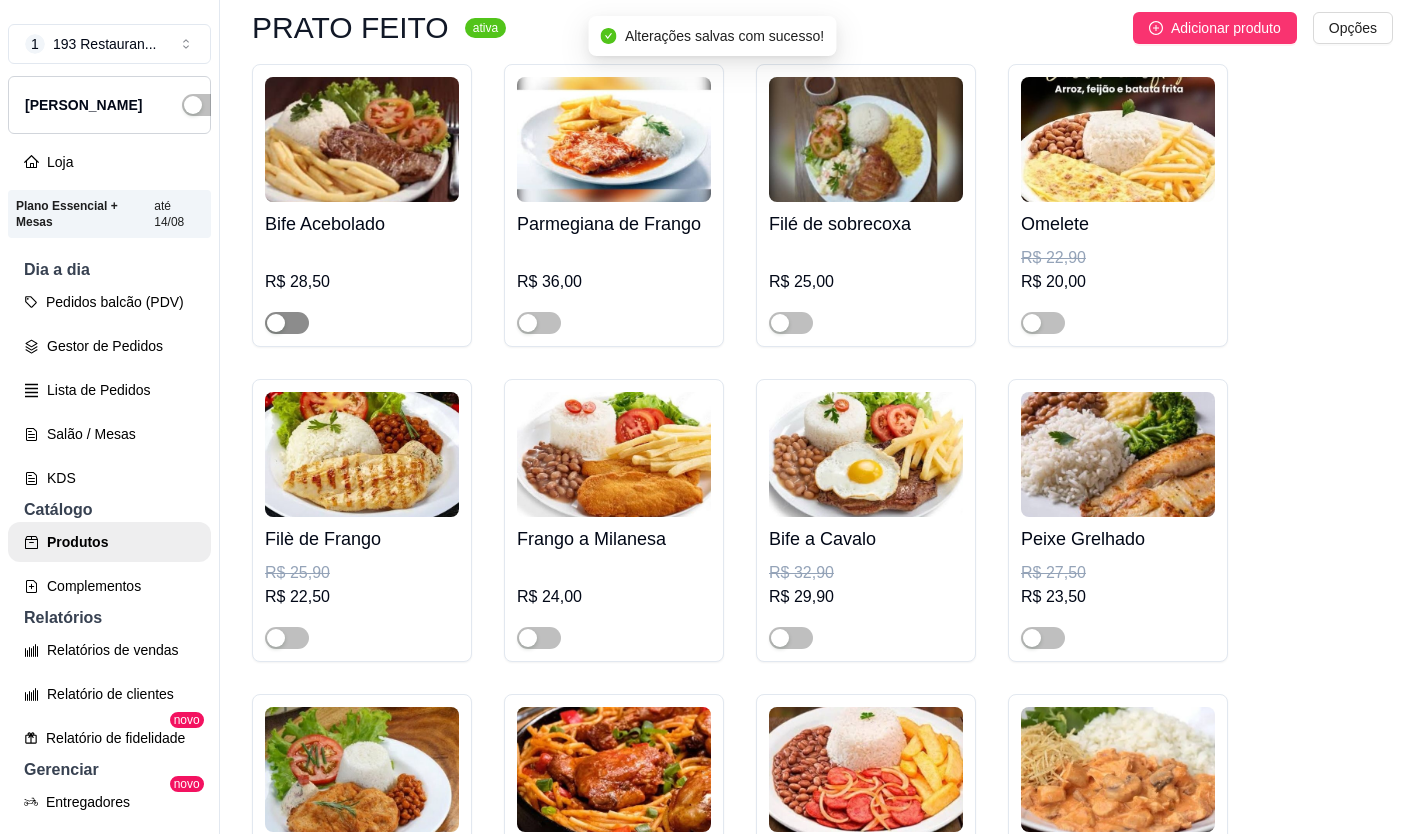 click at bounding box center (276, 323) 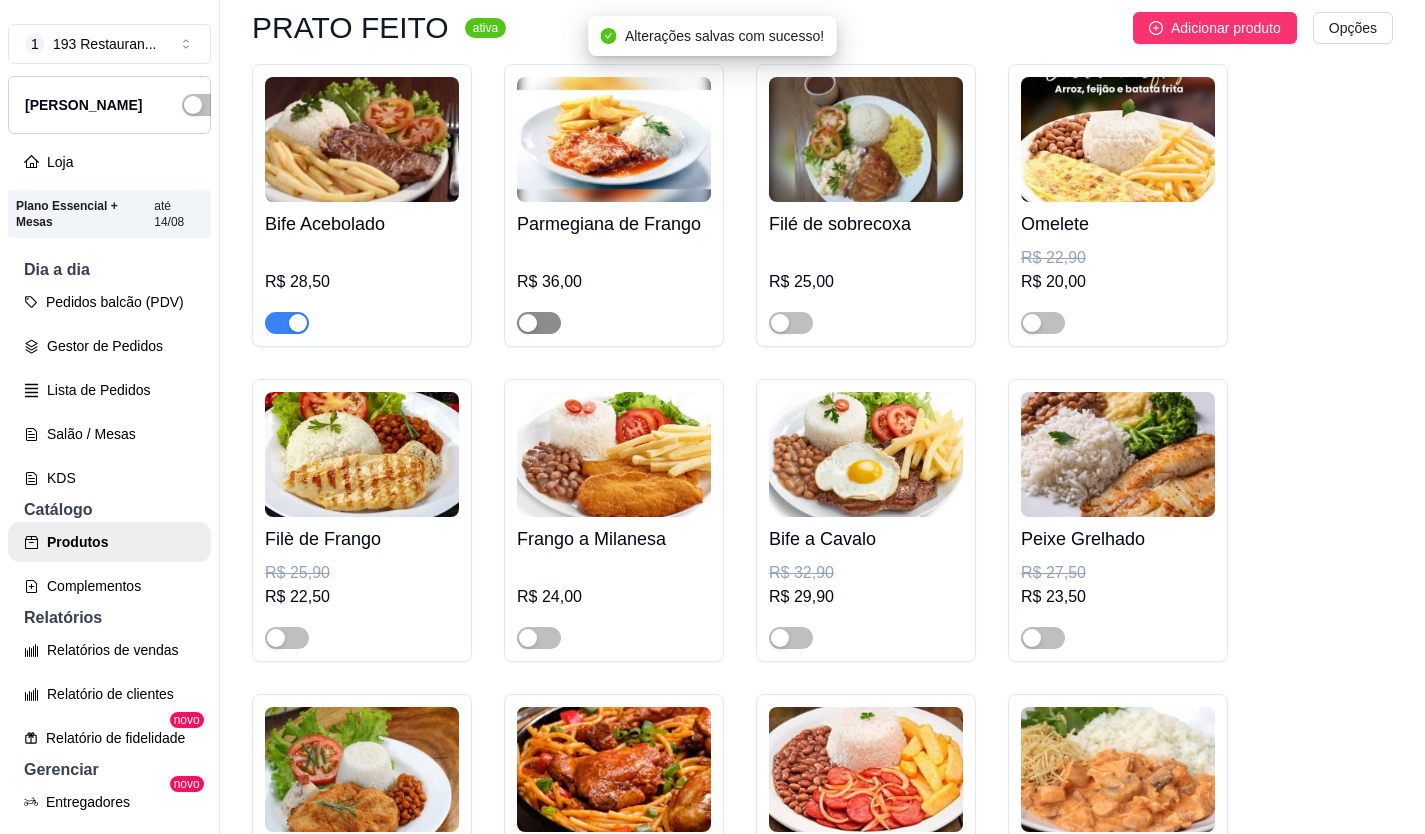 click at bounding box center (539, 323) 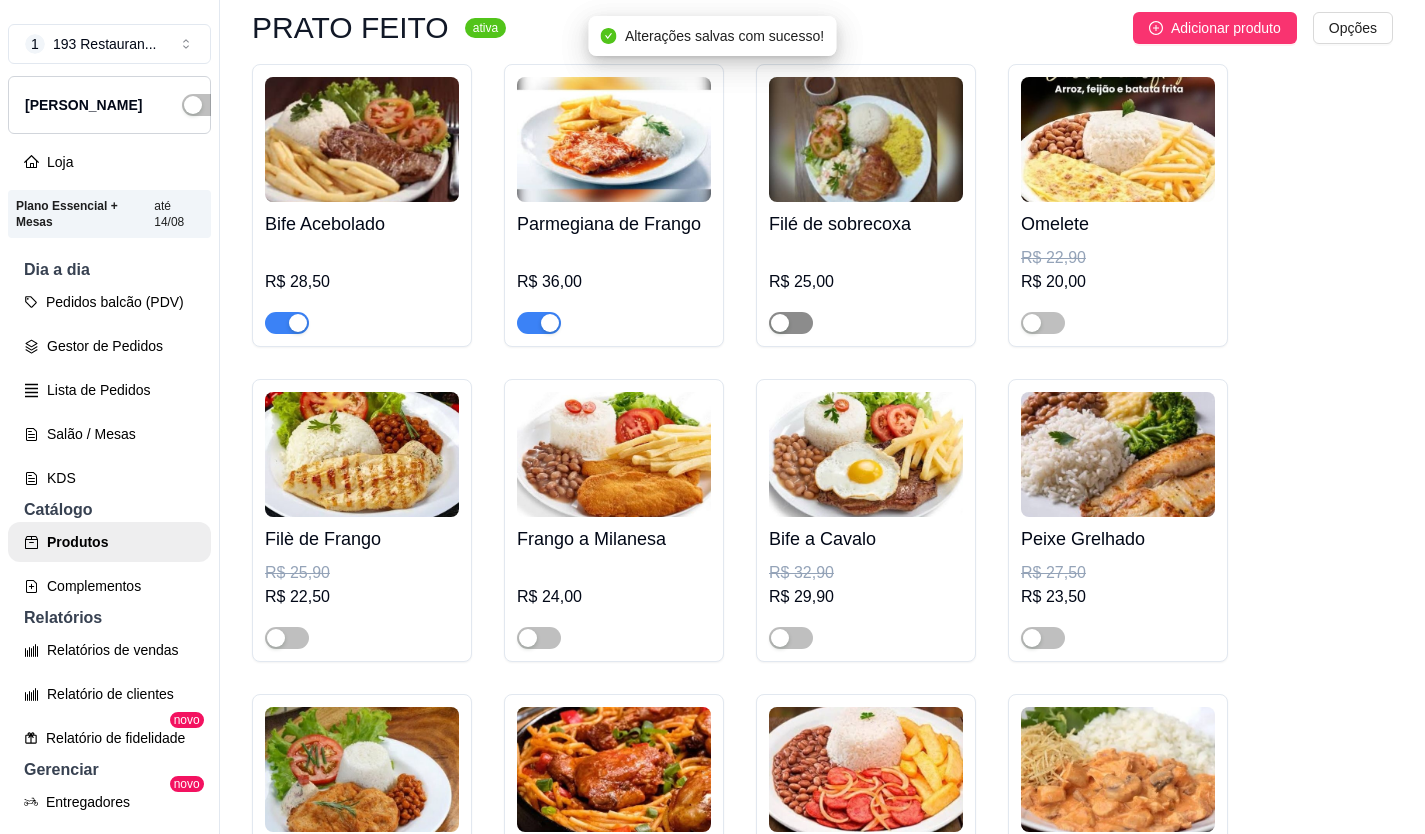 click at bounding box center (780, 323) 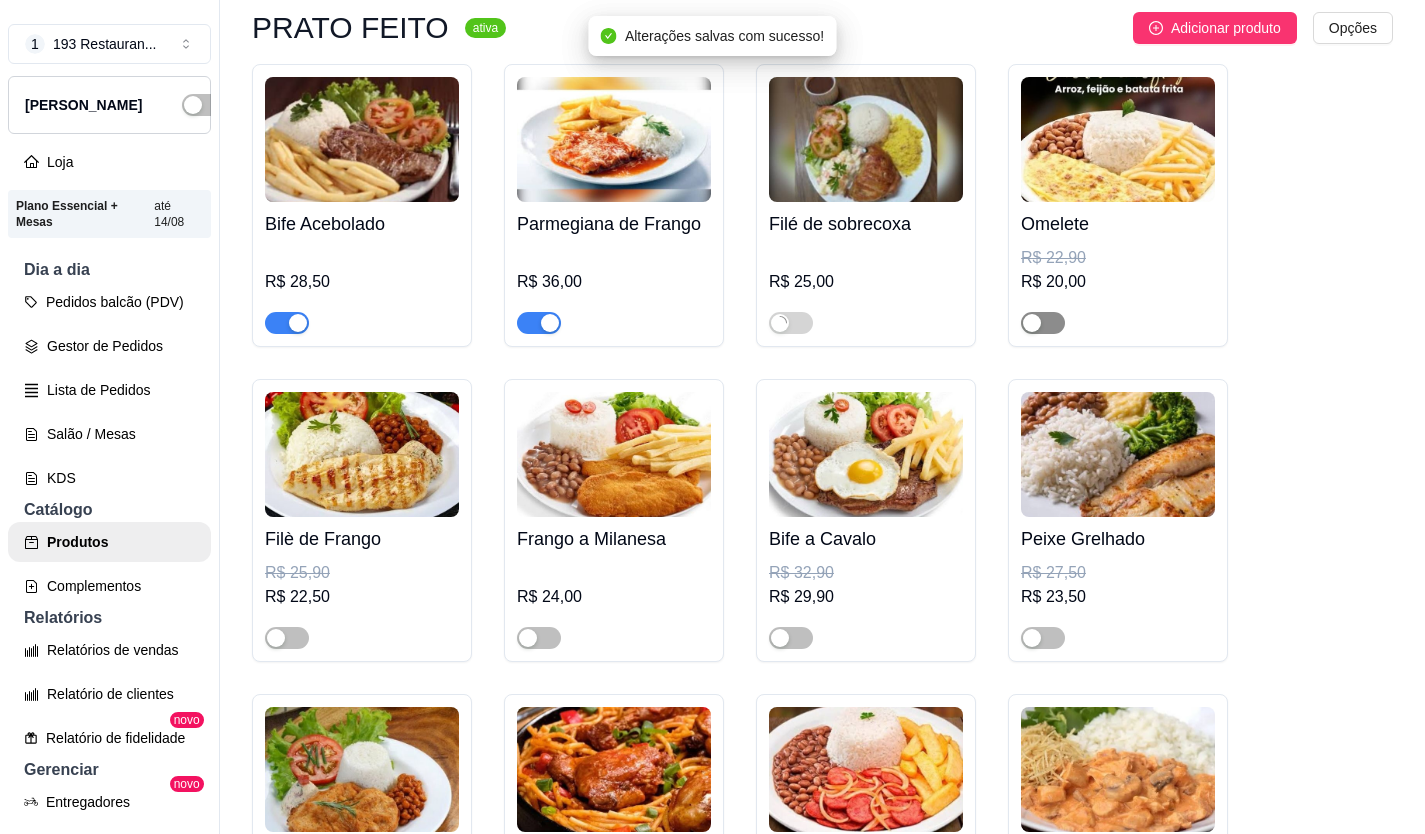 click at bounding box center [1032, 323] 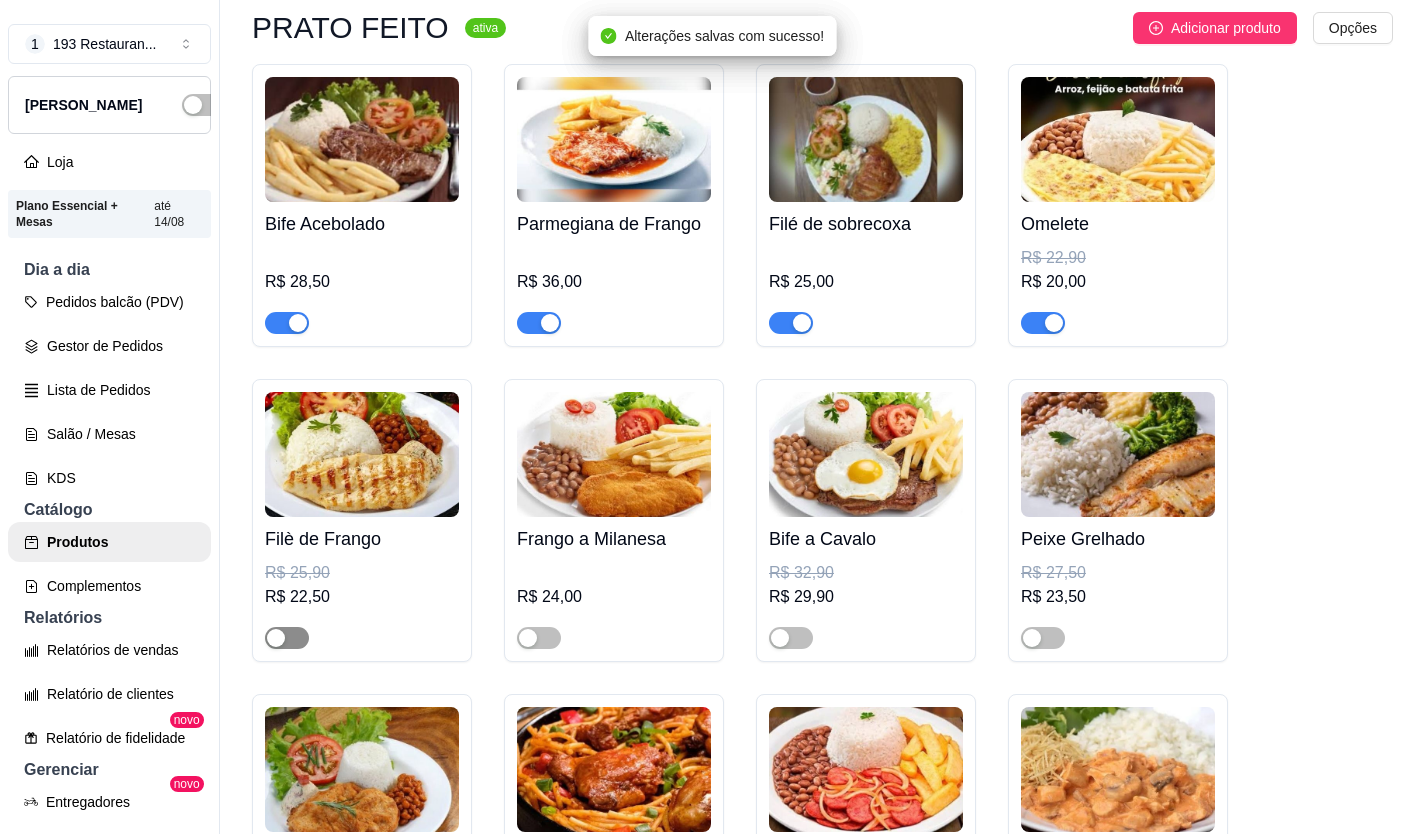 click on "Filè de Frango    R$ 25,90 R$ 22,50" at bounding box center (362, 520) 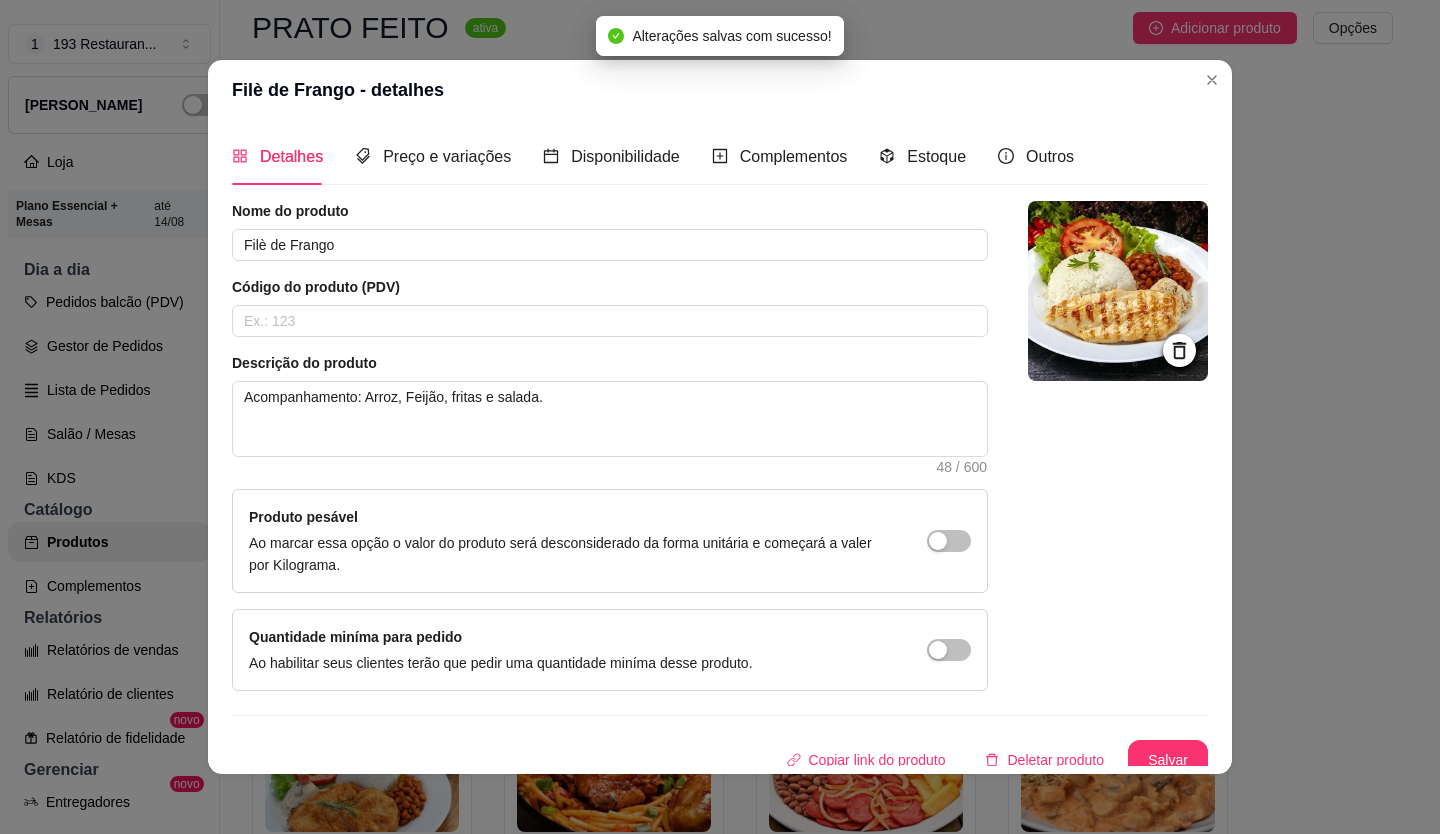click on "Filè de Frango  - detalhes" at bounding box center (720, 90) 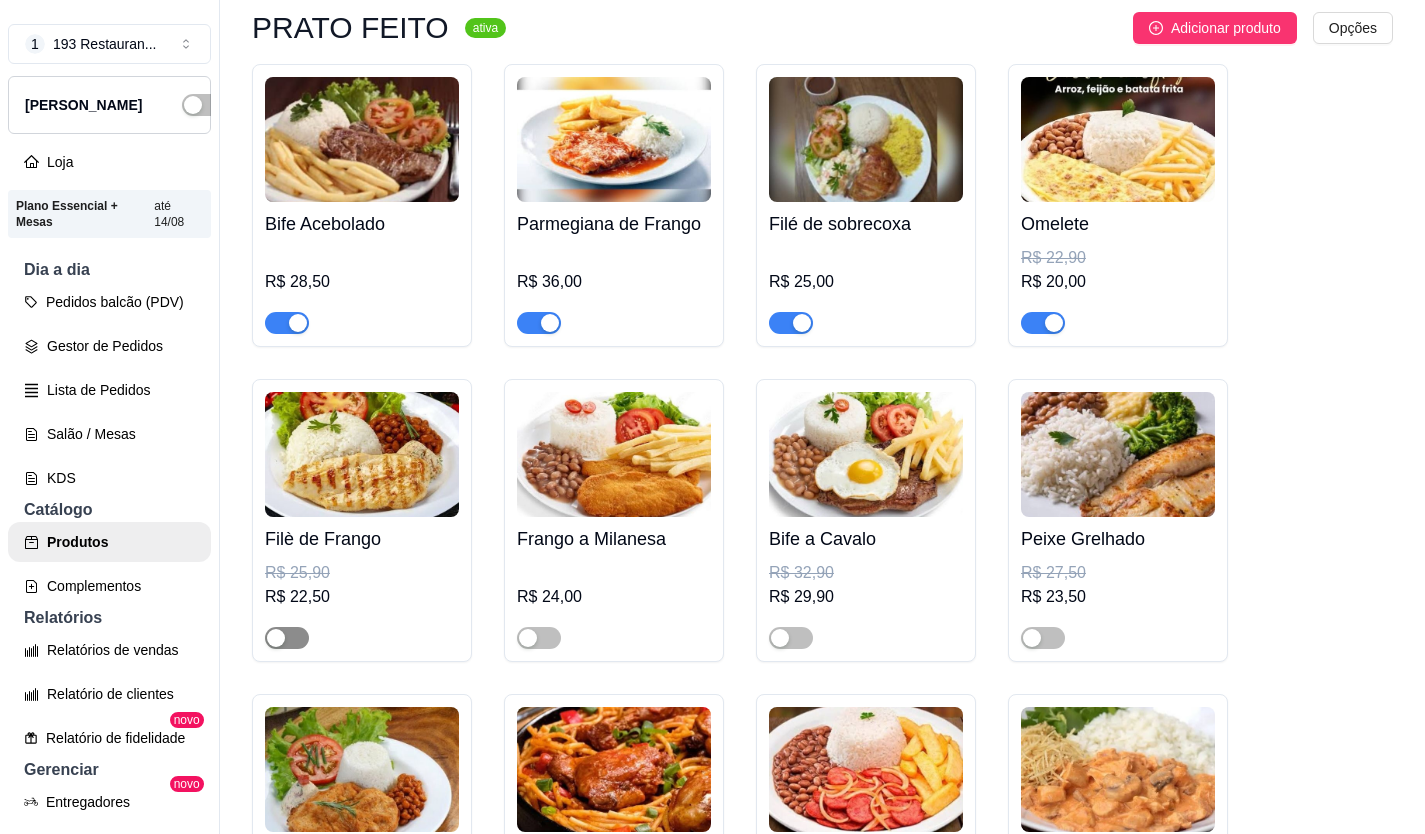 click at bounding box center (276, 638) 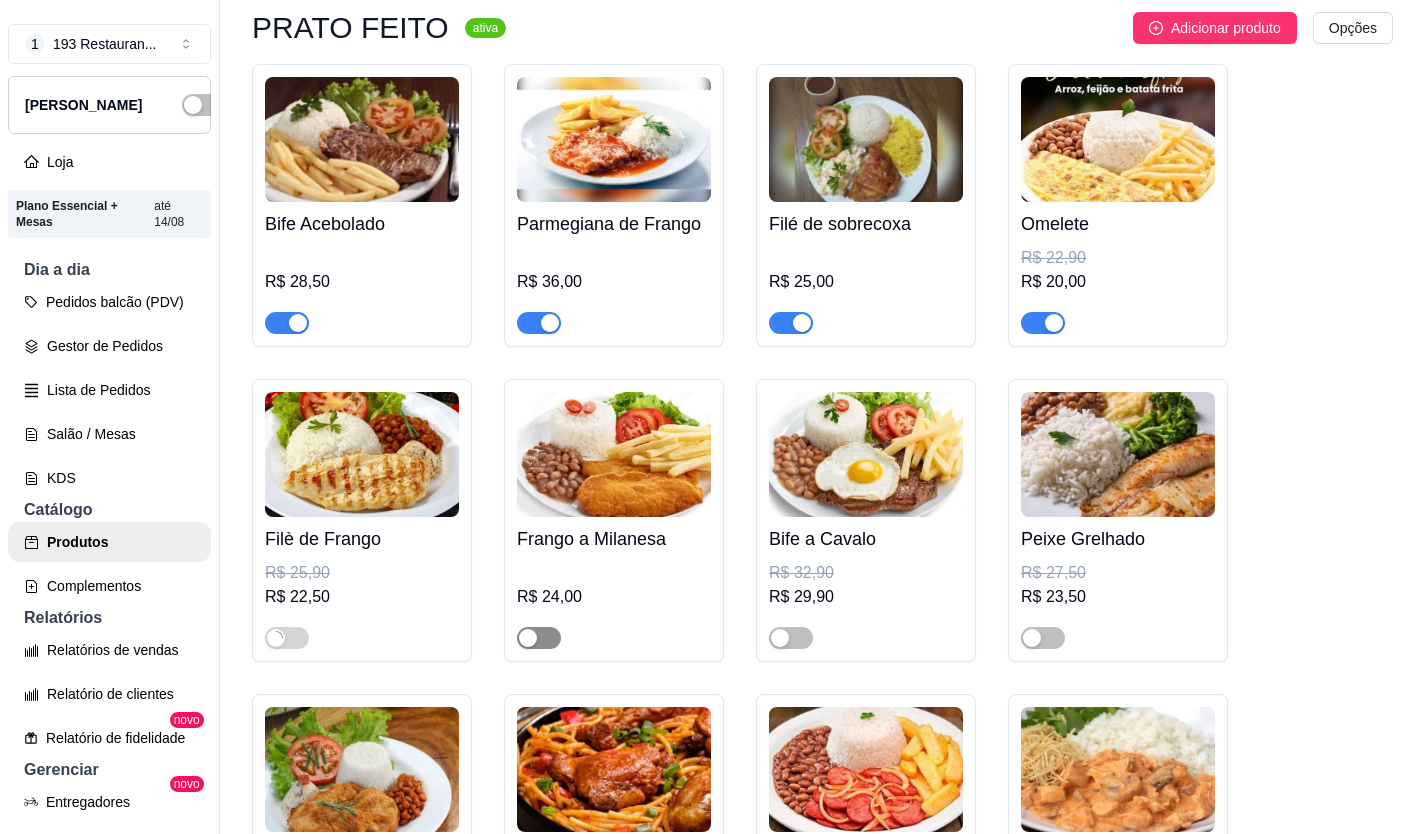 click at bounding box center [528, 638] 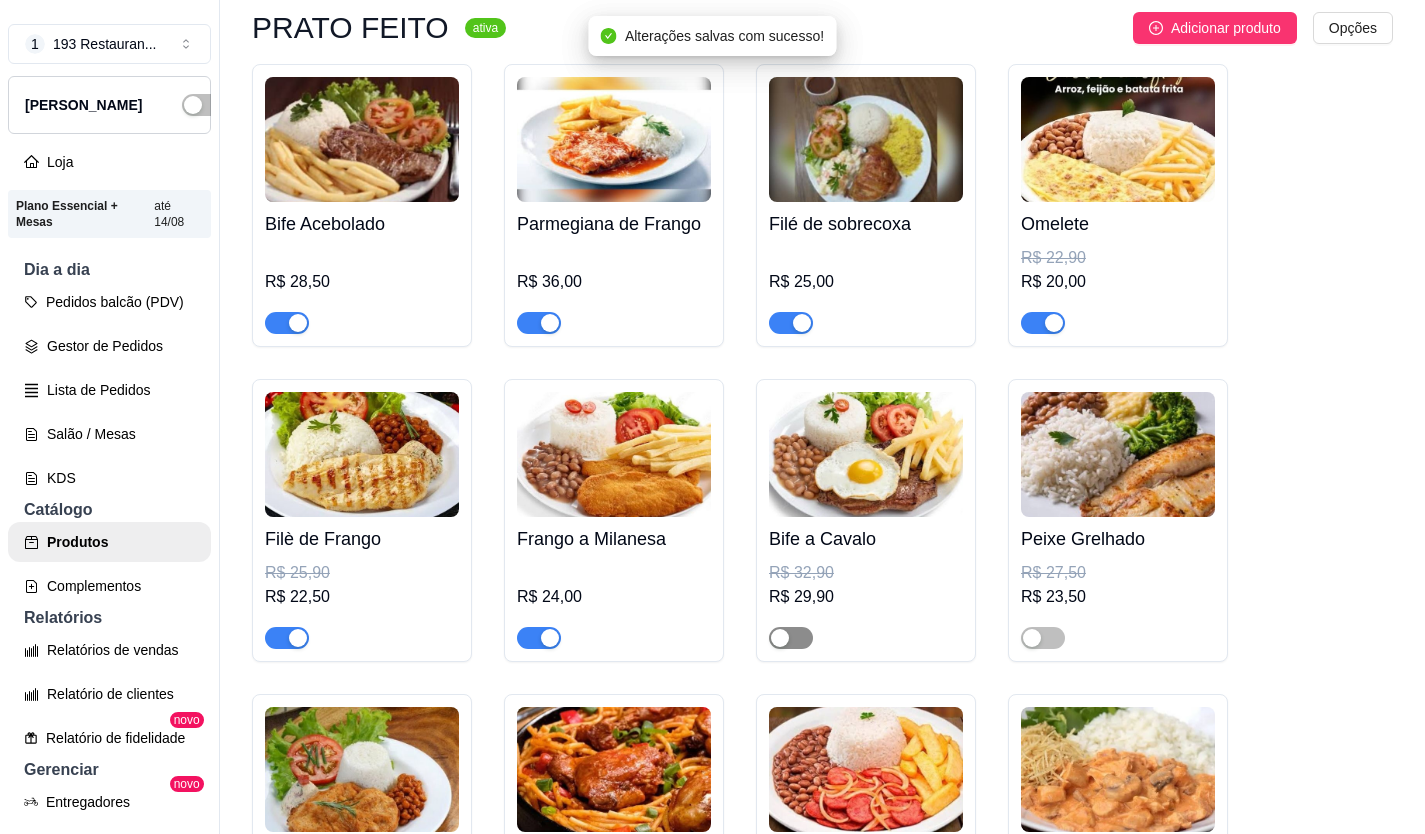 click at bounding box center (780, 638) 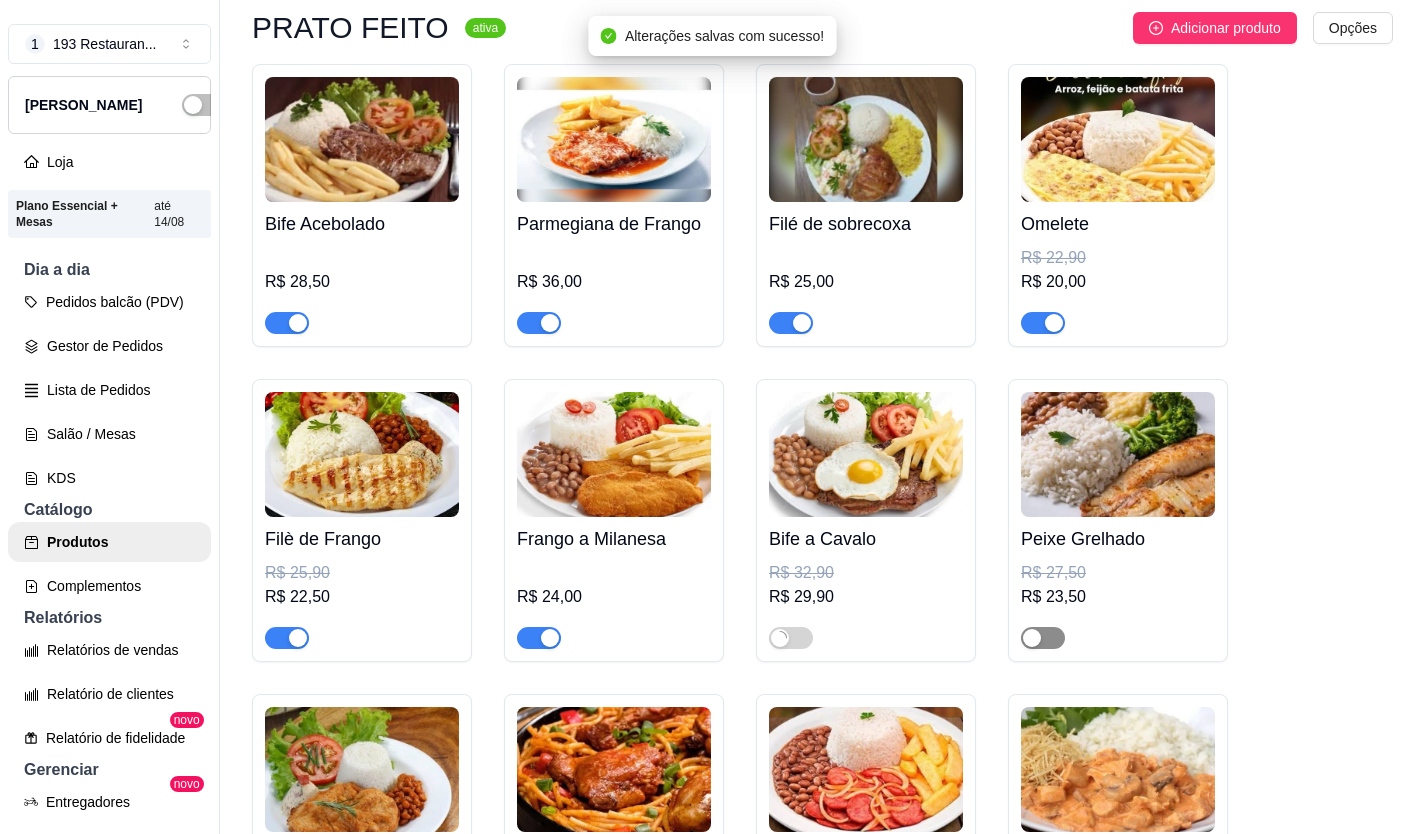 click at bounding box center [1032, 638] 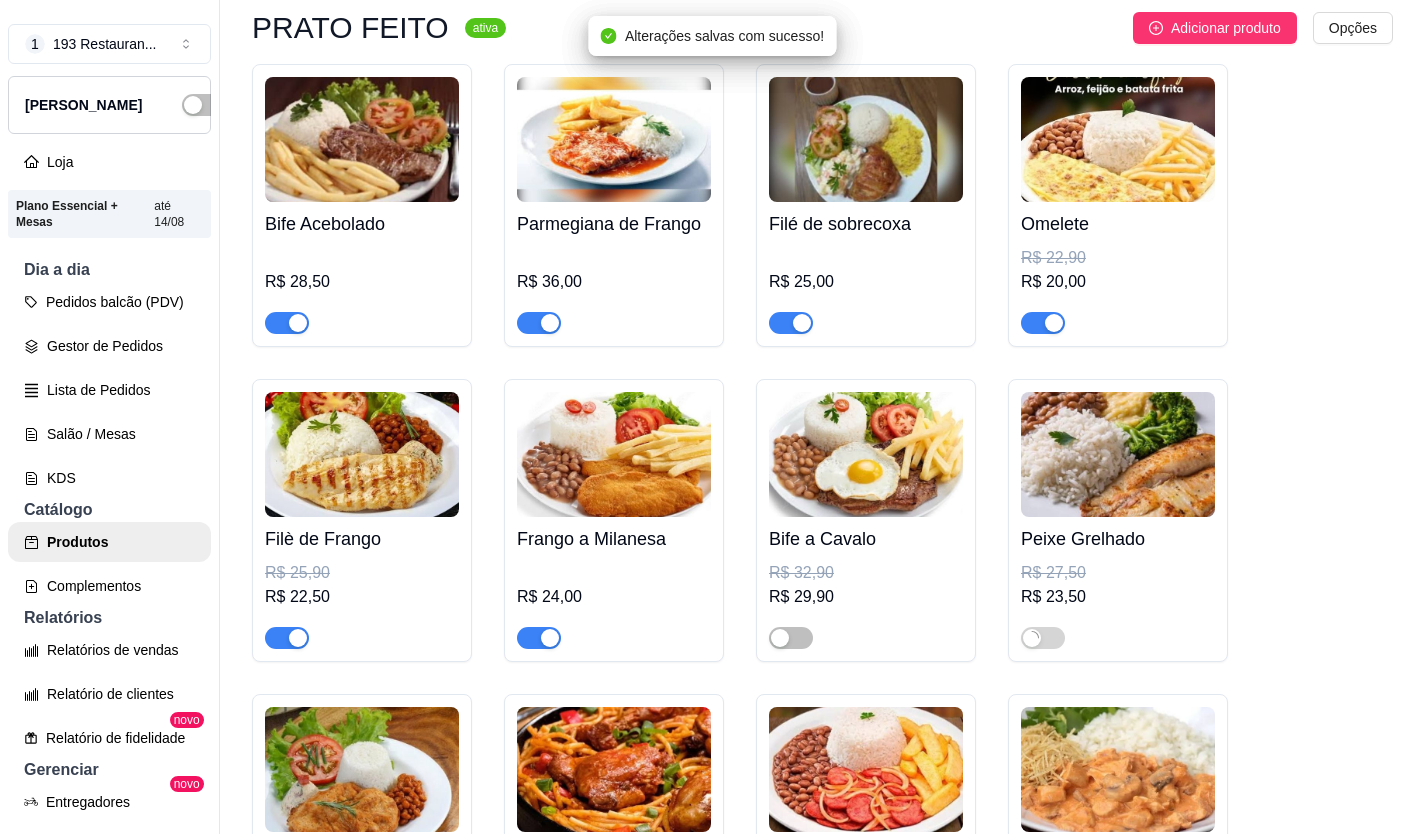 scroll, scrollTop: 2300, scrollLeft: 0, axis: vertical 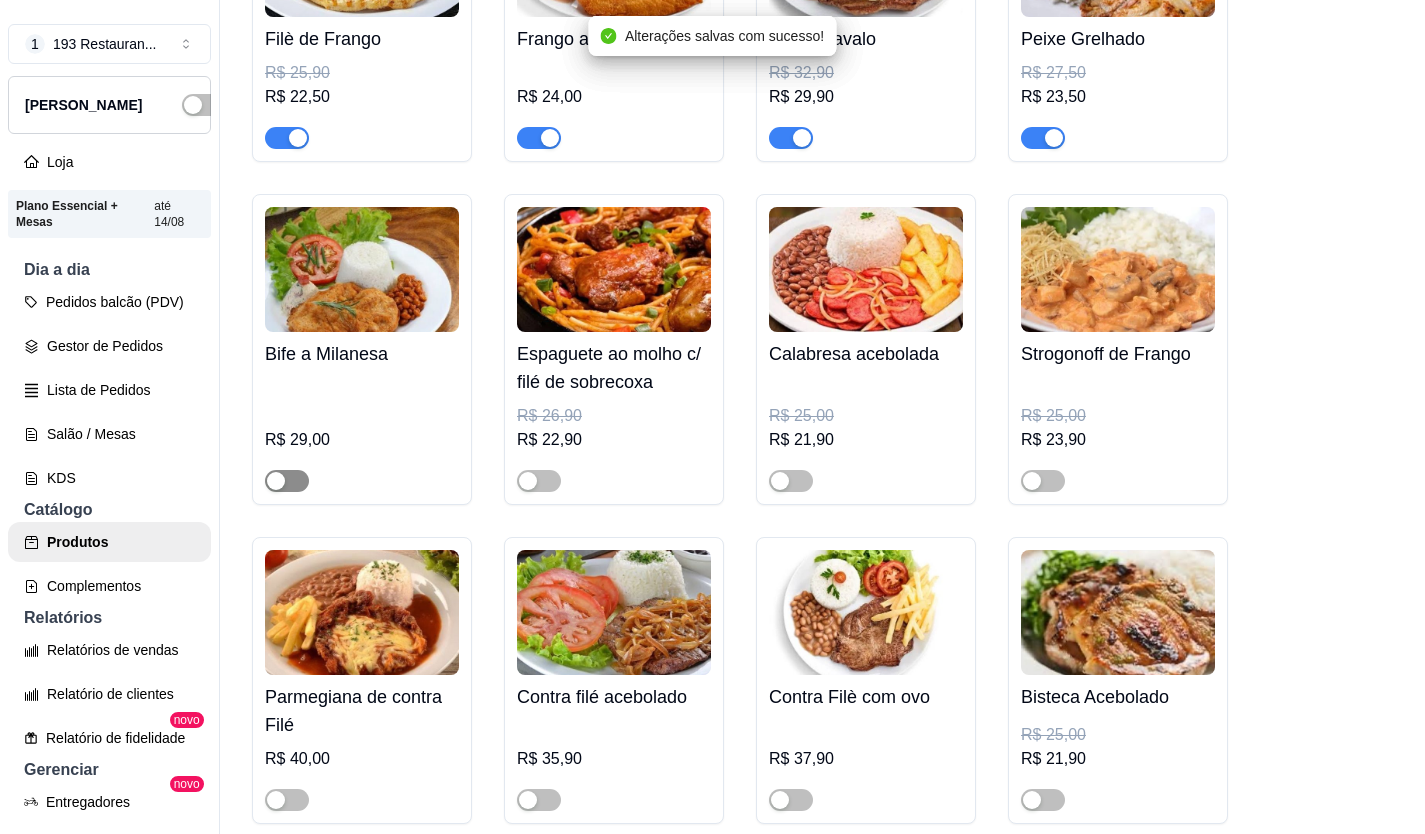 click at bounding box center [276, 481] 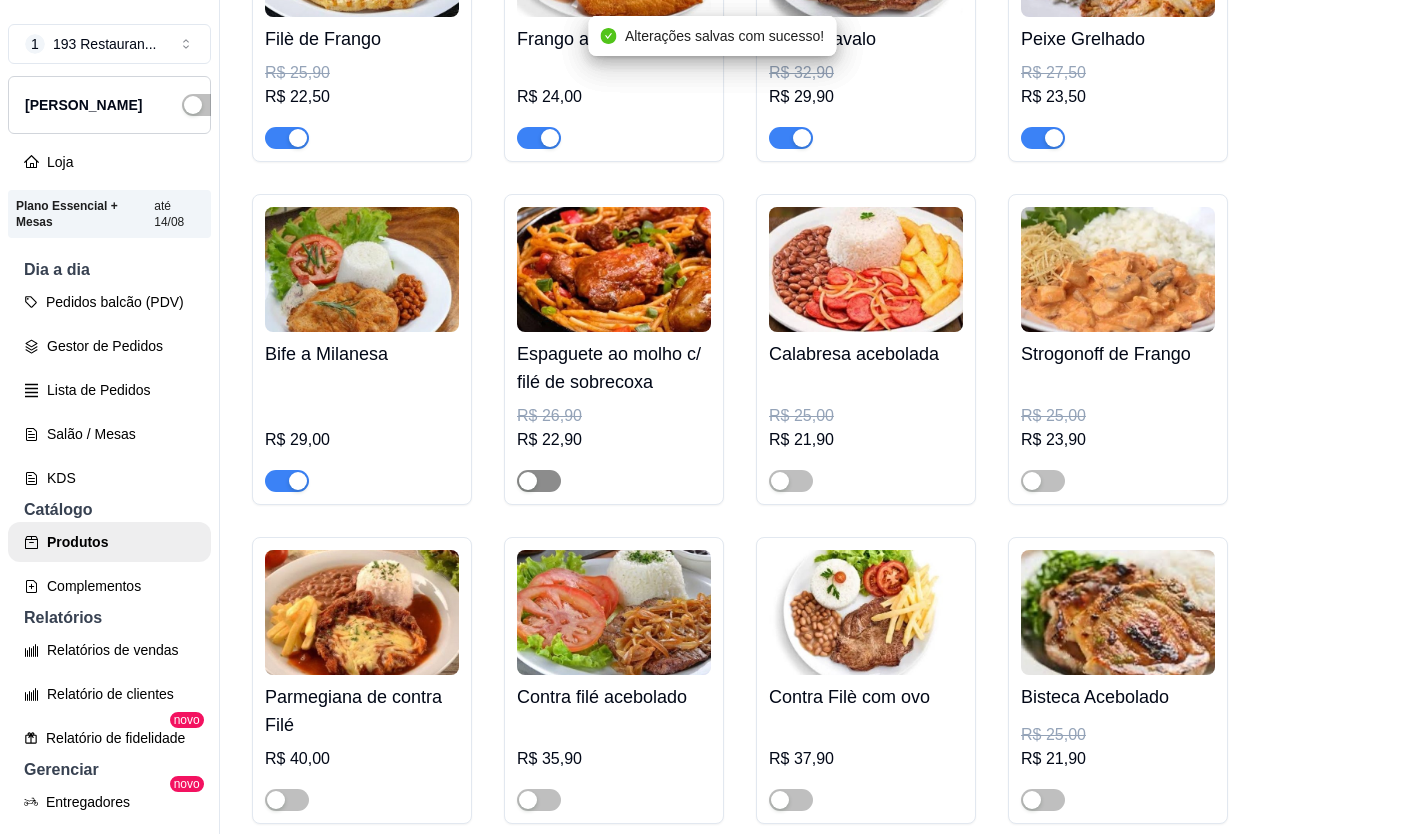 click at bounding box center (528, 481) 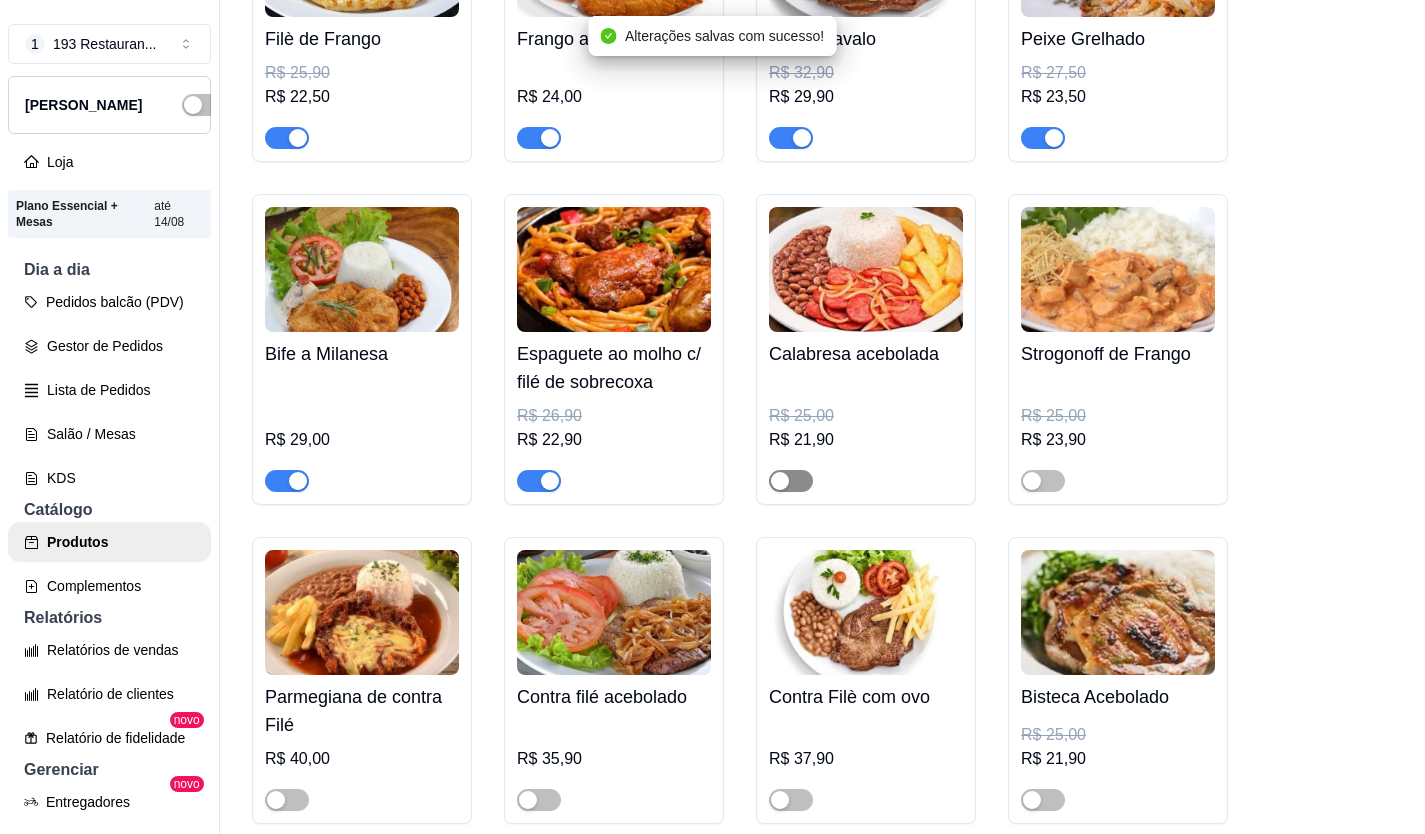 drag, startPoint x: 772, startPoint y: 491, endPoint x: 791, endPoint y: 491, distance: 19 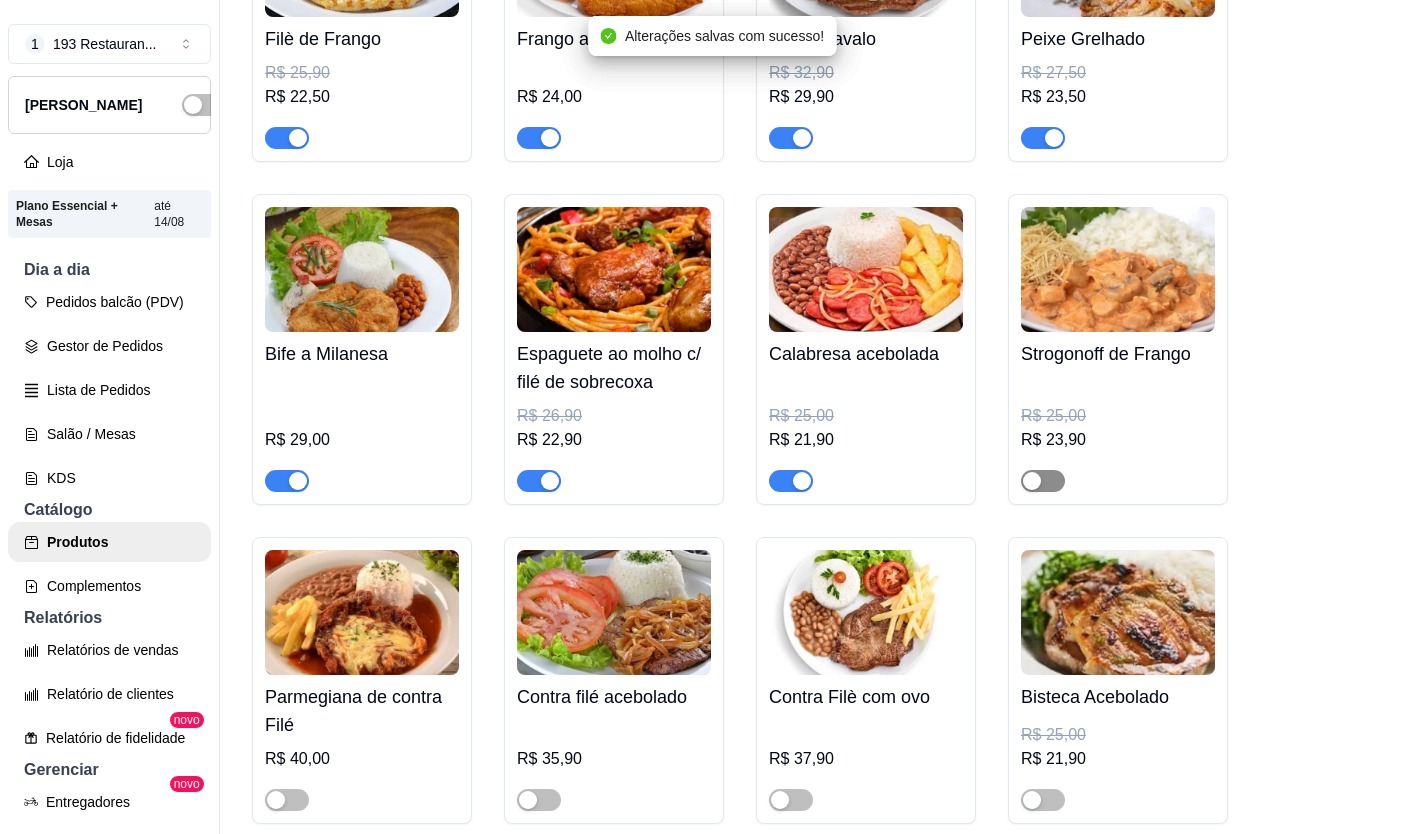 click at bounding box center [1032, 481] 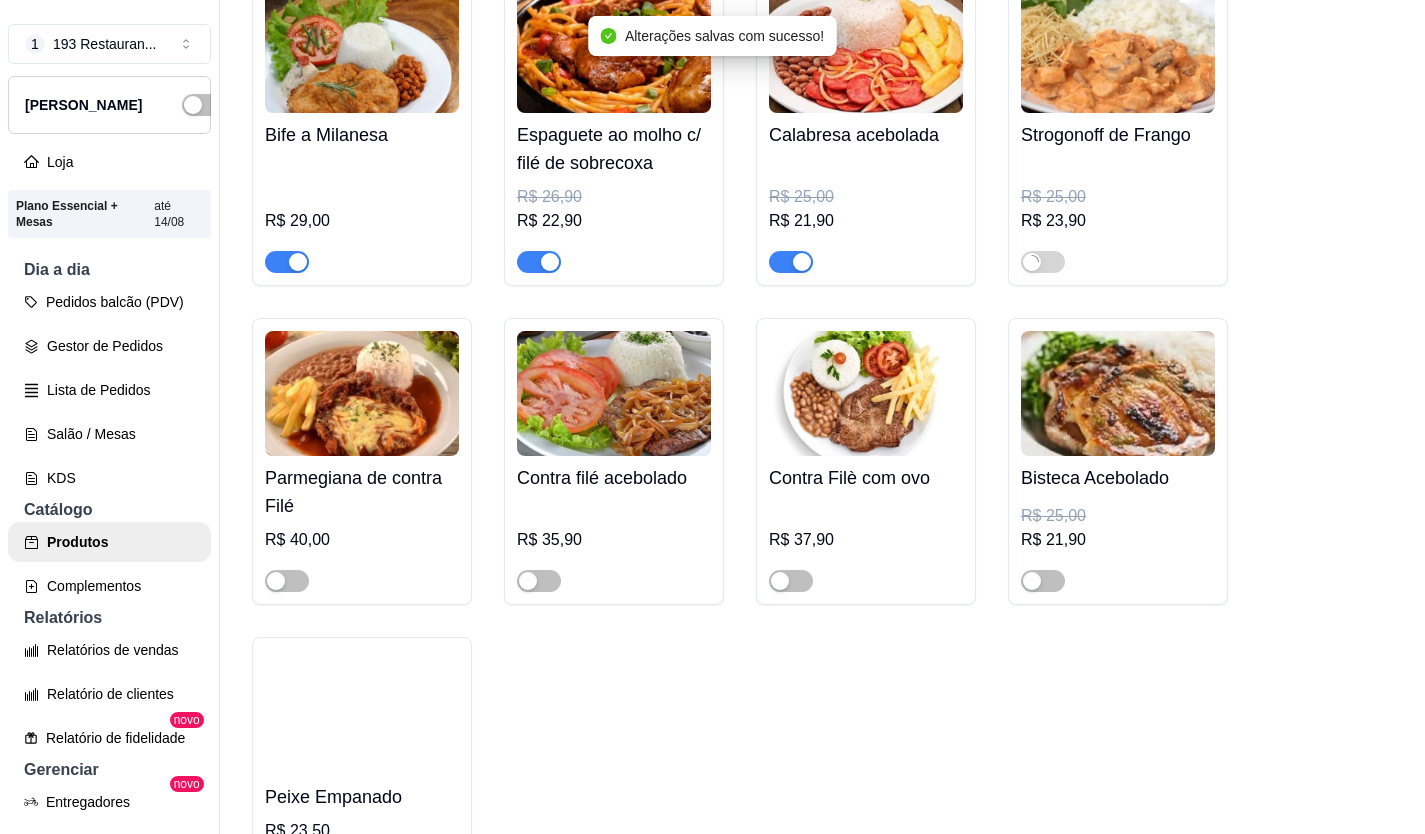 scroll, scrollTop: 2700, scrollLeft: 0, axis: vertical 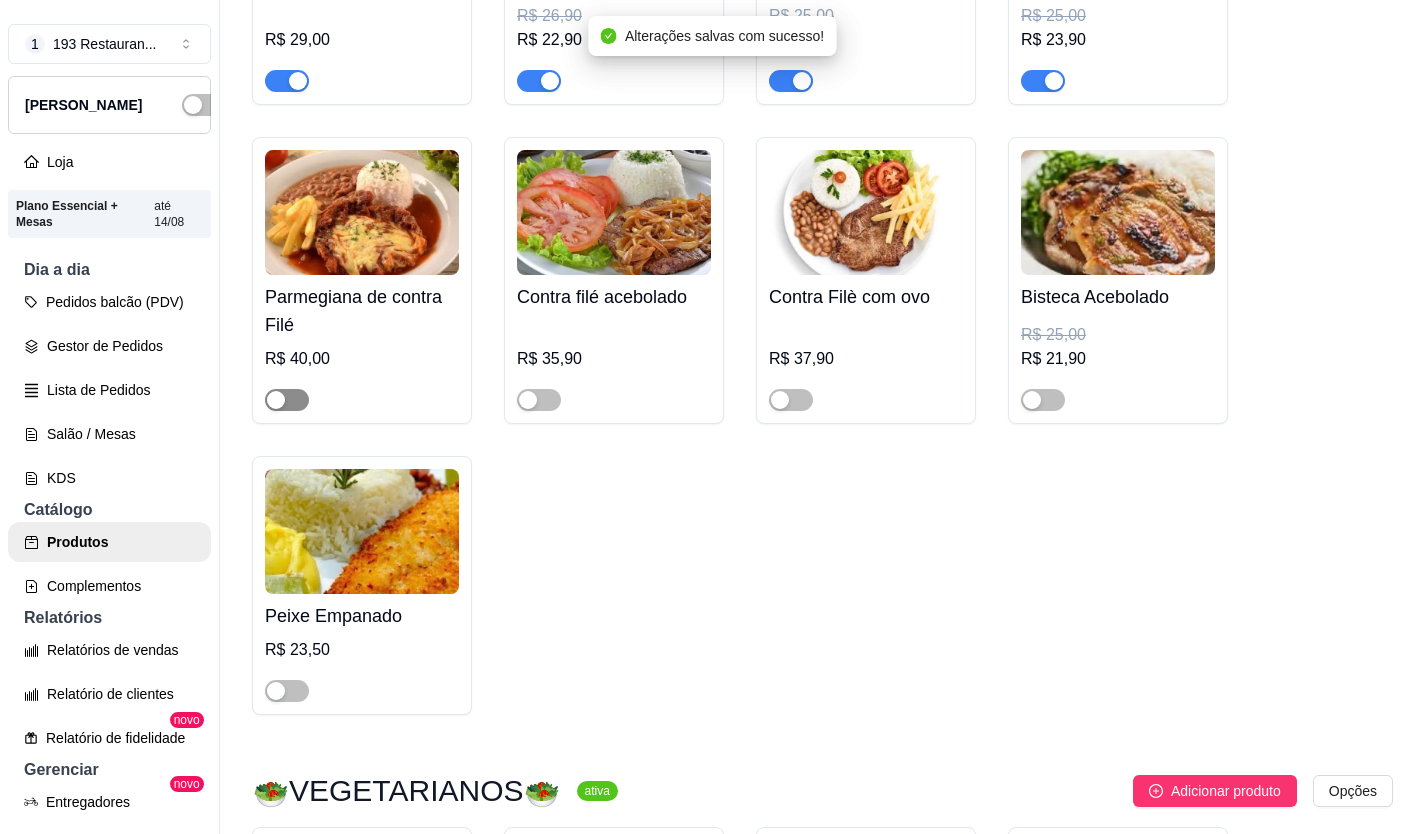 click at bounding box center (276, 400) 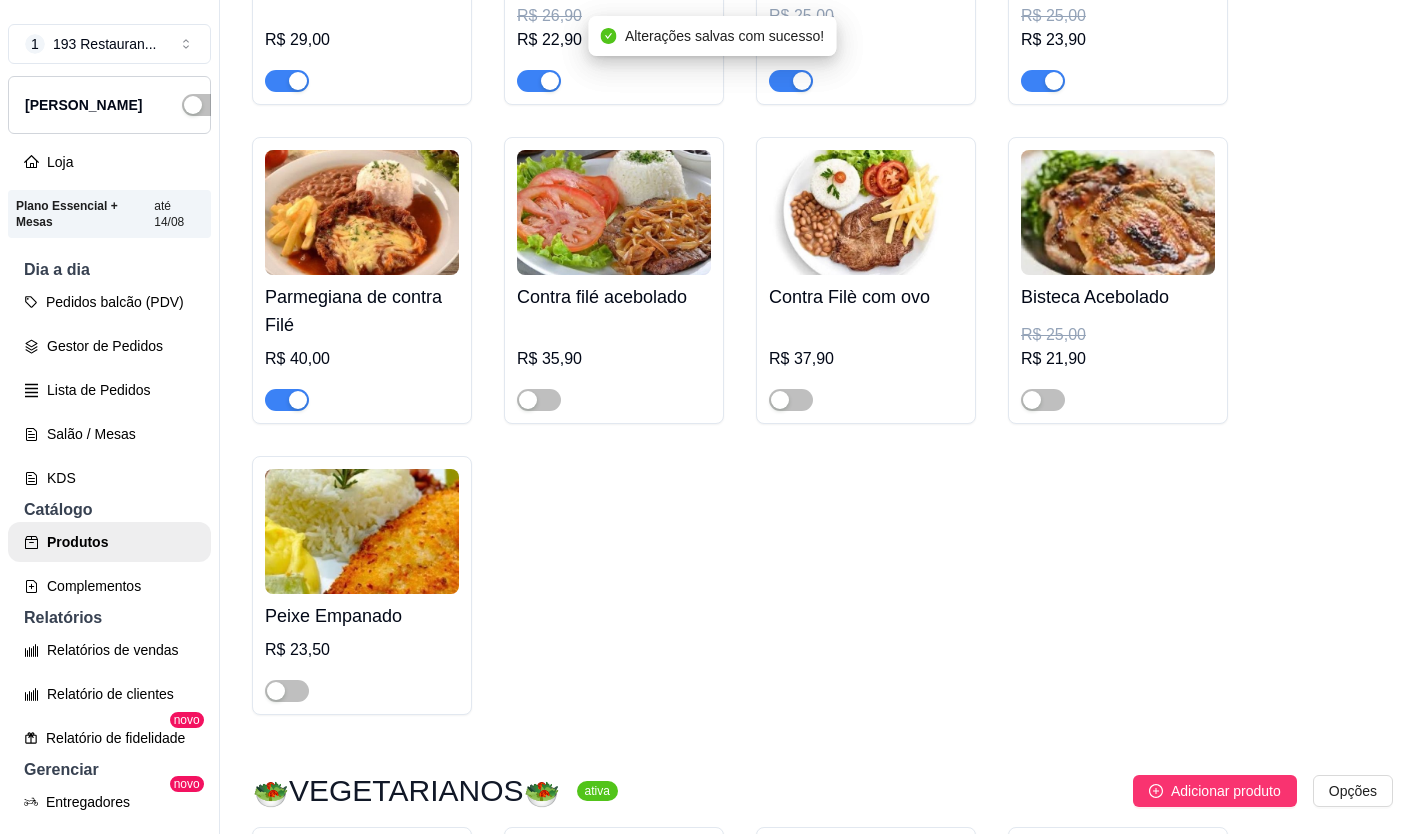 drag, startPoint x: 526, startPoint y: 407, endPoint x: 563, endPoint y: 414, distance: 37.65634 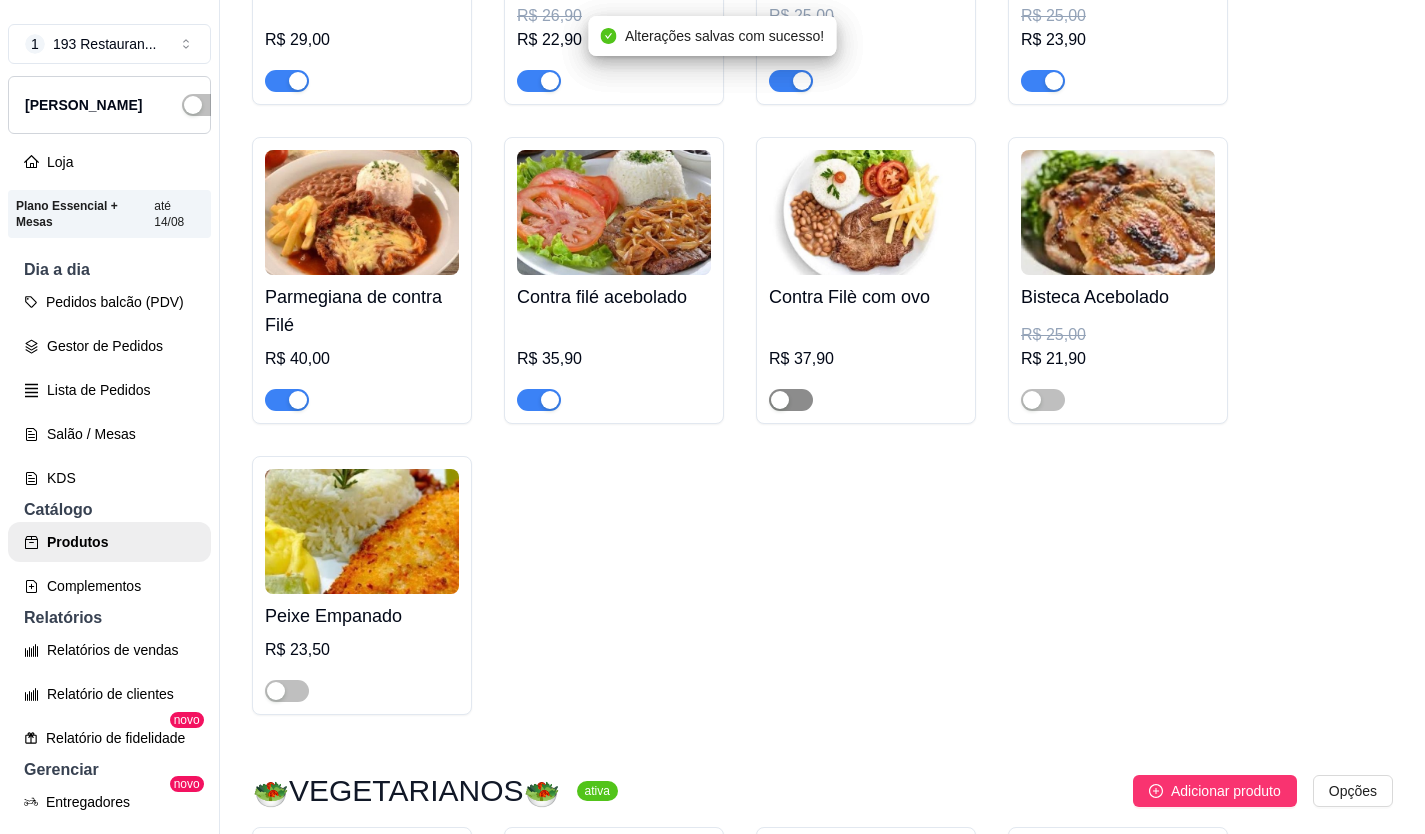 click at bounding box center [780, 400] 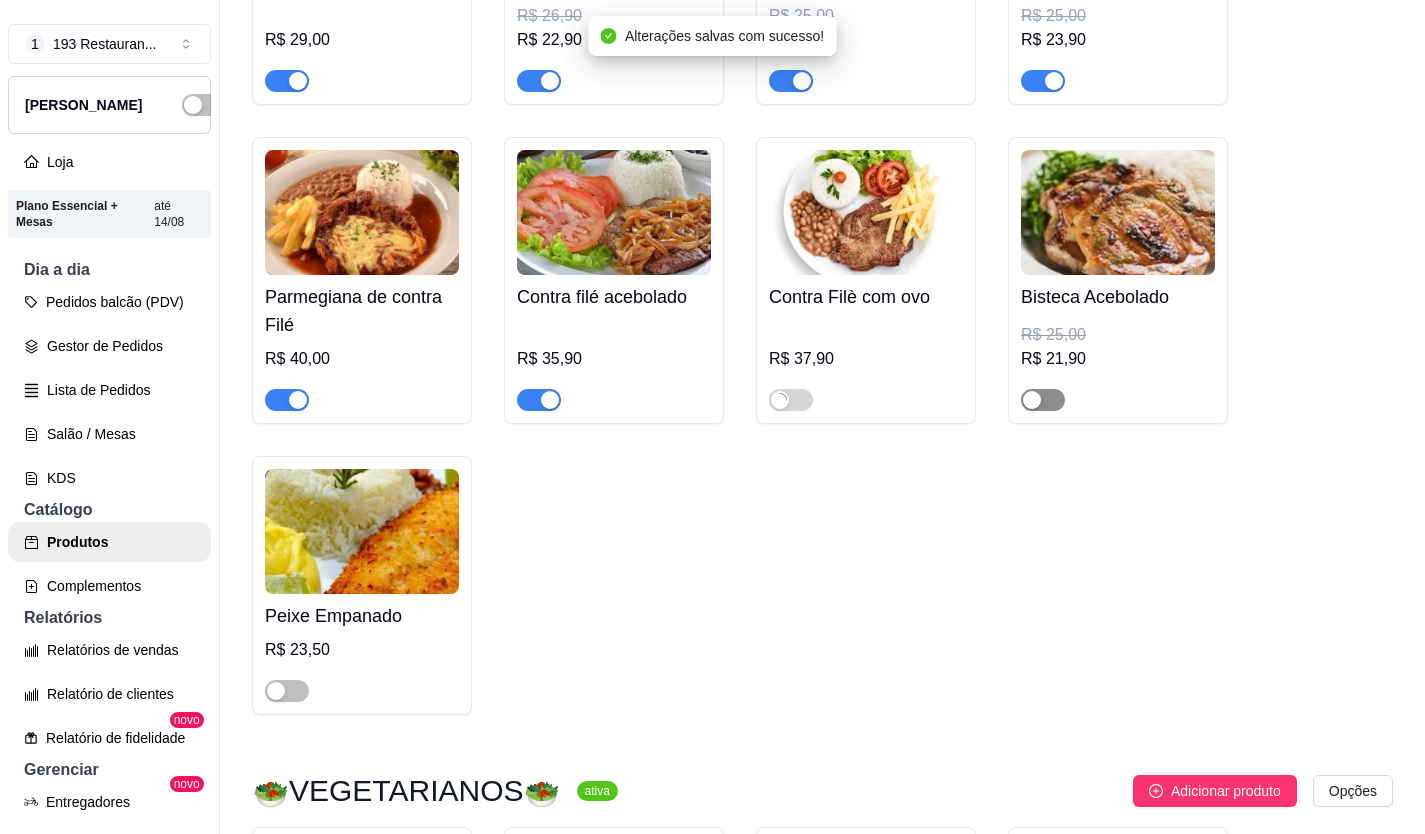 click at bounding box center [1032, 400] 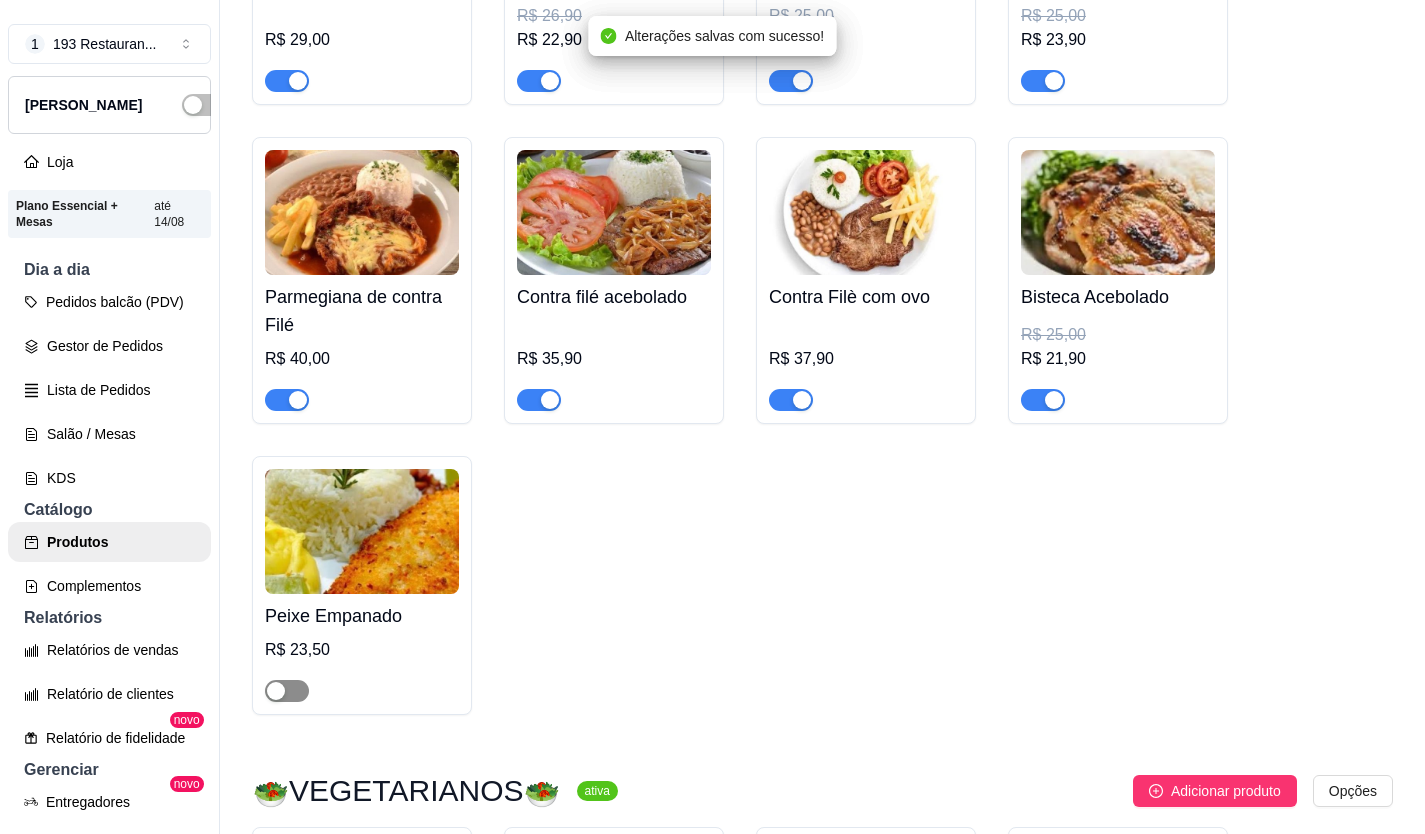 click at bounding box center (287, 691) 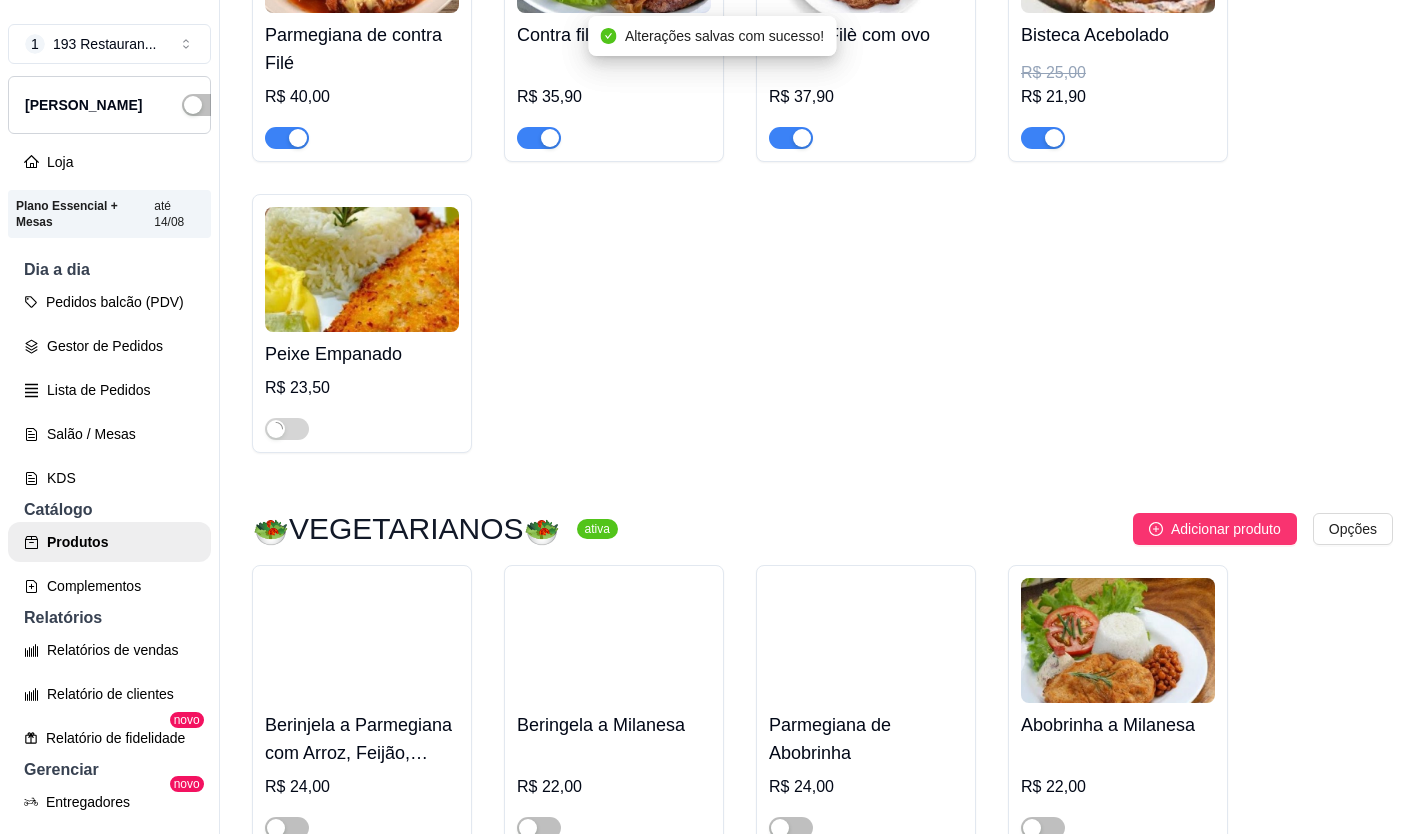 scroll, scrollTop: 3400, scrollLeft: 0, axis: vertical 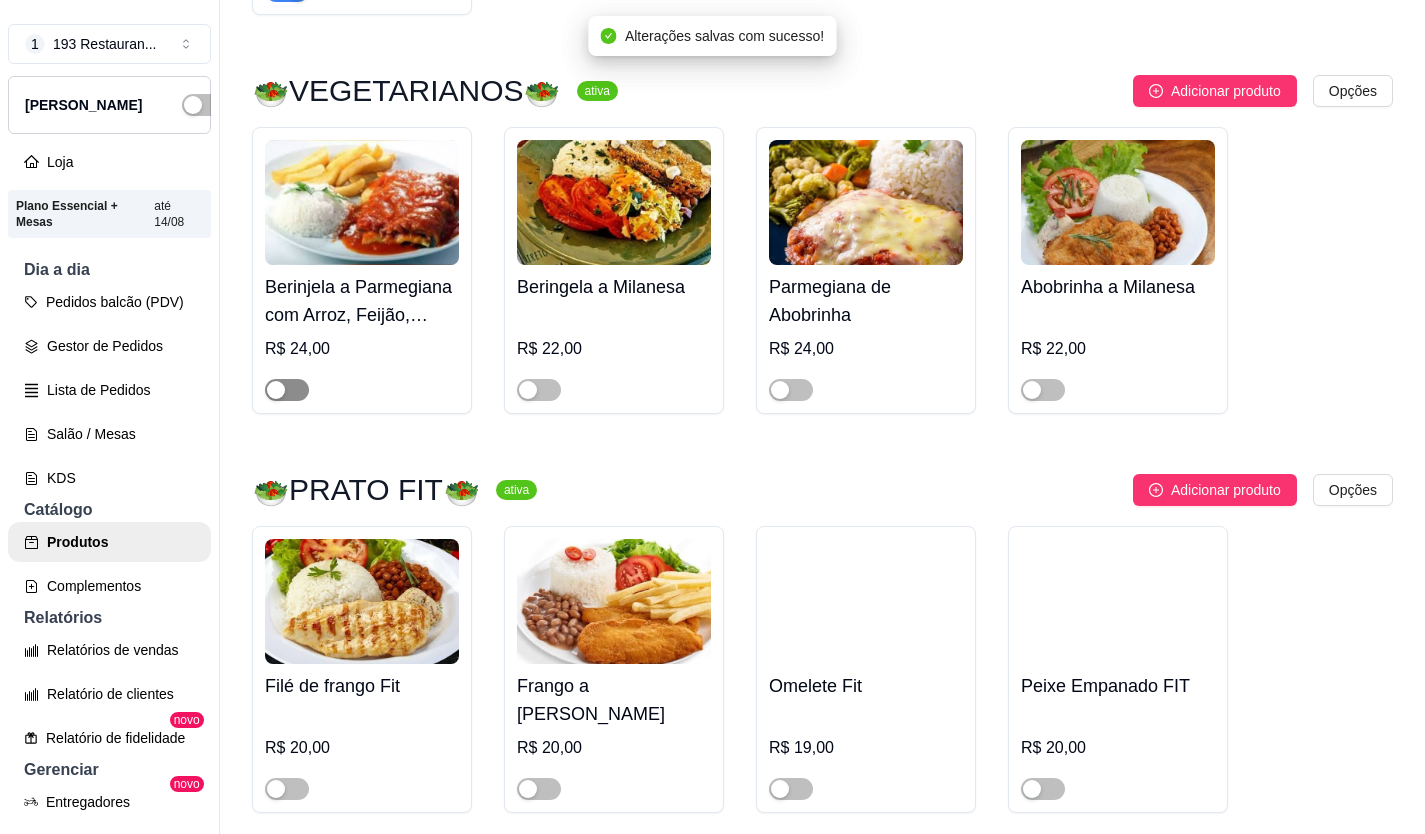 click at bounding box center (287, 390) 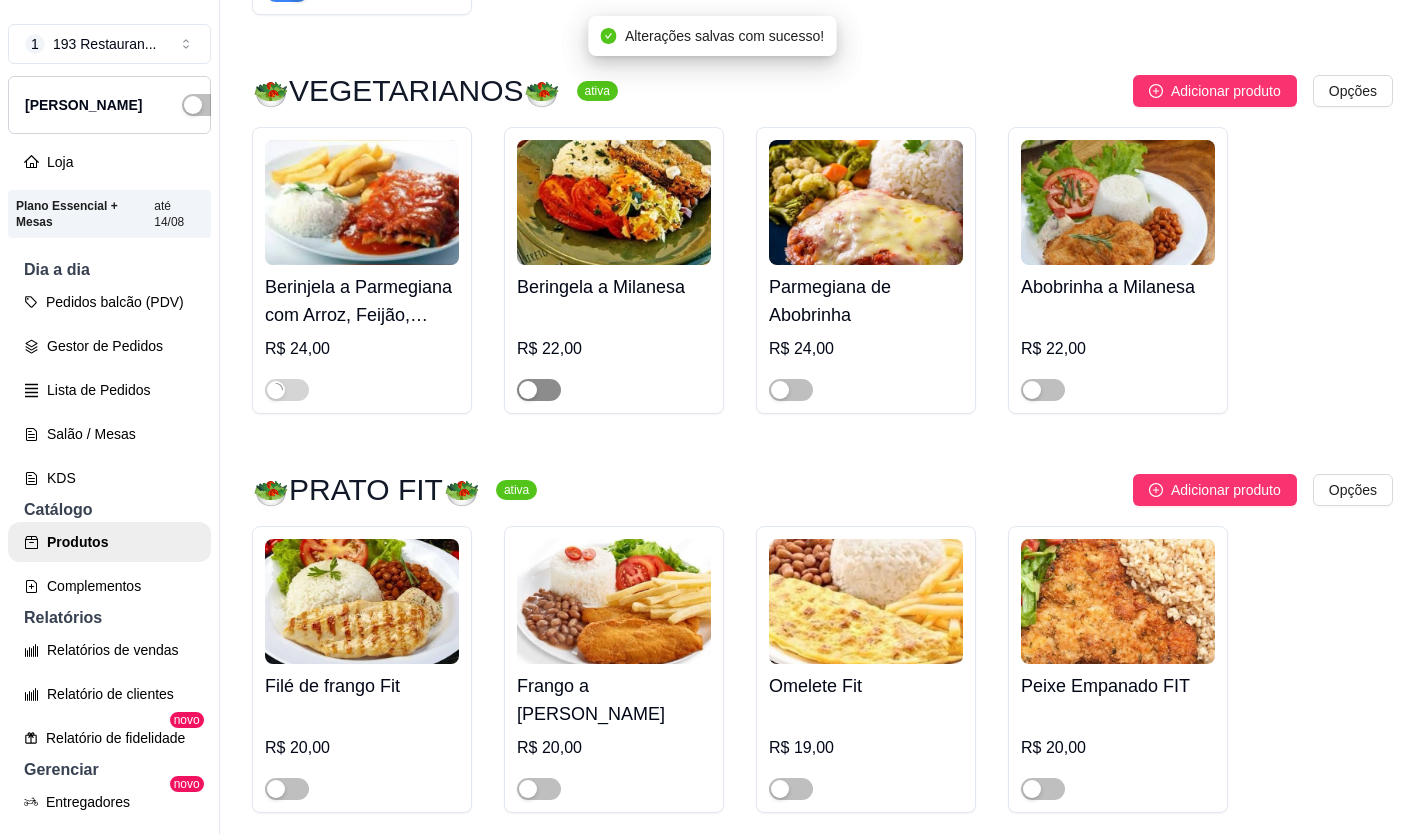 click at bounding box center (539, 390) 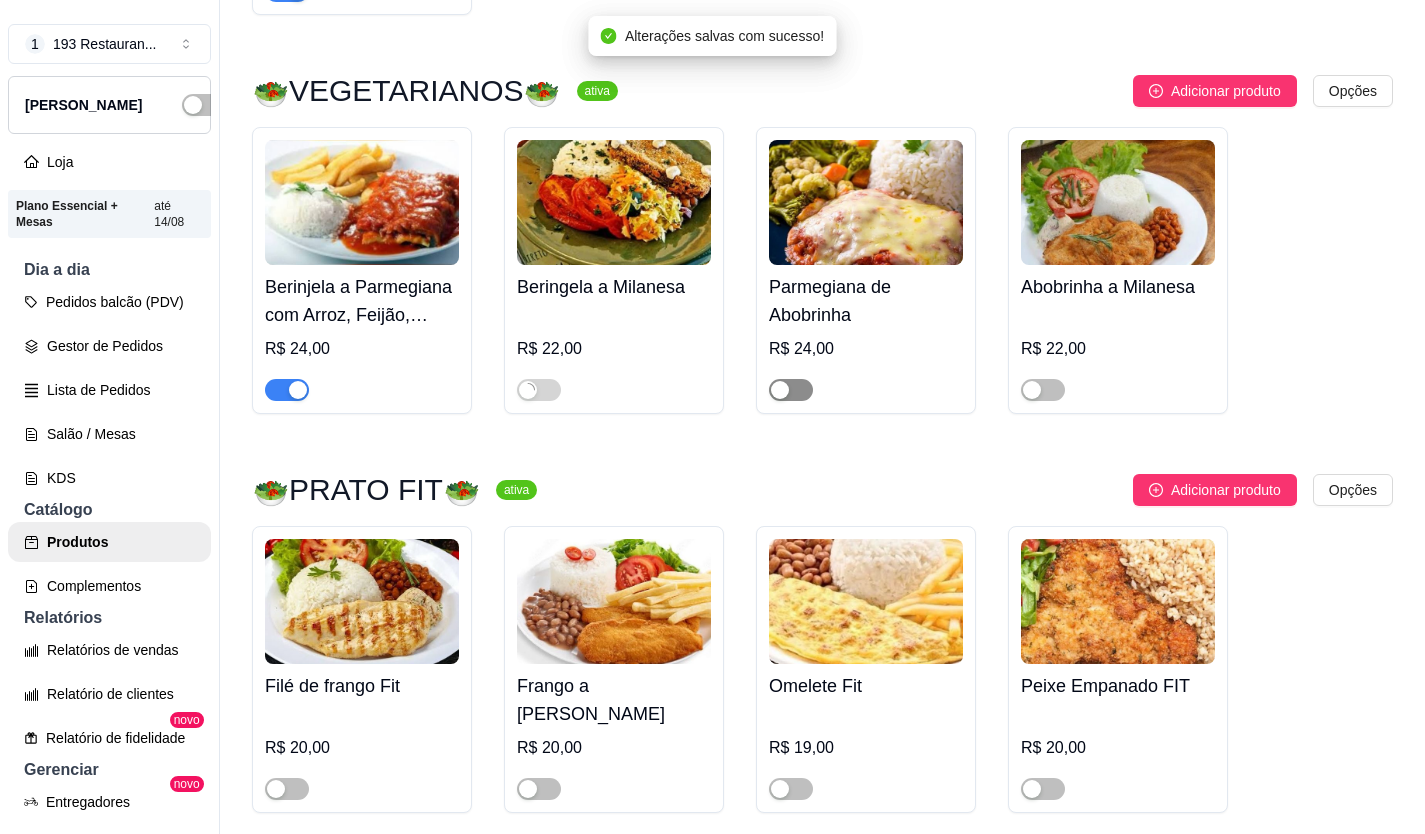 click at bounding box center (791, 390) 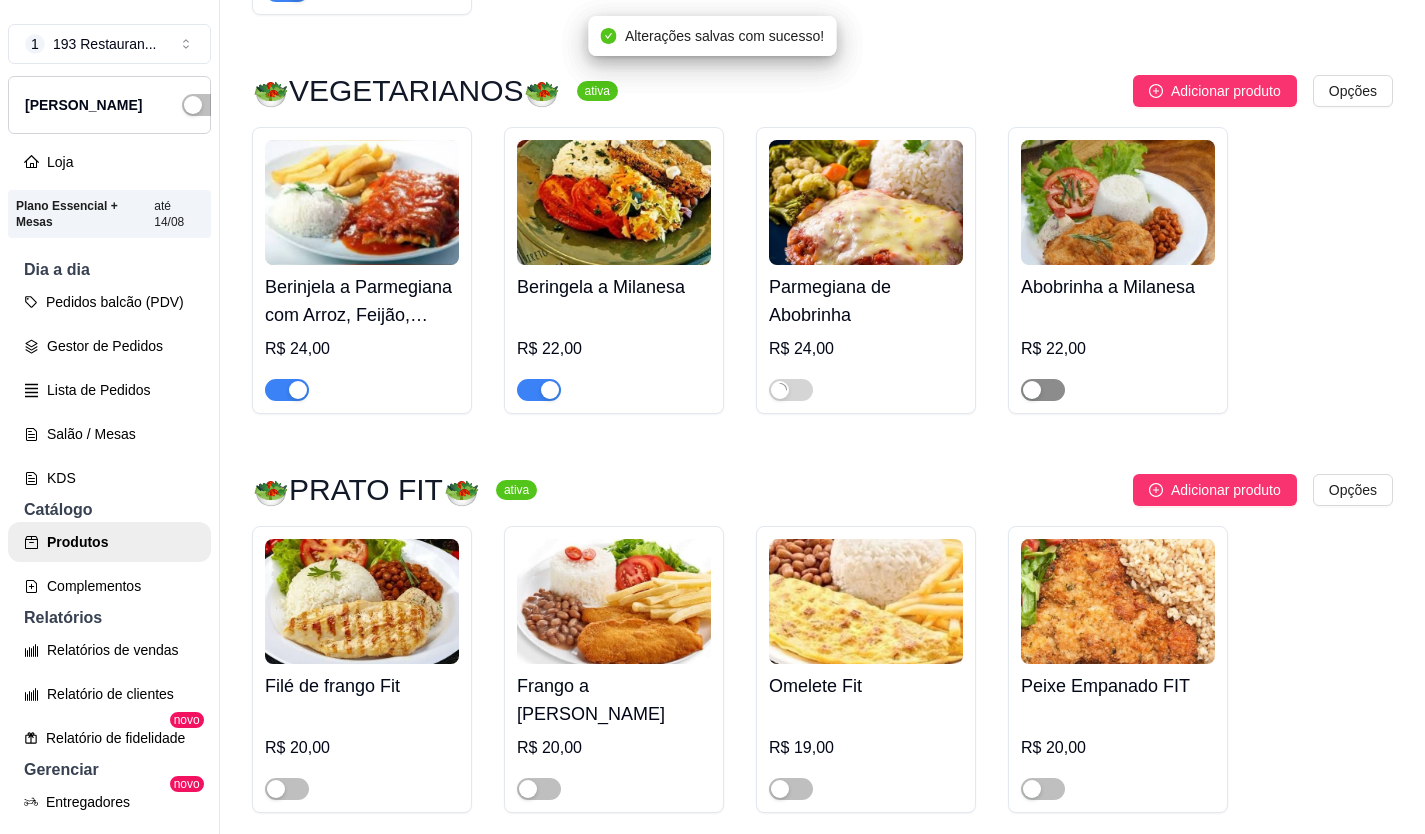 click at bounding box center (1043, 390) 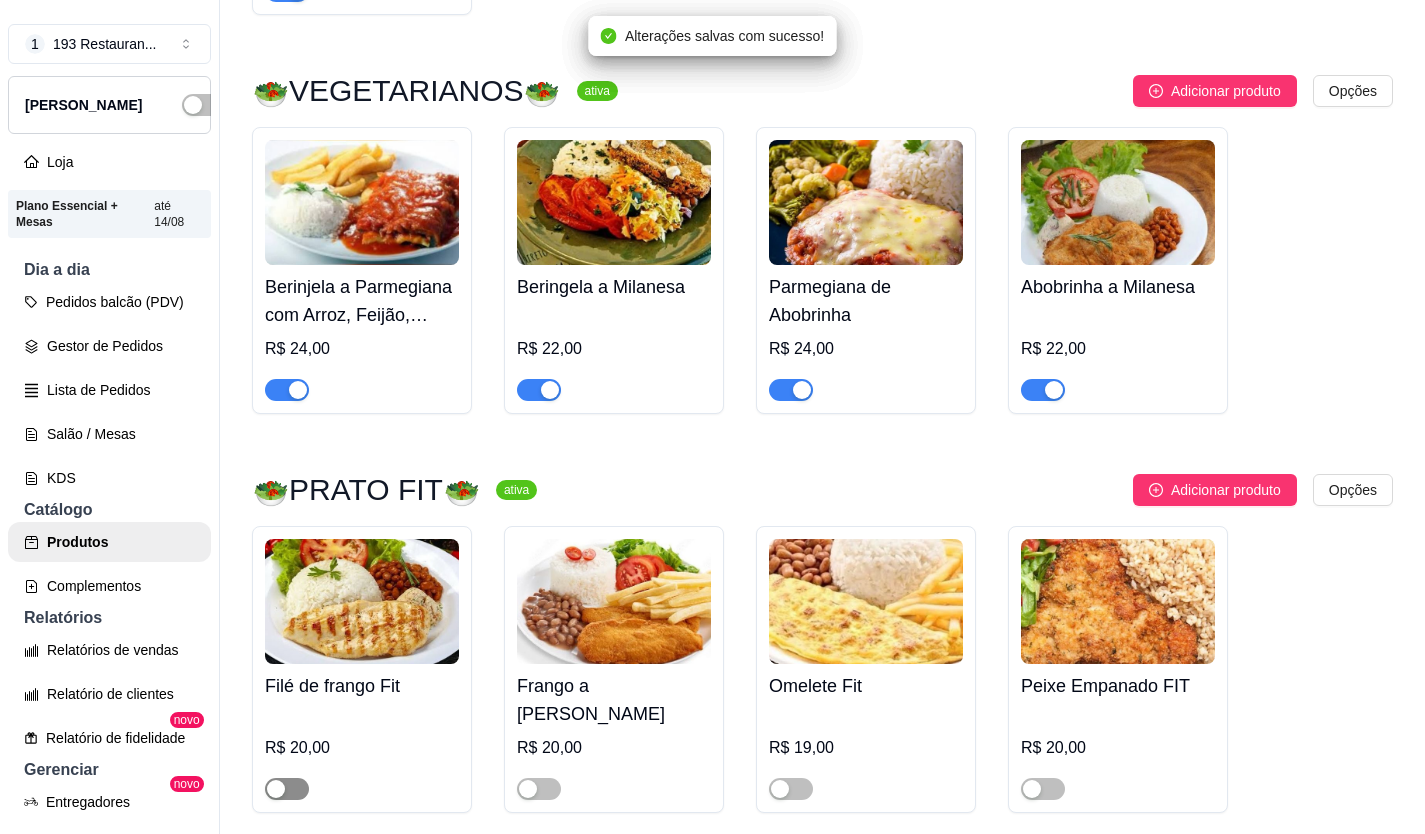 click at bounding box center [287, 789] 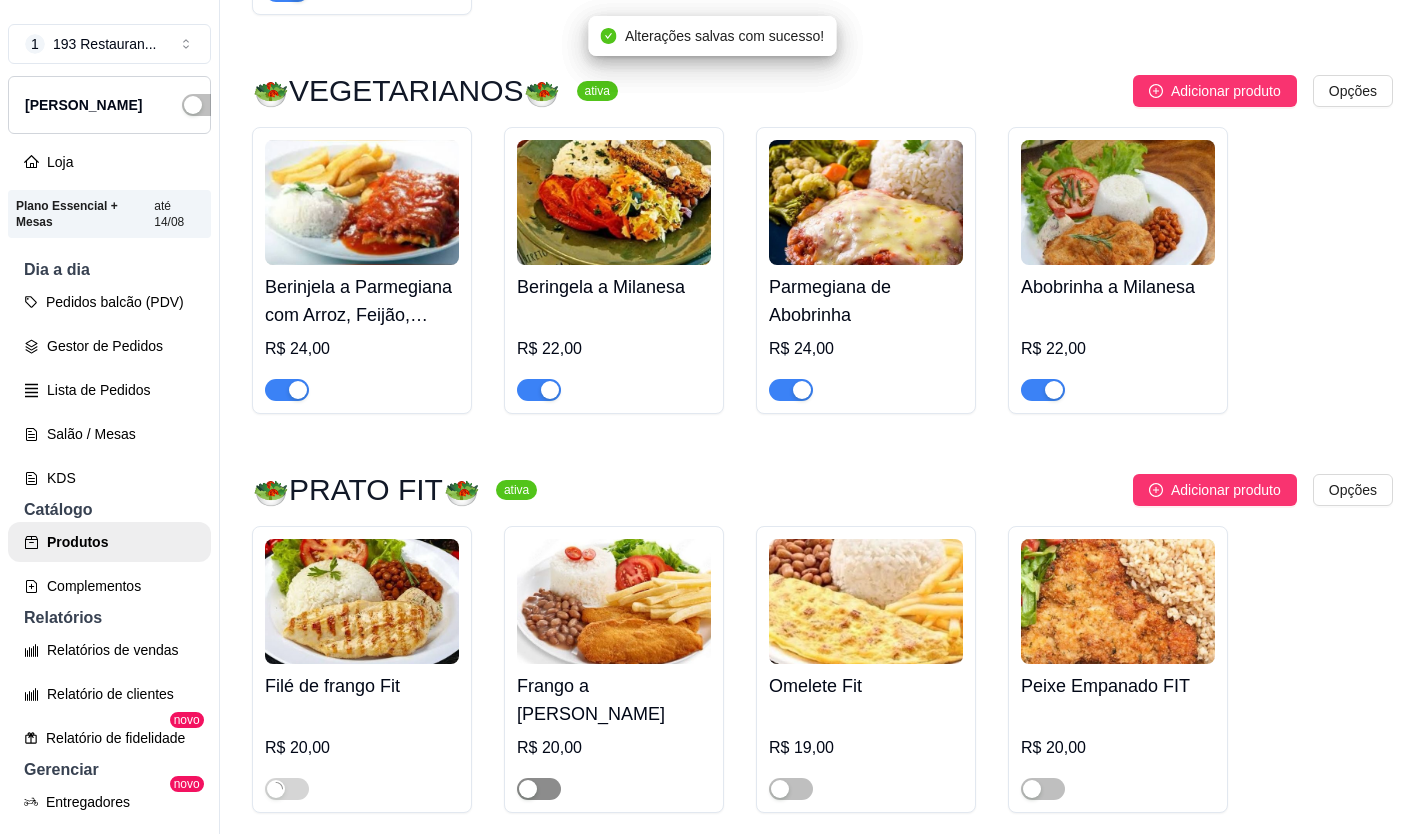click at bounding box center [528, 789] 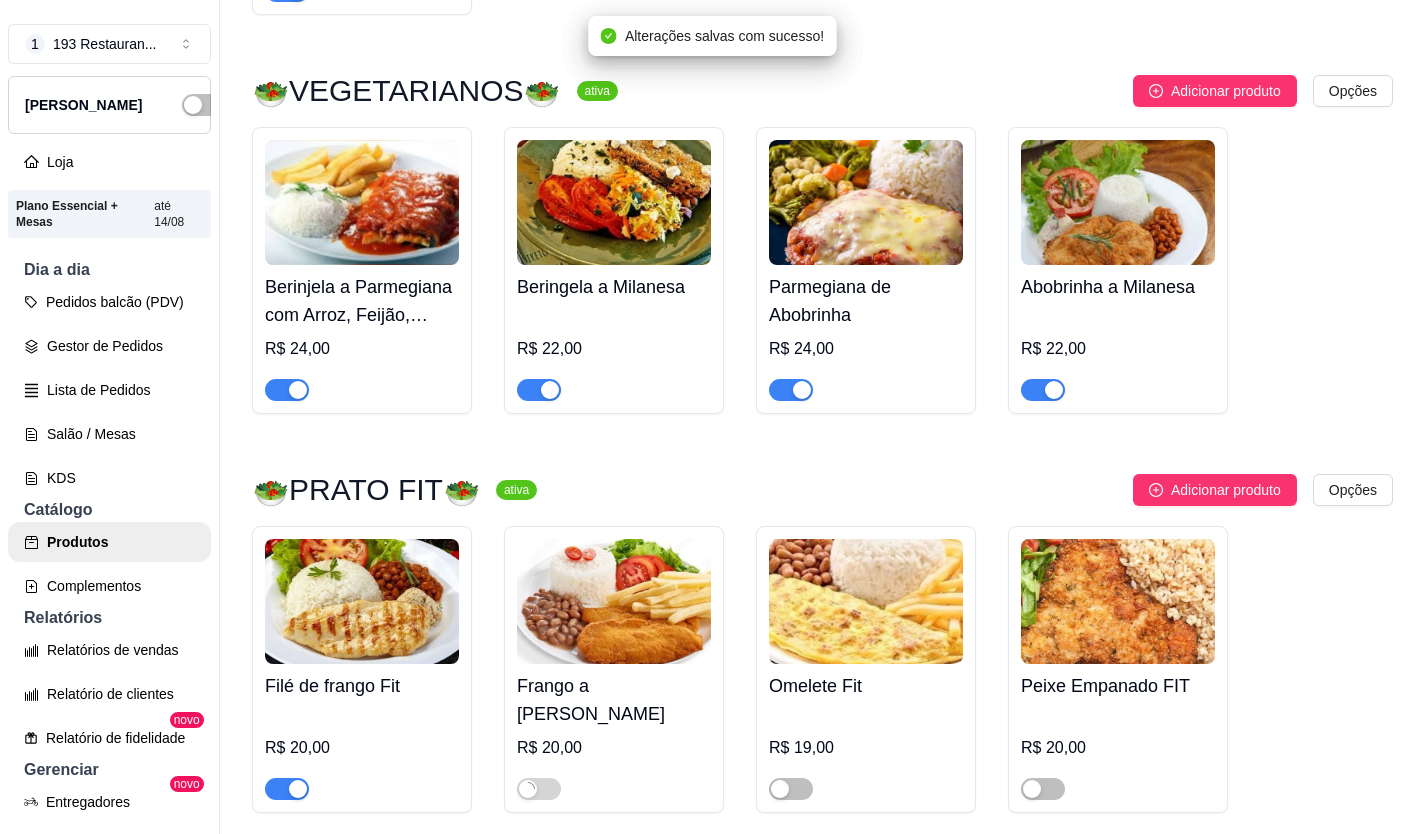 click at bounding box center [866, 780] 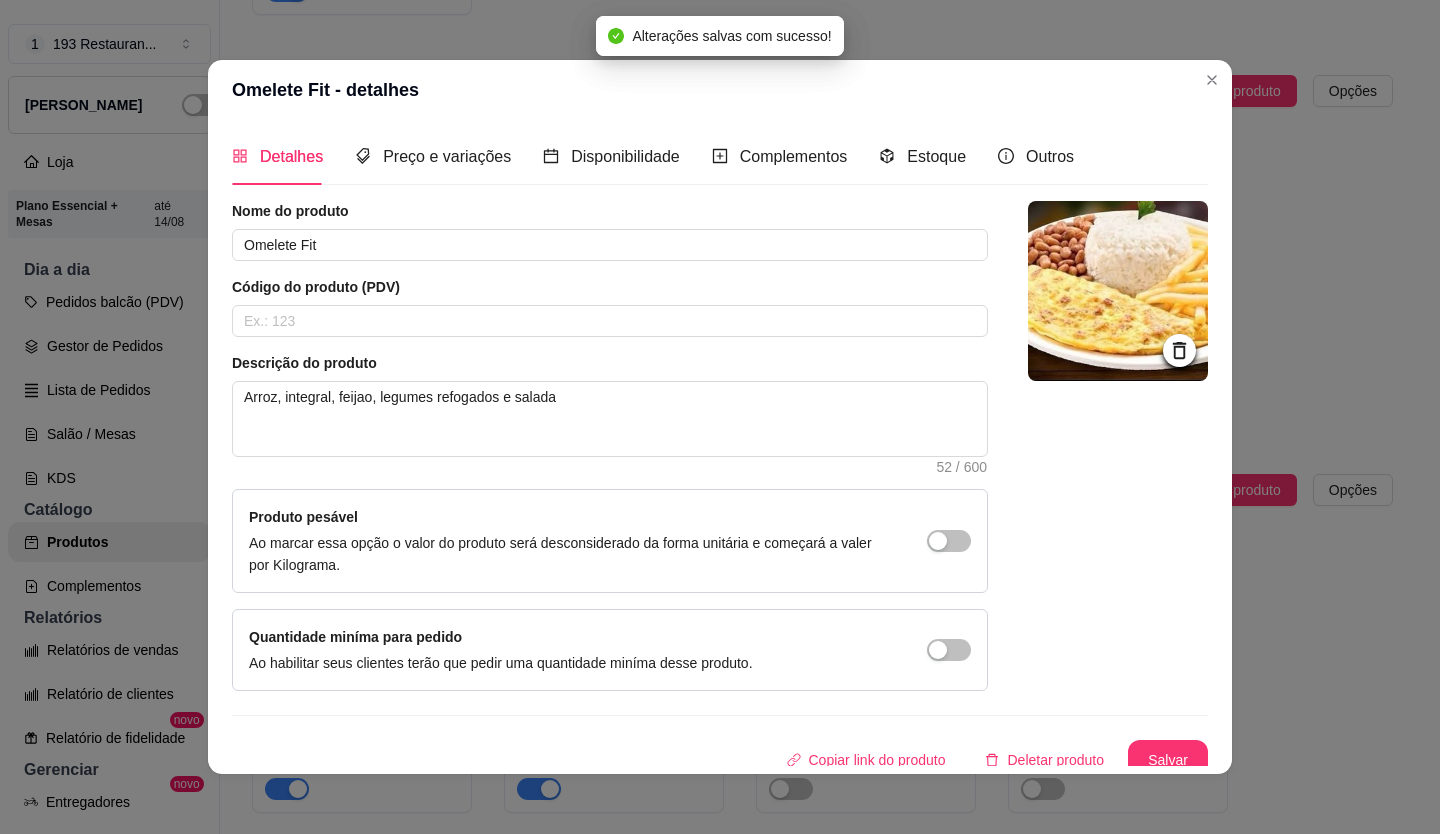 click on "Omelete Fit  - detalhes" at bounding box center [720, 90] 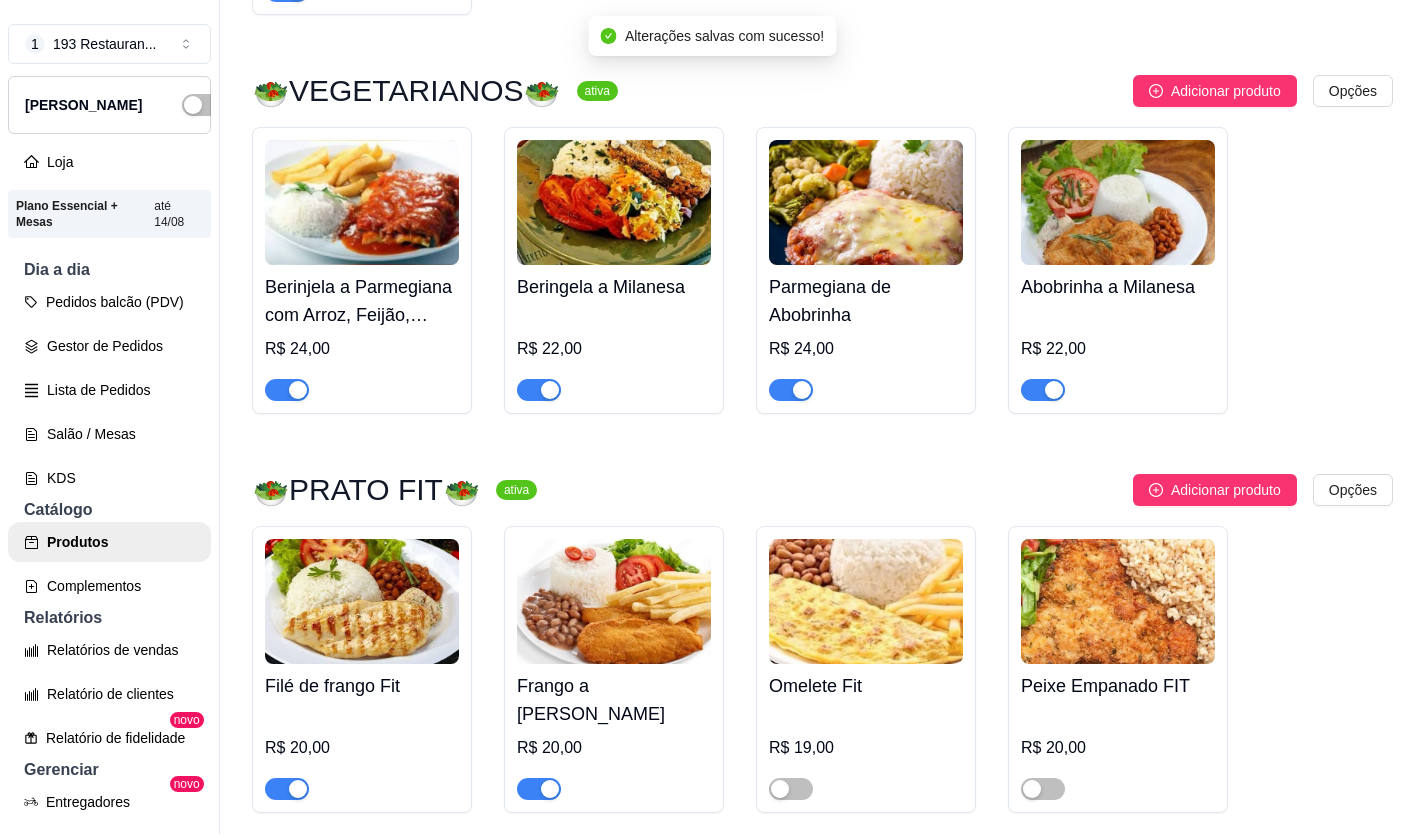 scroll, scrollTop: 3800, scrollLeft: 0, axis: vertical 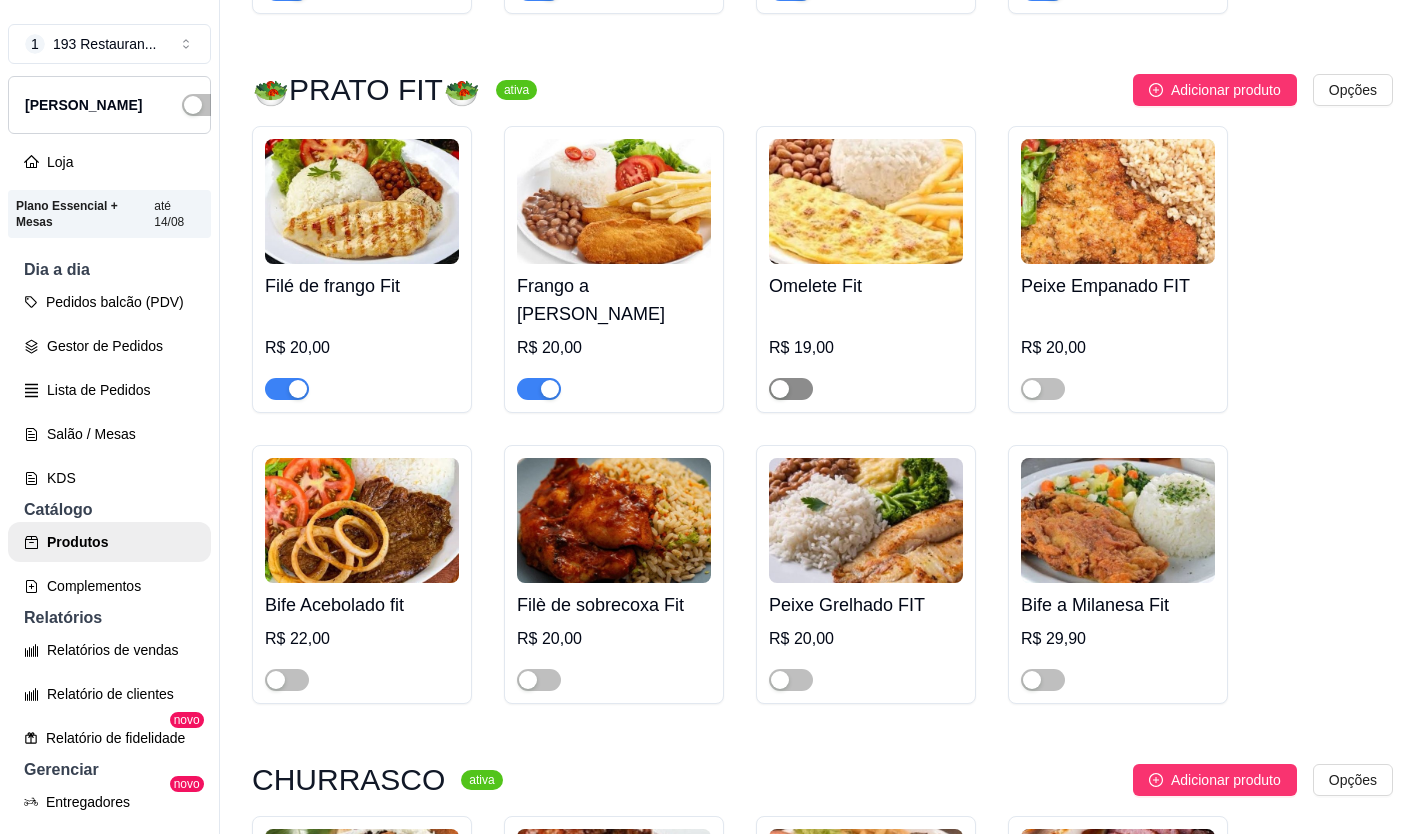click at bounding box center [791, 389] 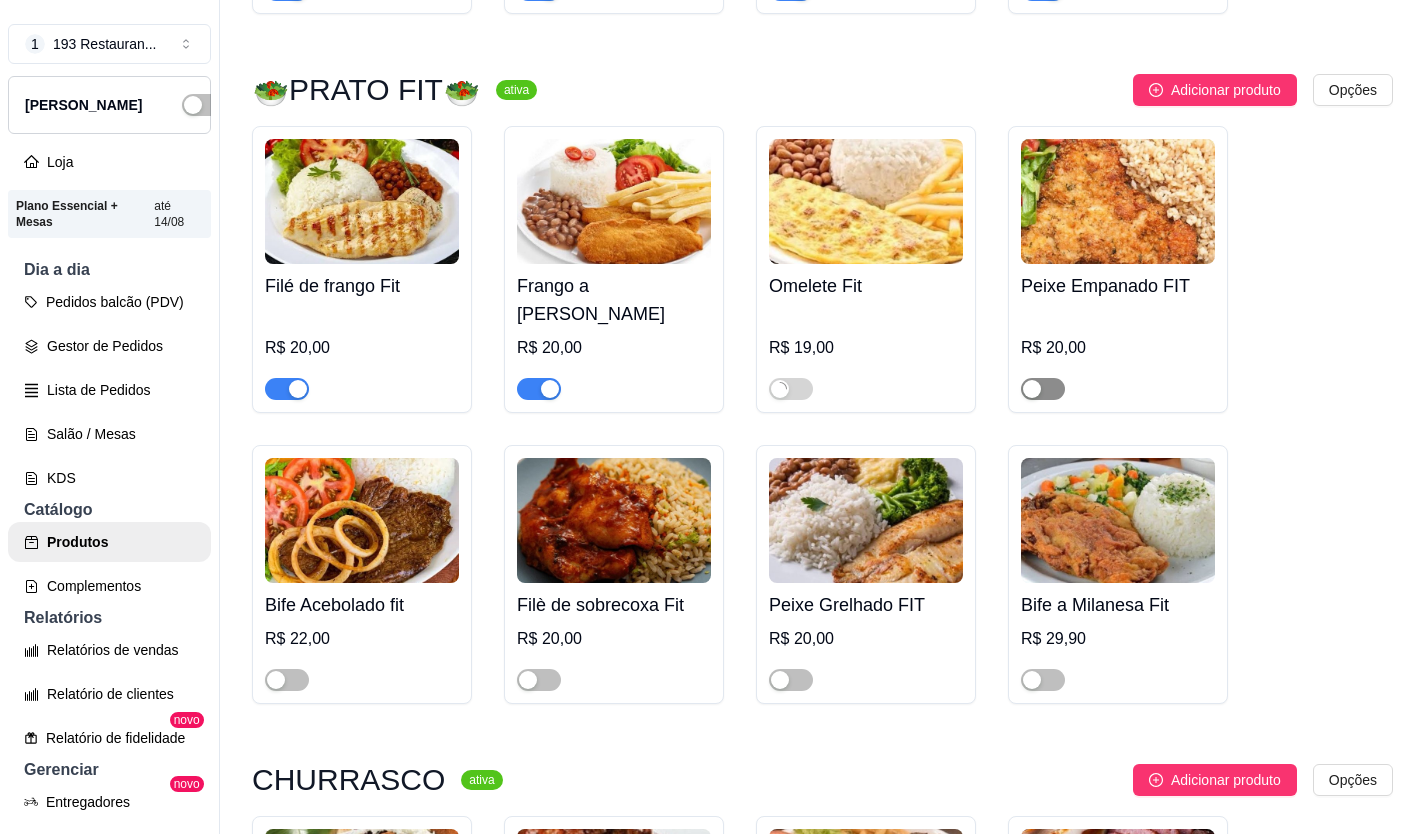 click at bounding box center [1043, 389] 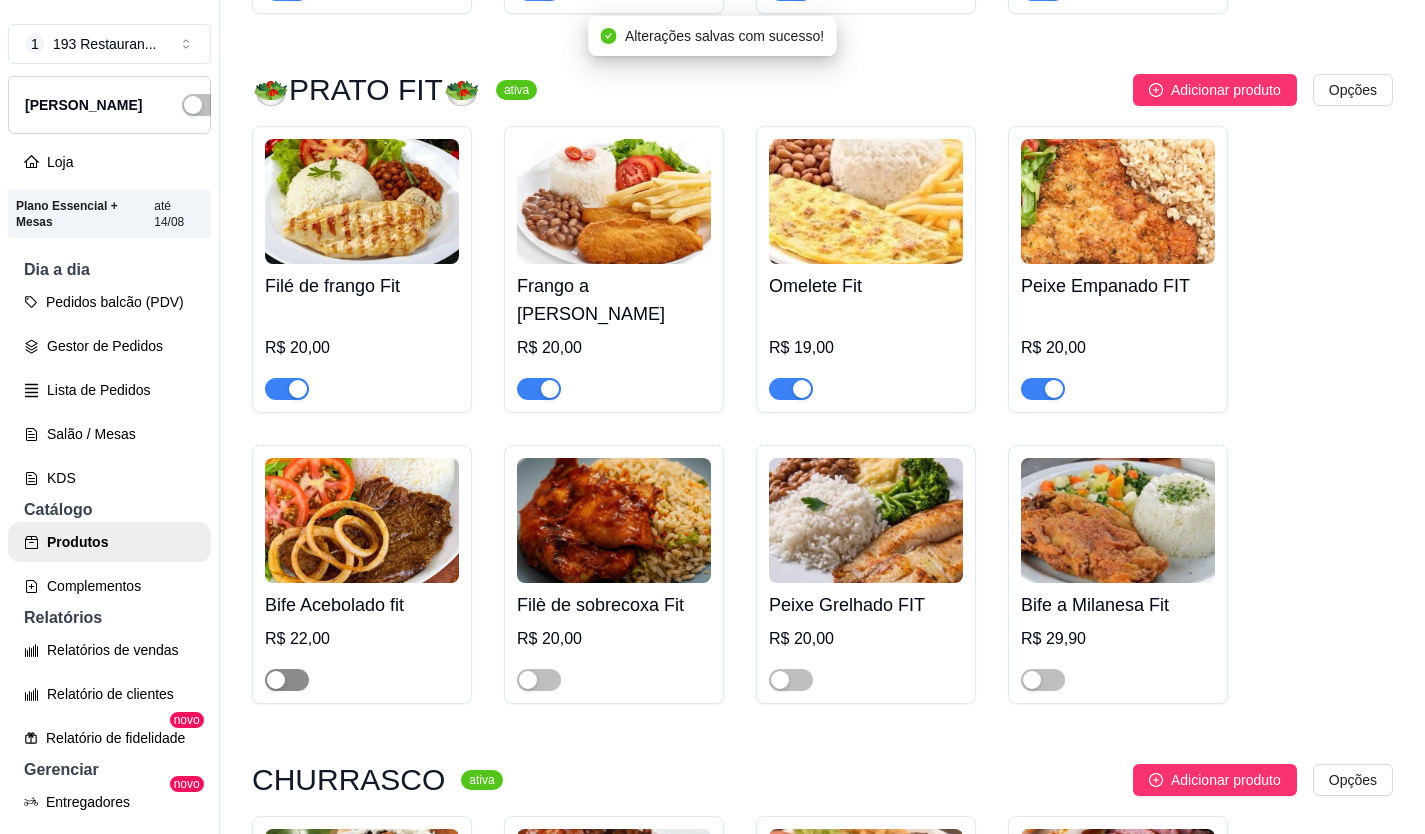 click at bounding box center [276, 680] 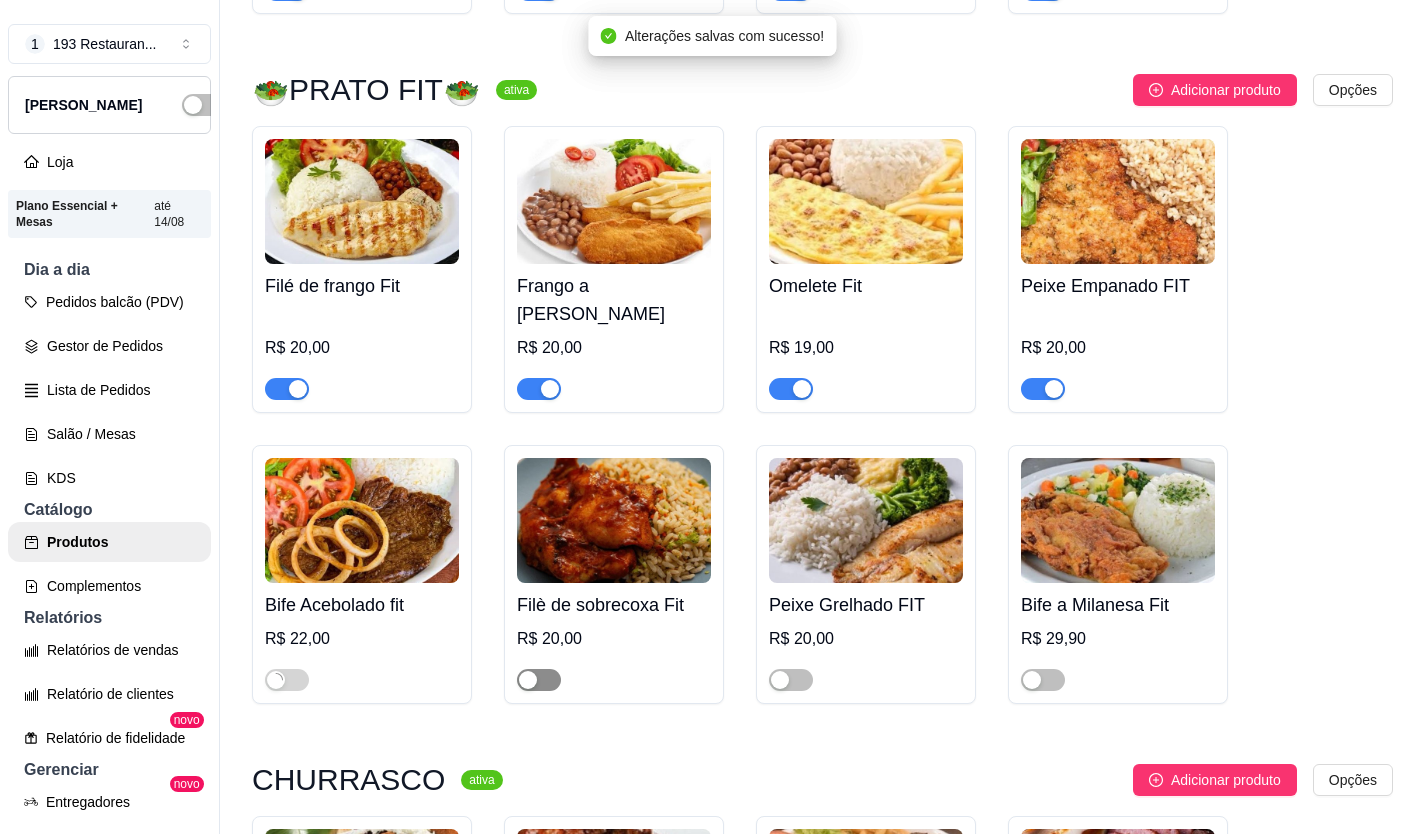 drag, startPoint x: 537, startPoint y: 659, endPoint x: 552, endPoint y: 661, distance: 15.132746 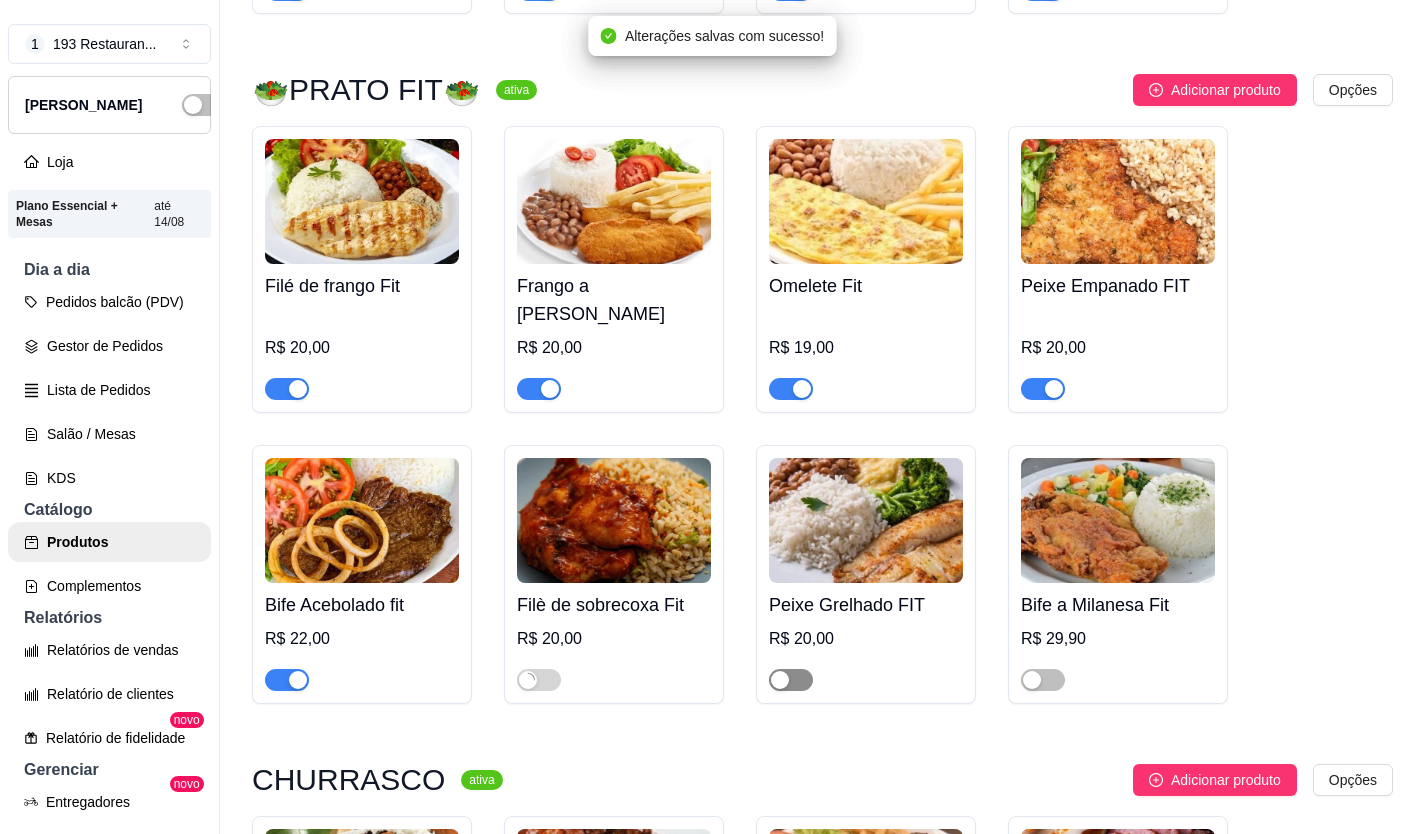 click at bounding box center (791, 680) 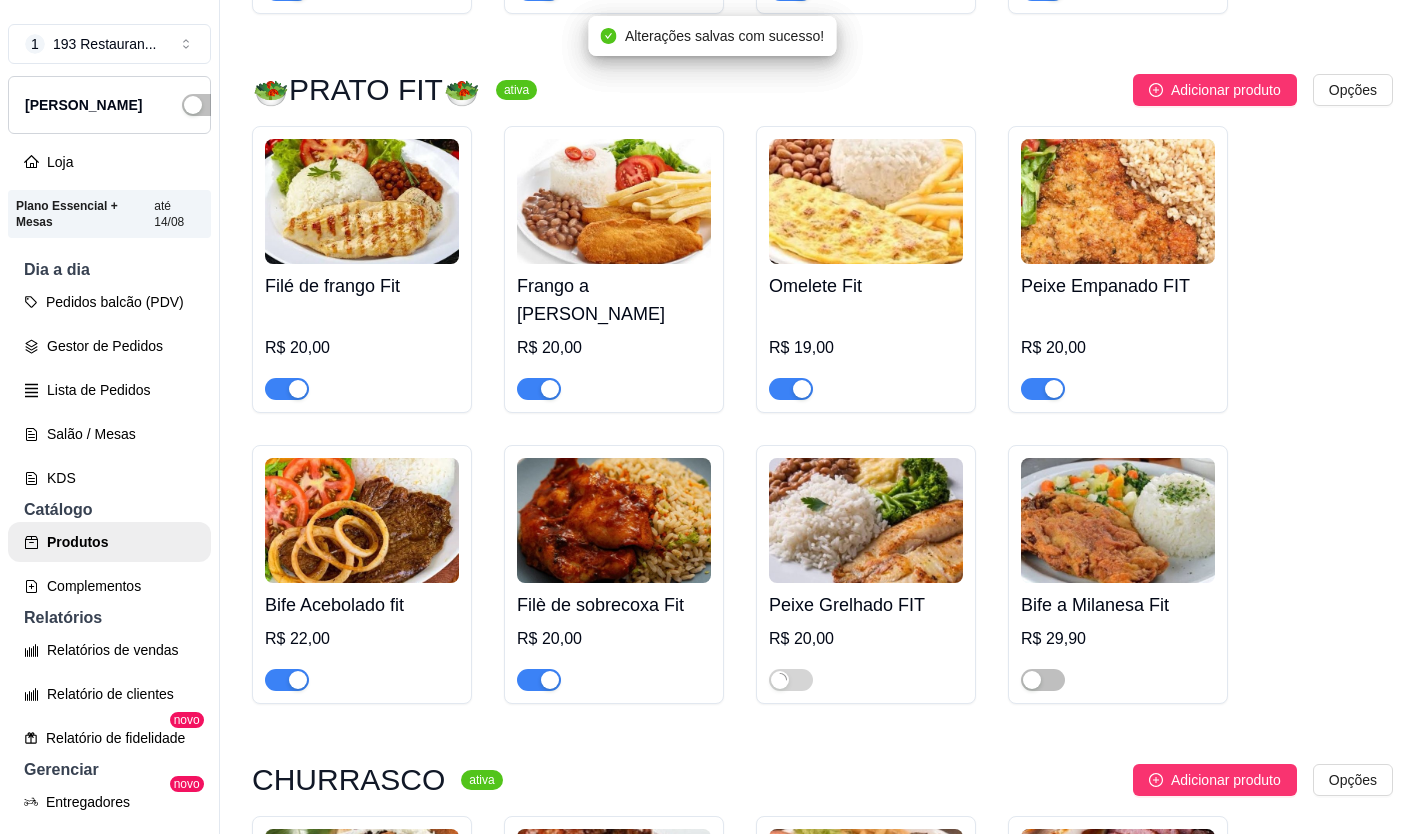 drag, startPoint x: 1049, startPoint y: 656, endPoint x: 1015, endPoint y: 666, distance: 35.44009 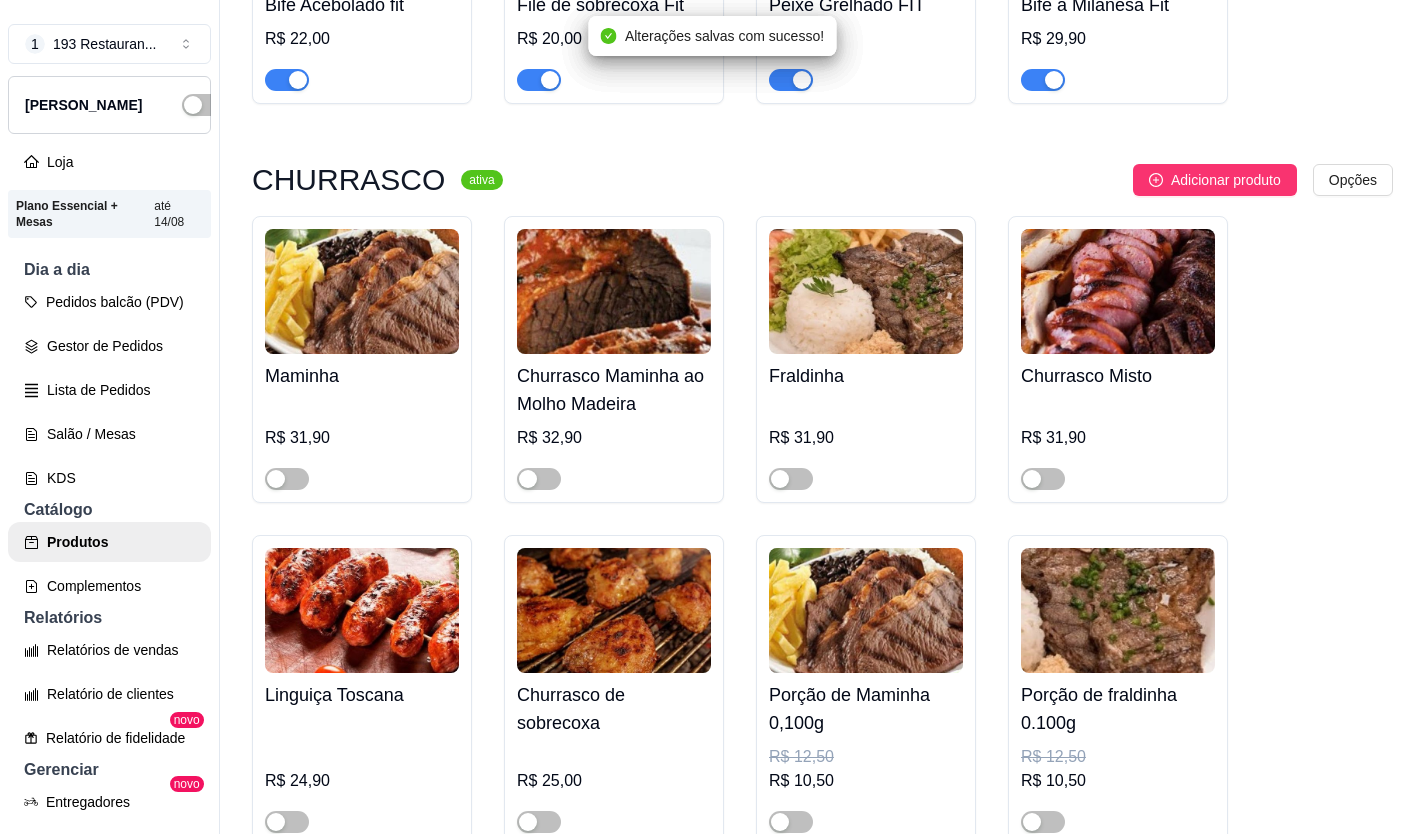 scroll, scrollTop: 4700, scrollLeft: 0, axis: vertical 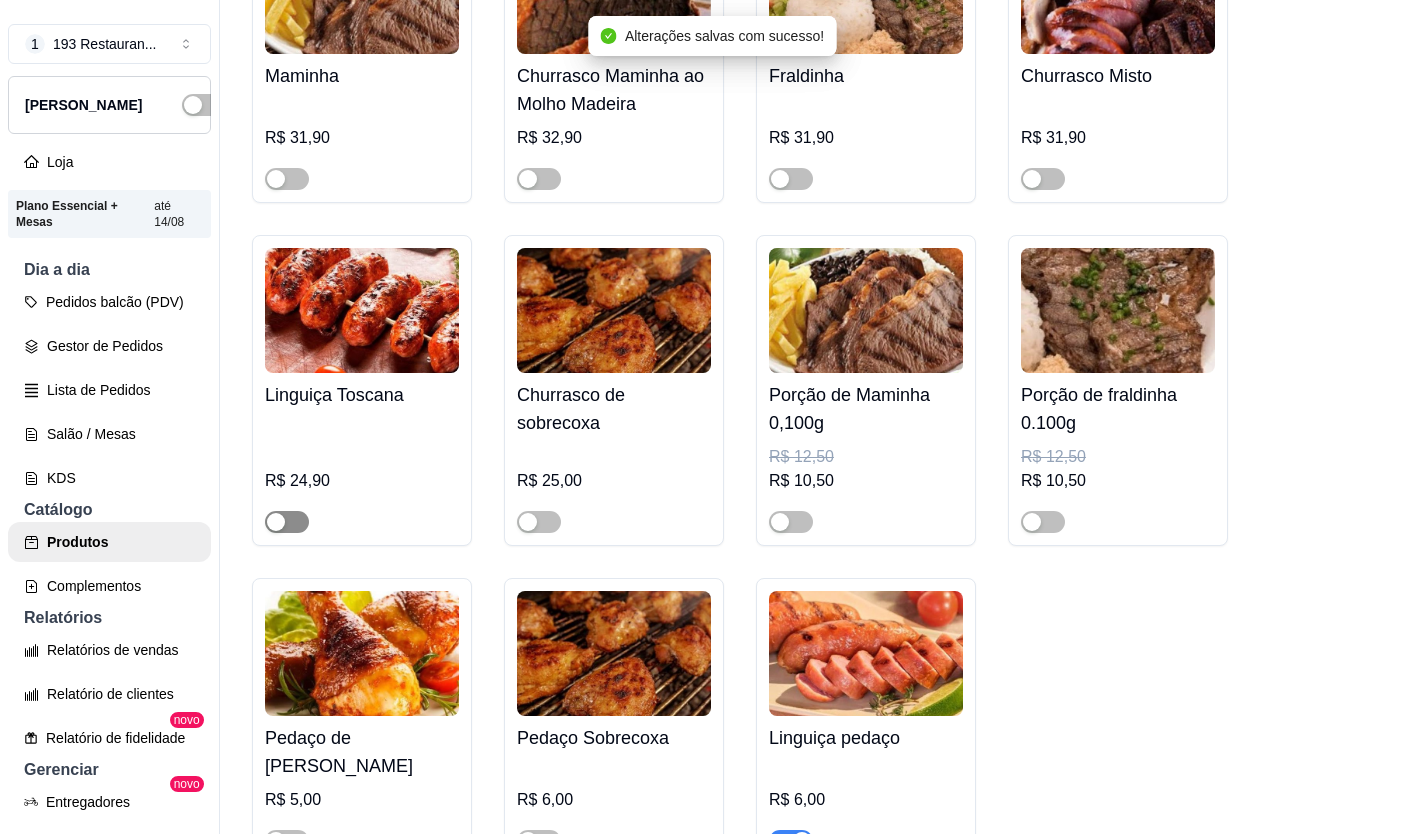 click at bounding box center (276, 522) 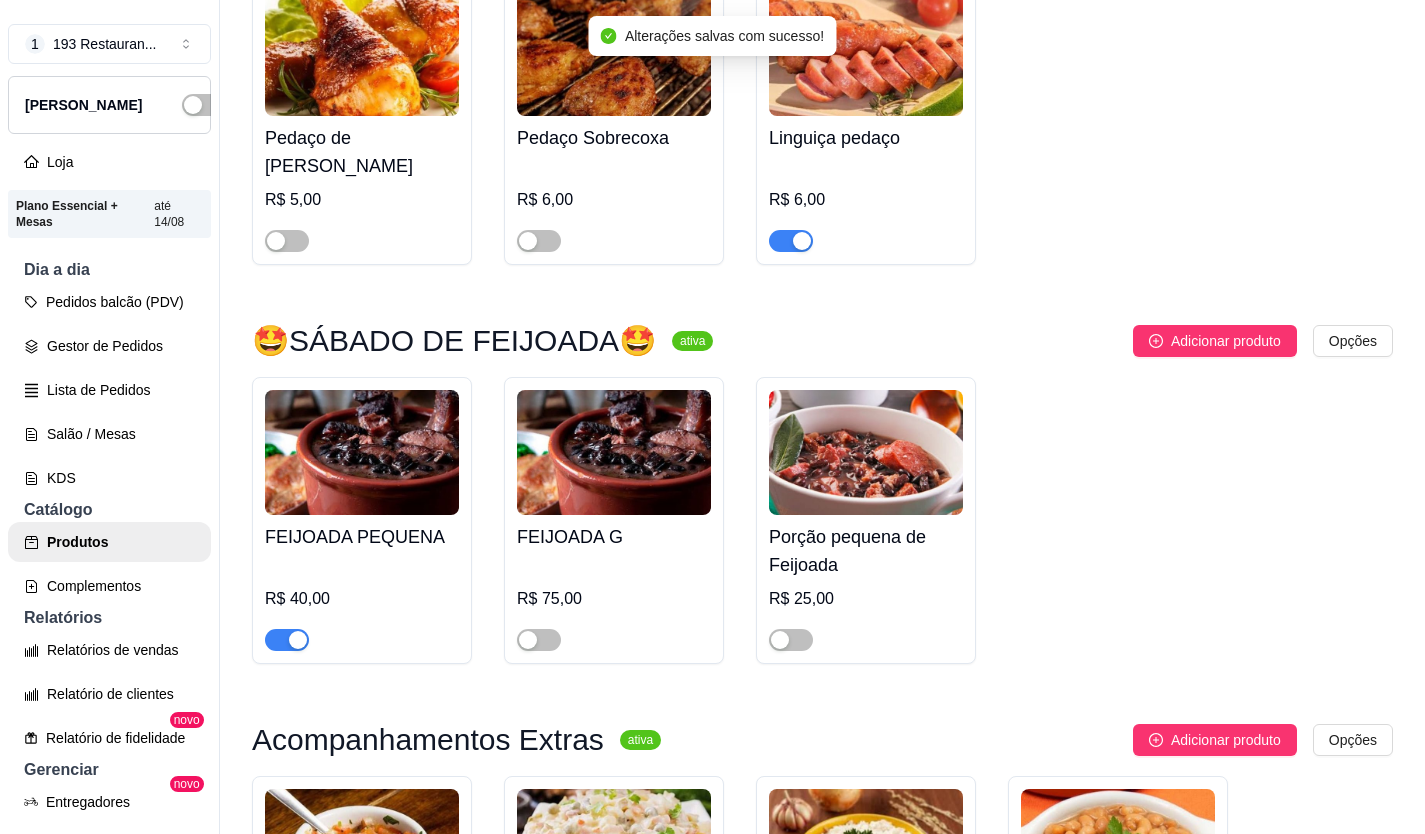 scroll, scrollTop: 5500, scrollLeft: 0, axis: vertical 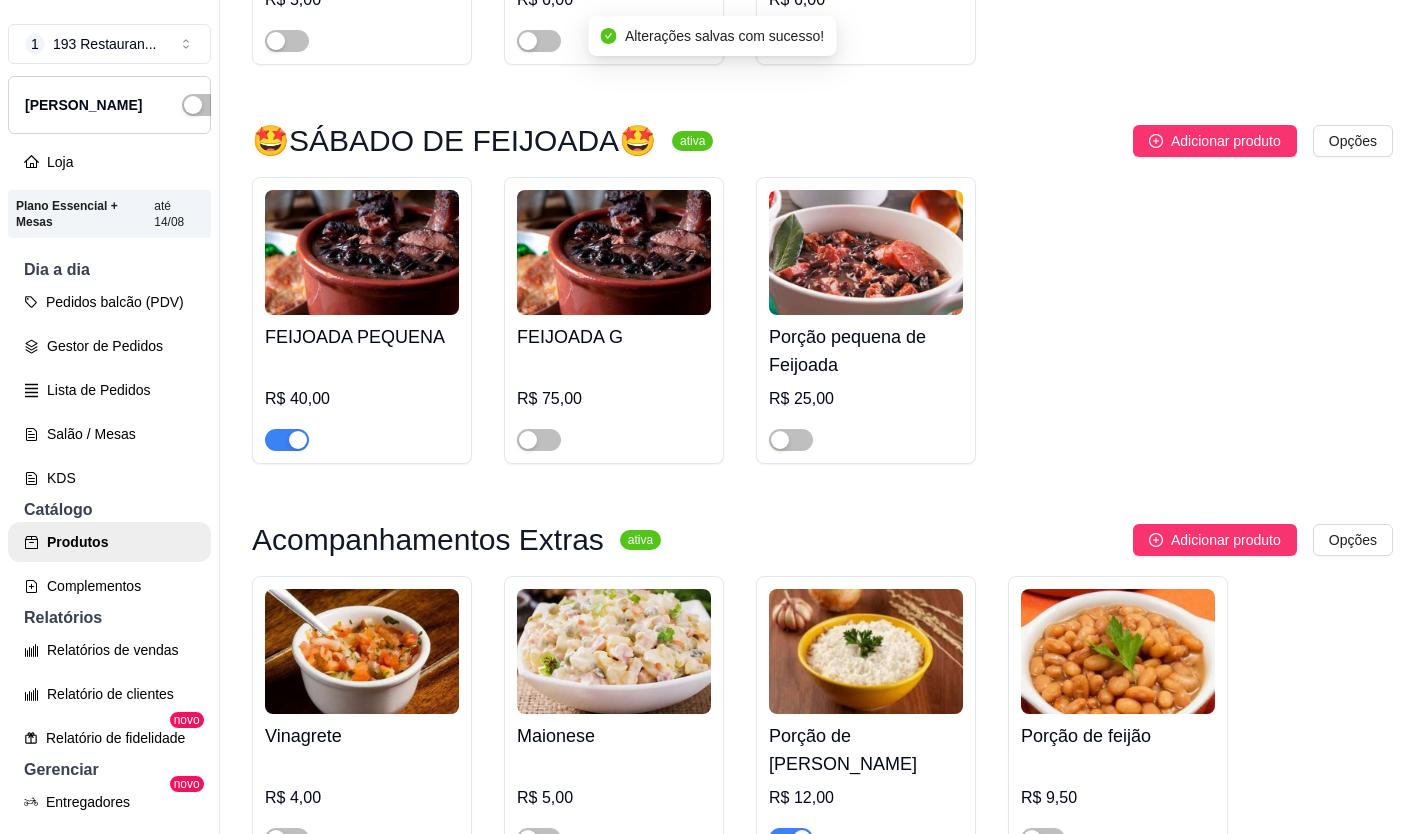 click at bounding box center [287, 440] 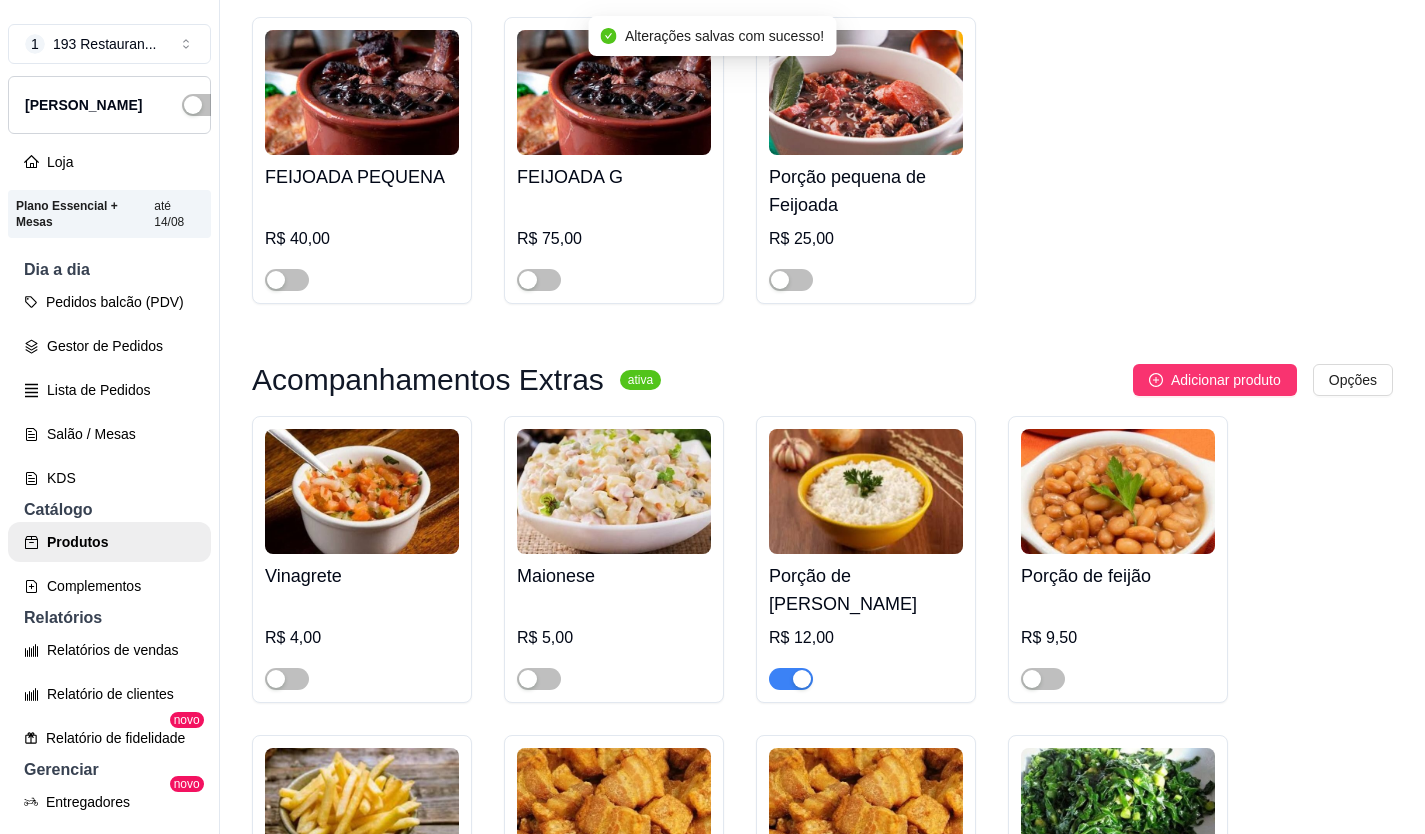 scroll, scrollTop: 5700, scrollLeft: 0, axis: vertical 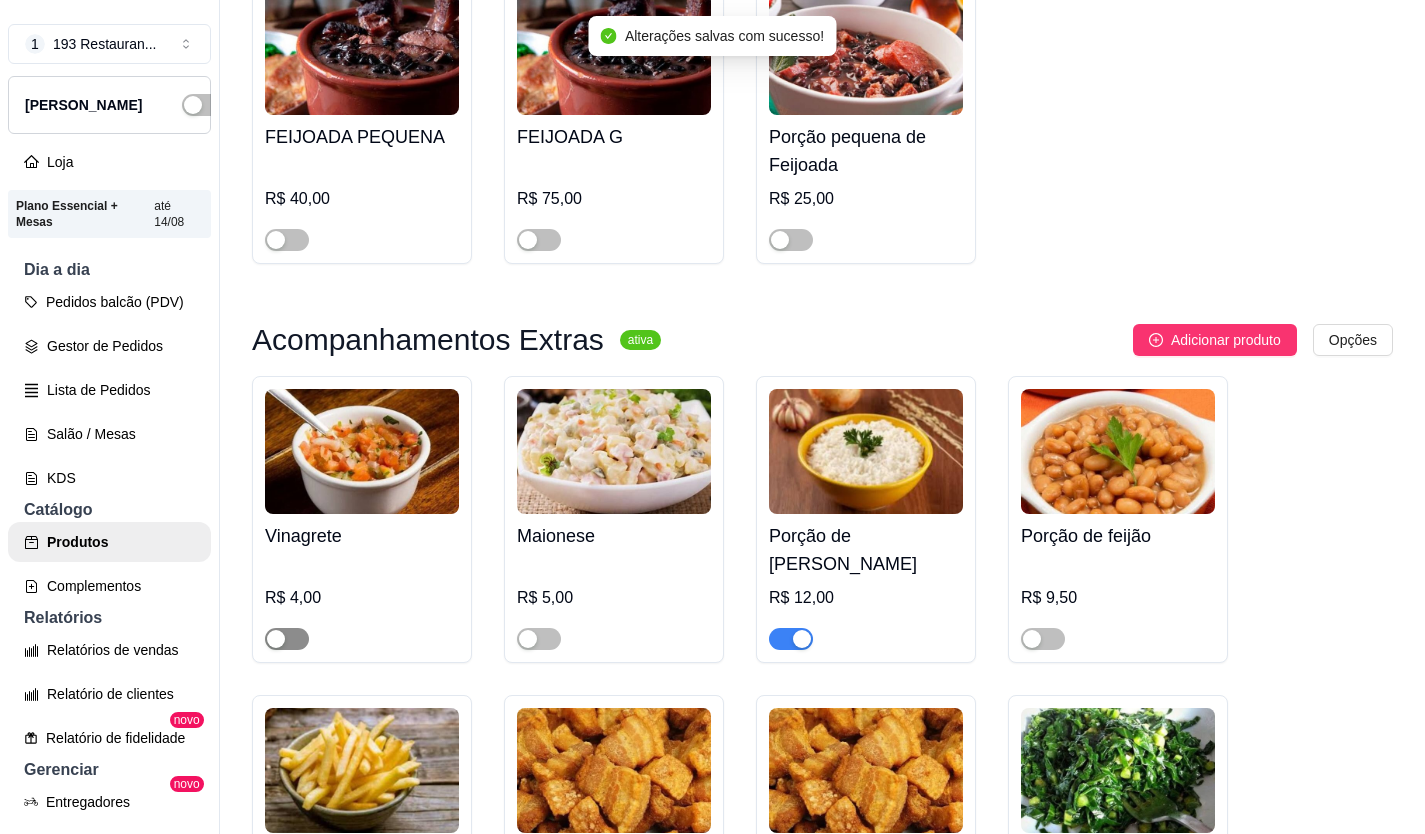 click at bounding box center (276, 639) 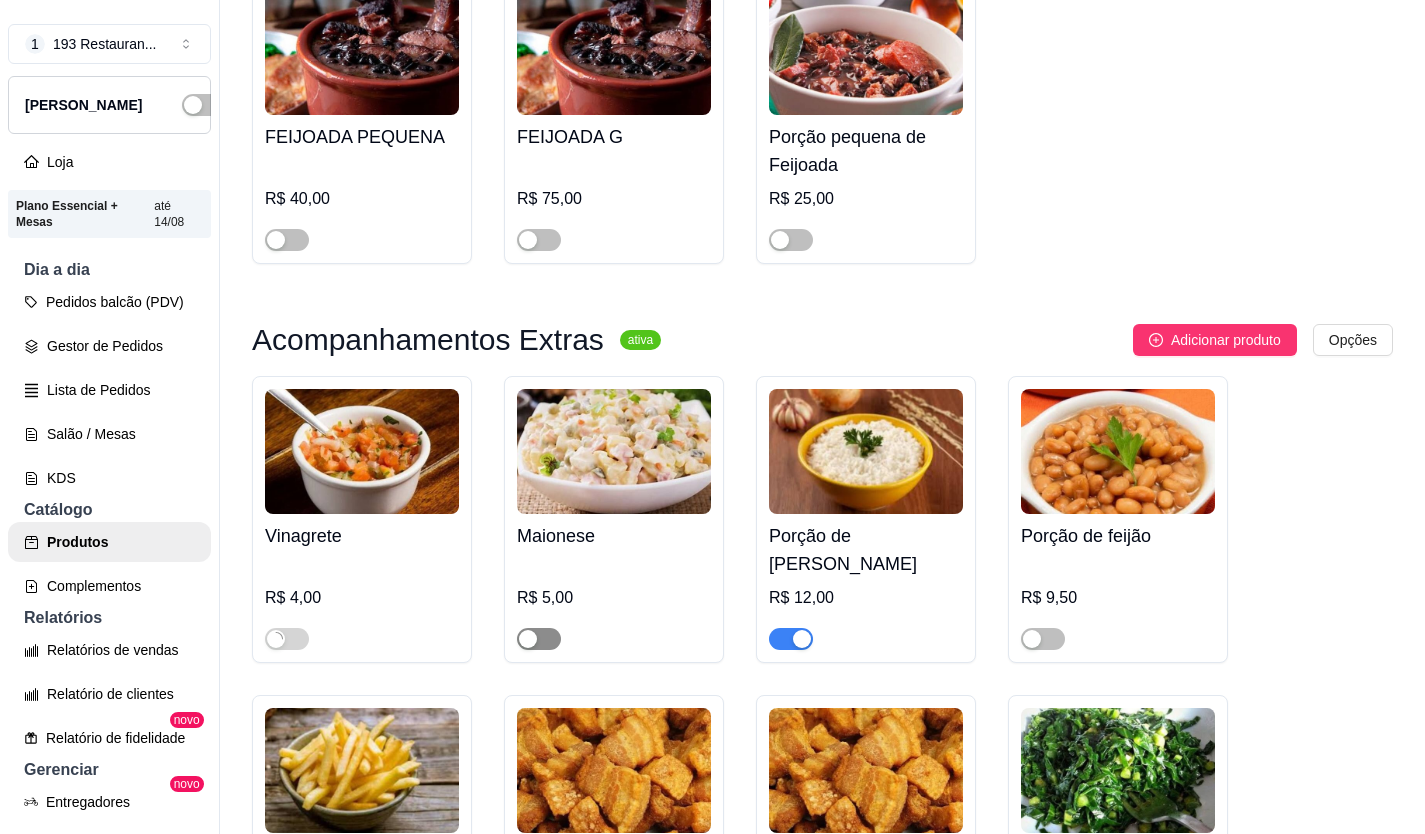 click at bounding box center (539, 639) 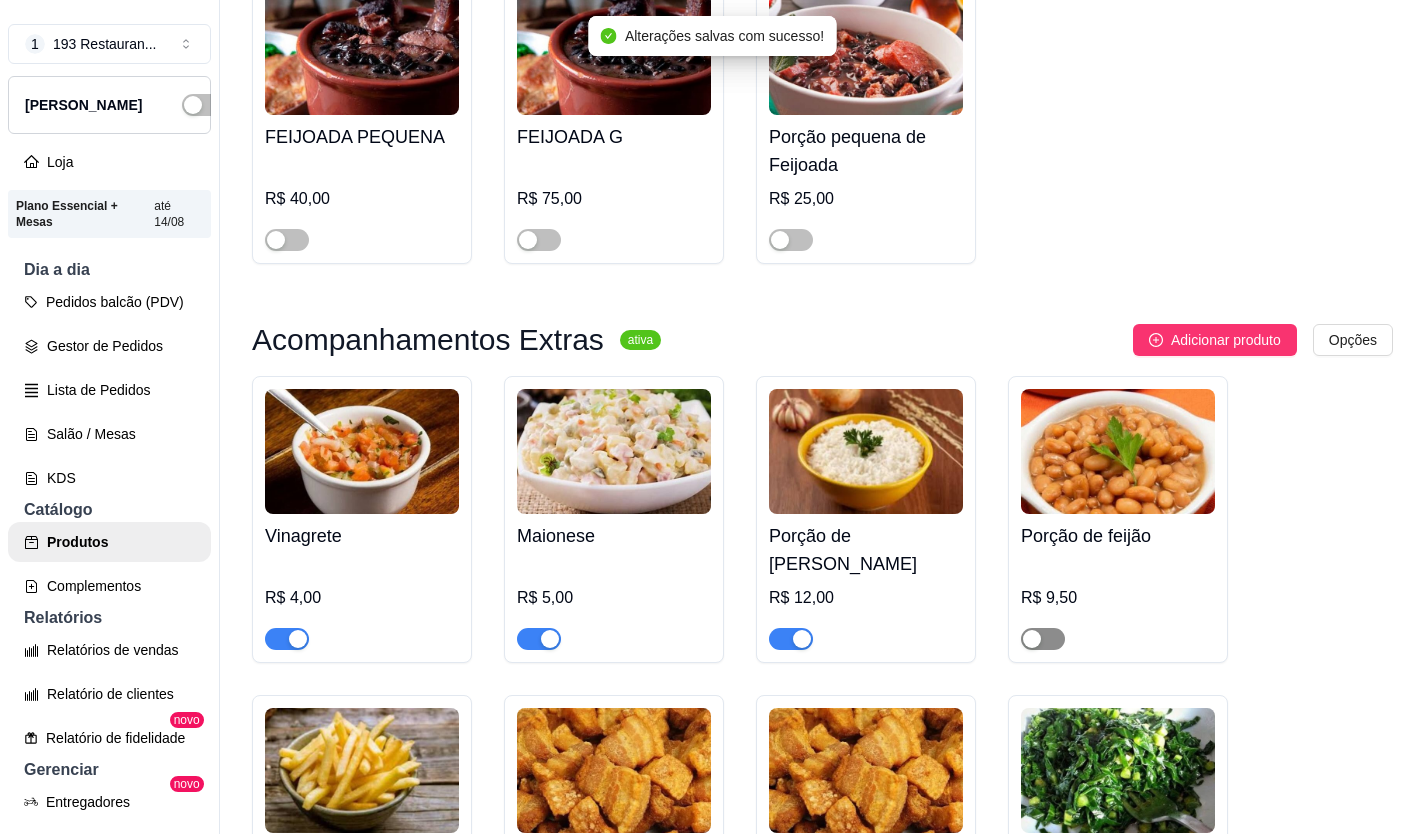 click at bounding box center [1043, 639] 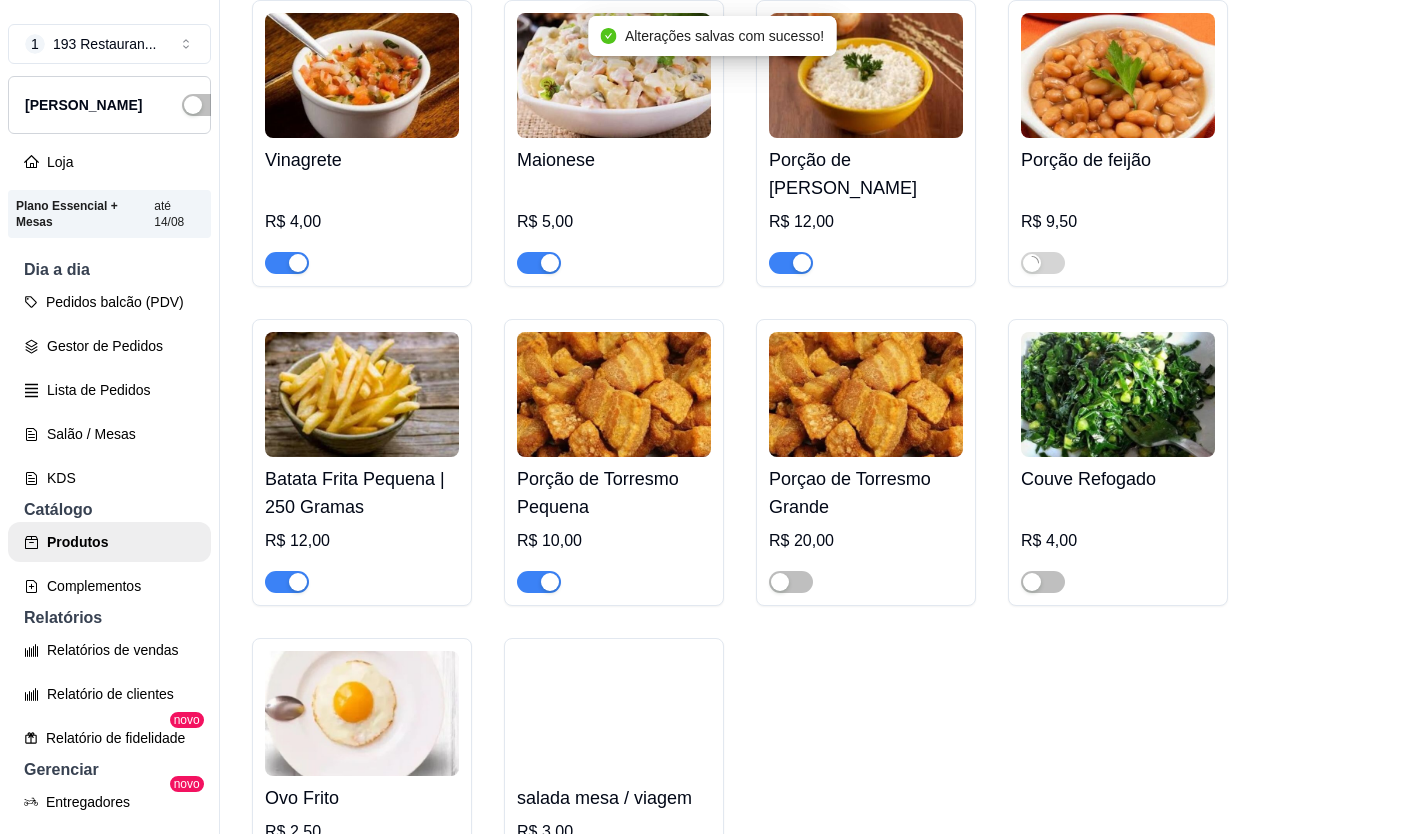 scroll, scrollTop: 6200, scrollLeft: 0, axis: vertical 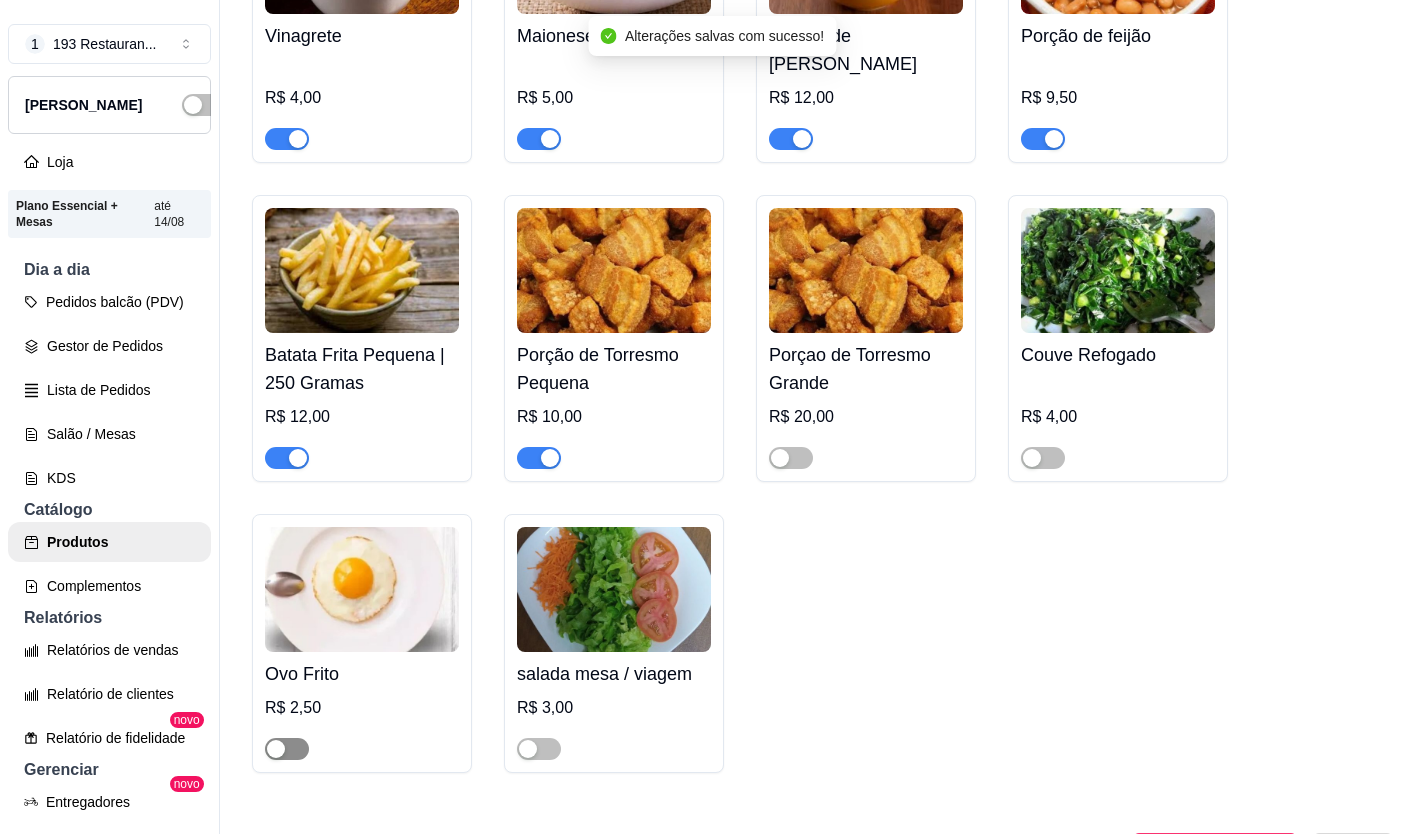 click at bounding box center [287, 749] 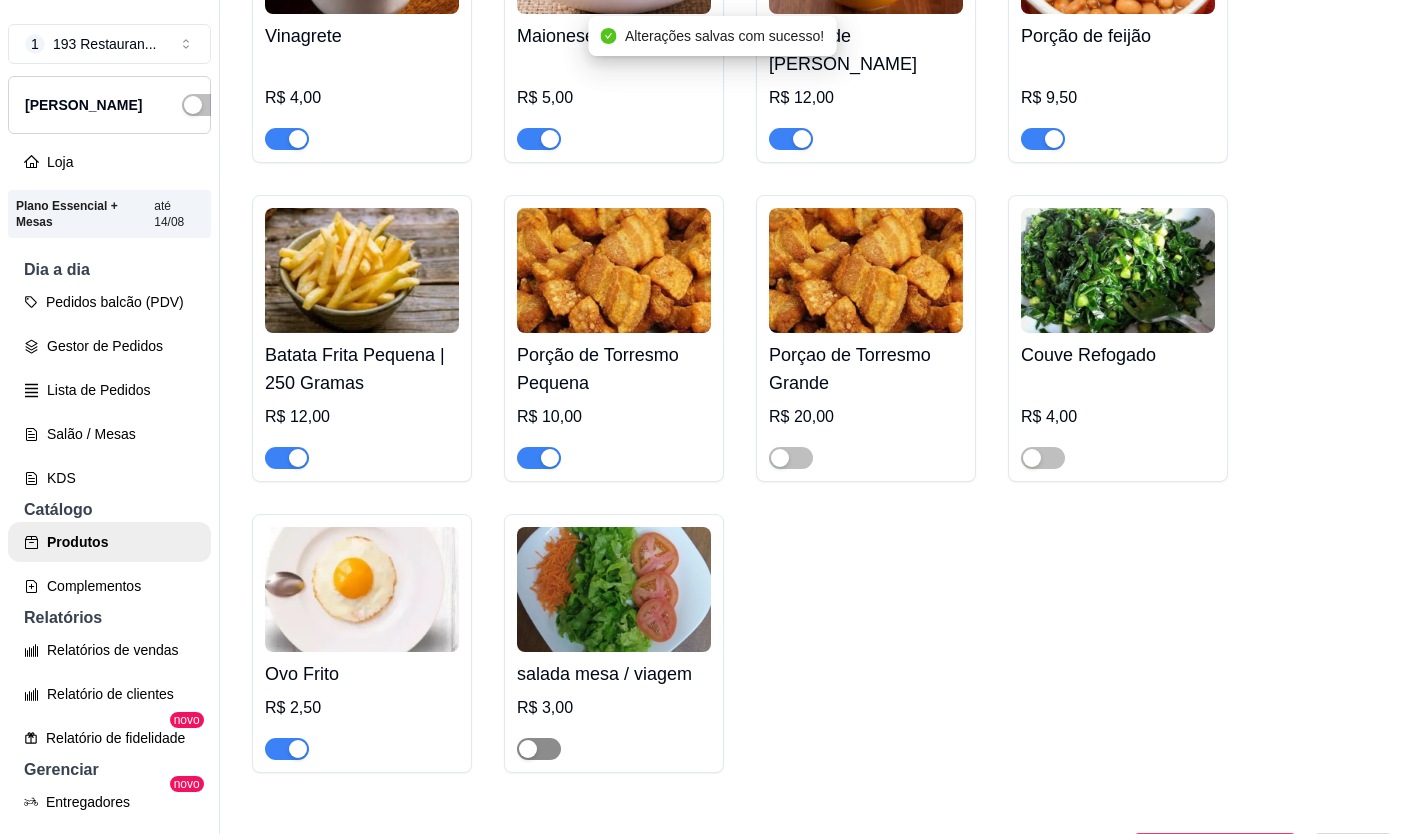 click at bounding box center [528, 749] 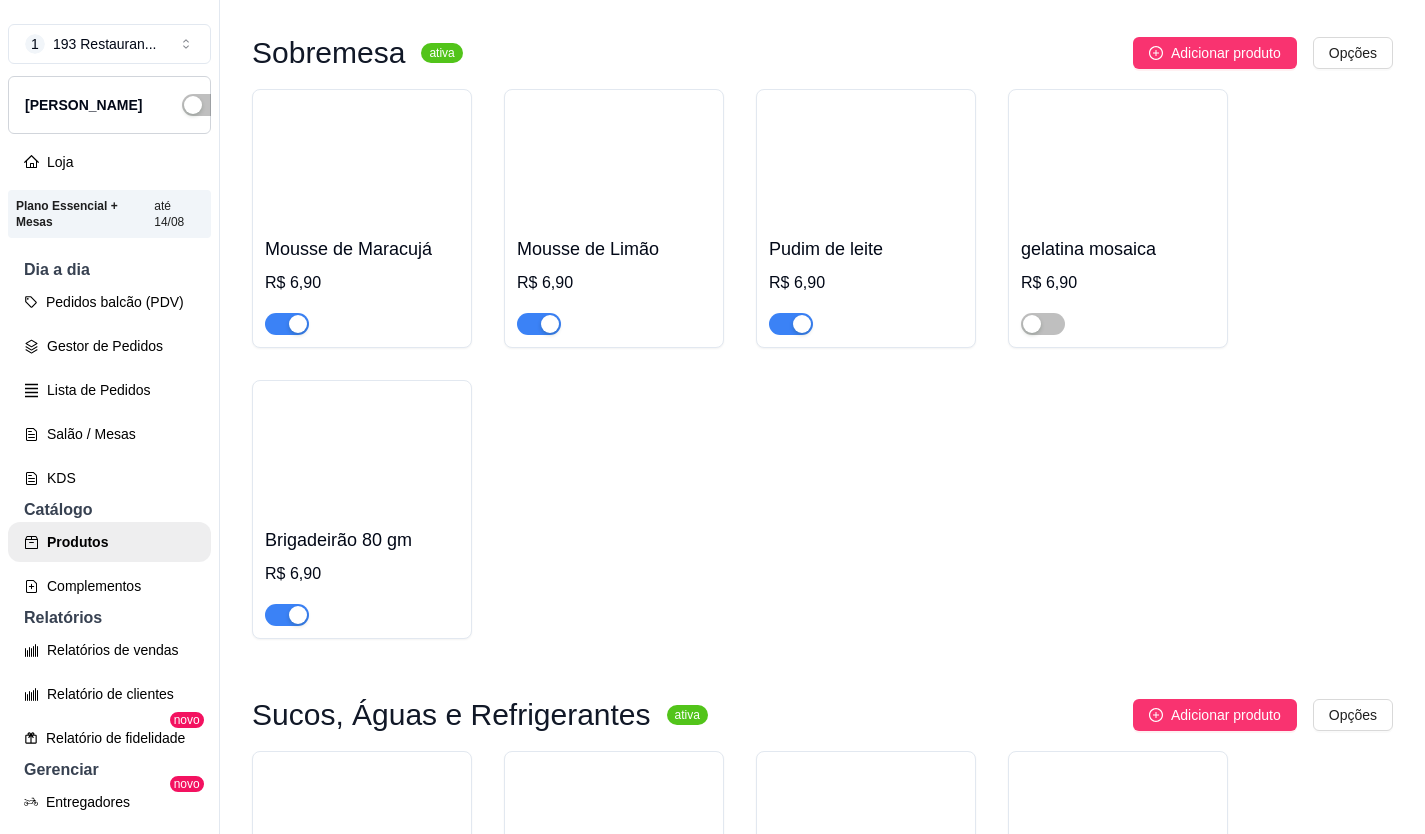 scroll, scrollTop: 6900, scrollLeft: 0, axis: vertical 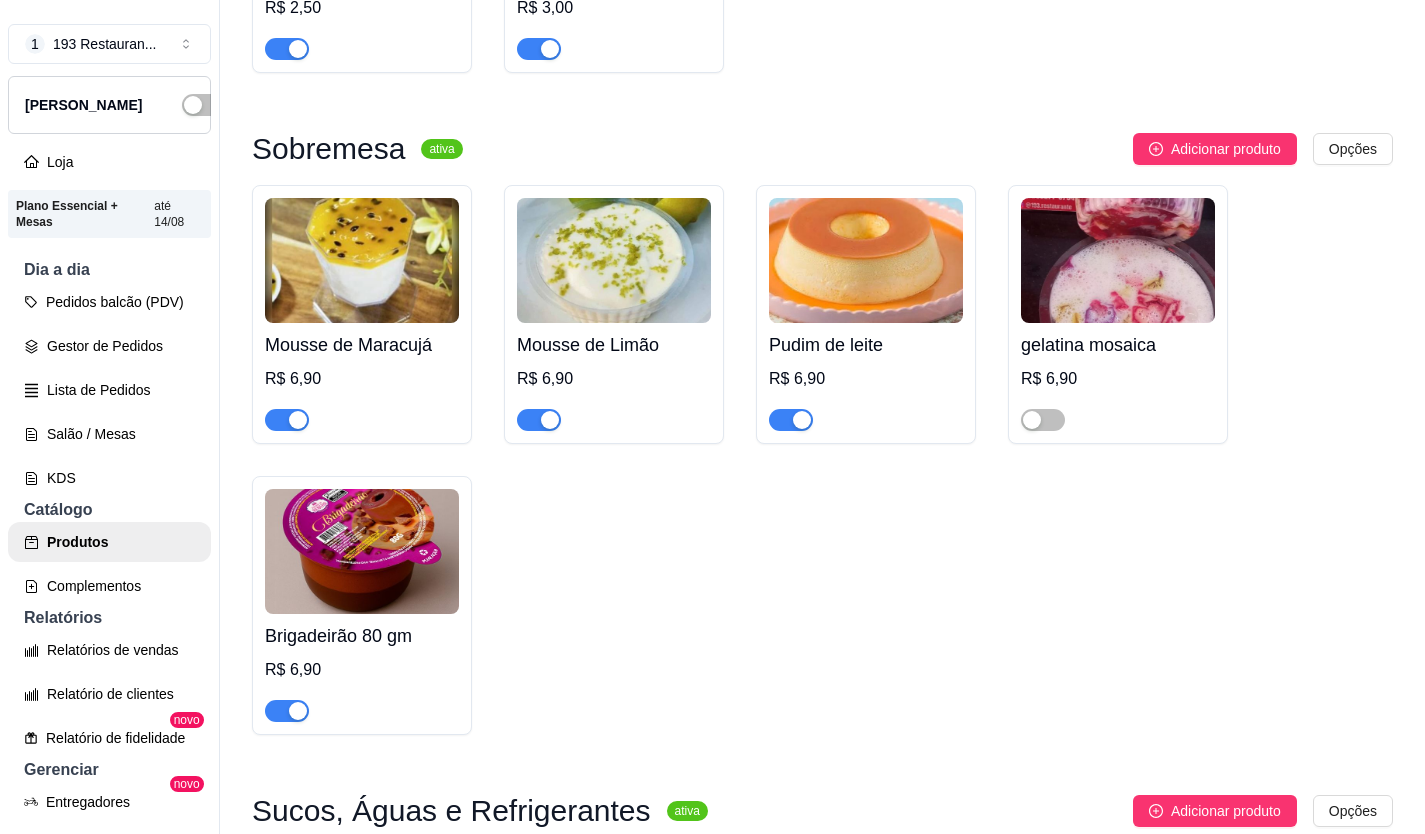 click at bounding box center [550, 420] 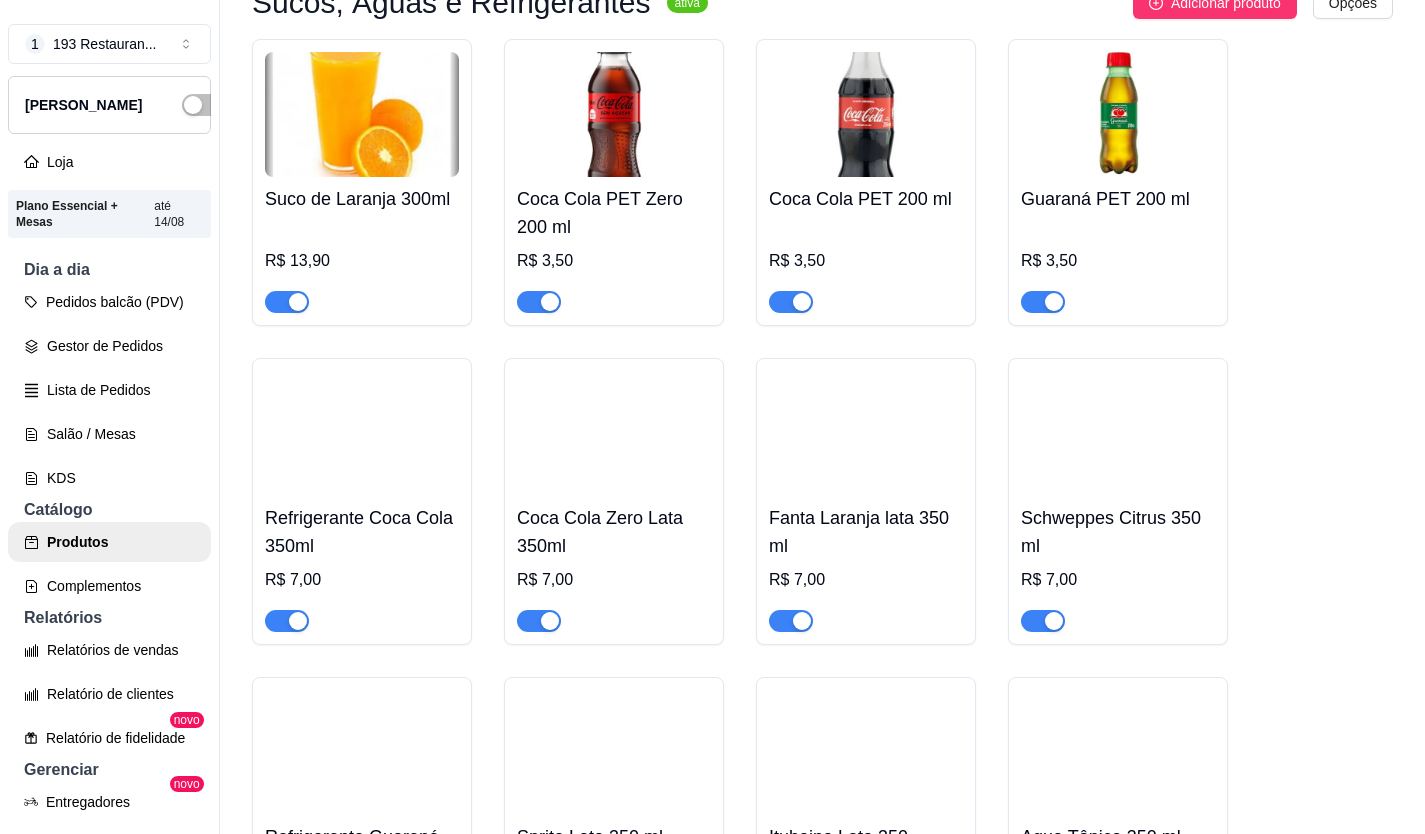 scroll, scrollTop: 7700, scrollLeft: 0, axis: vertical 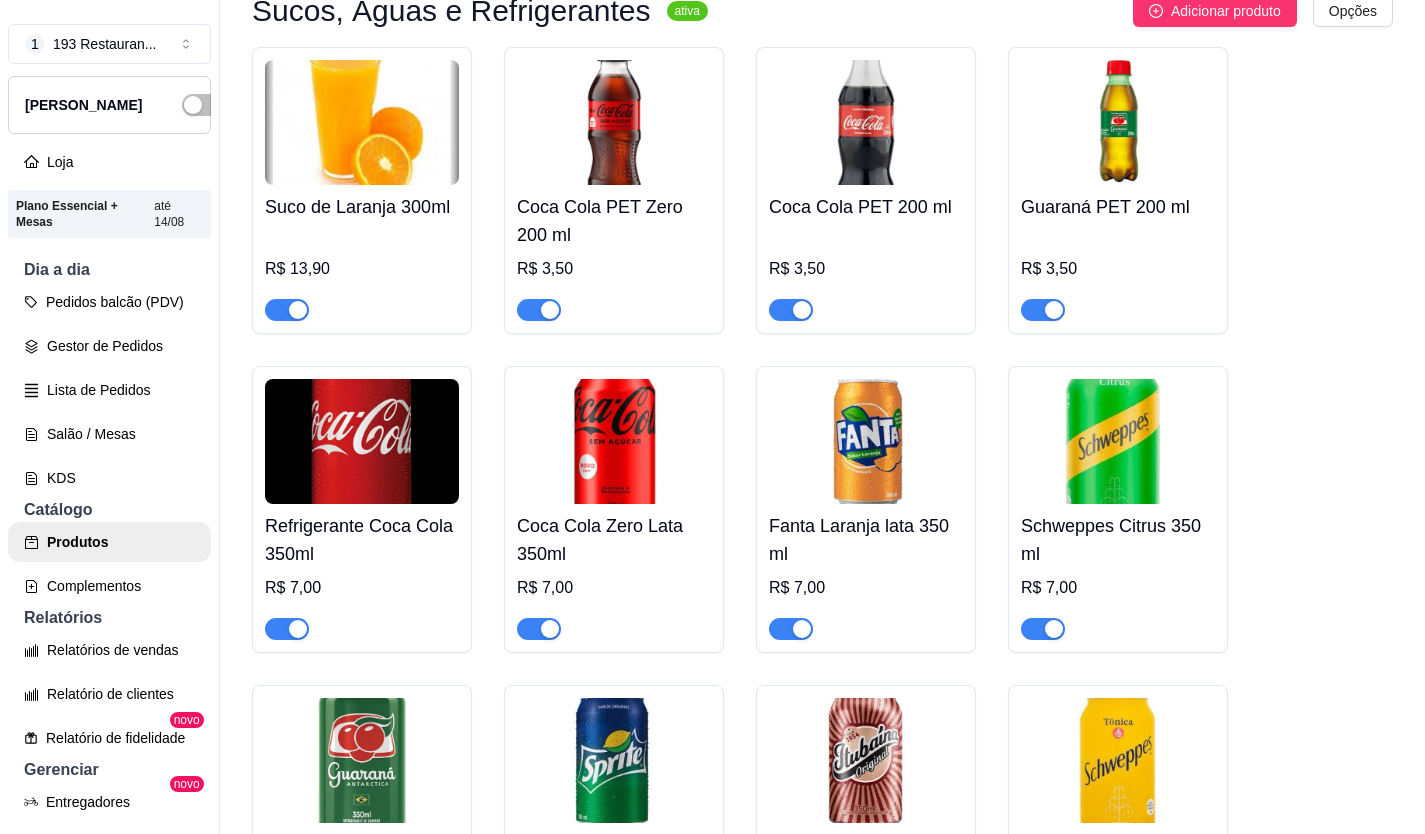 click at bounding box center (298, 629) 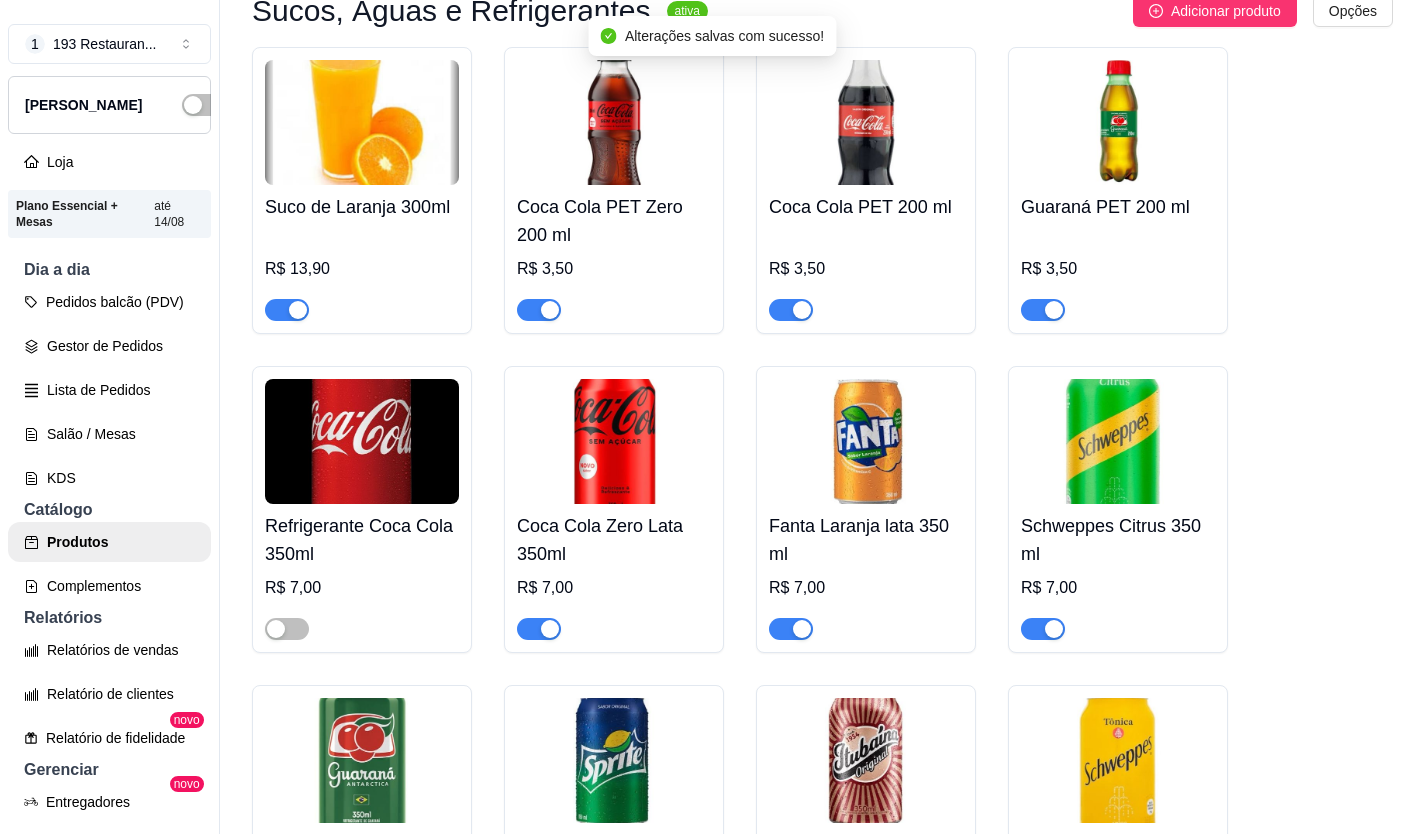click at bounding box center (550, 629) 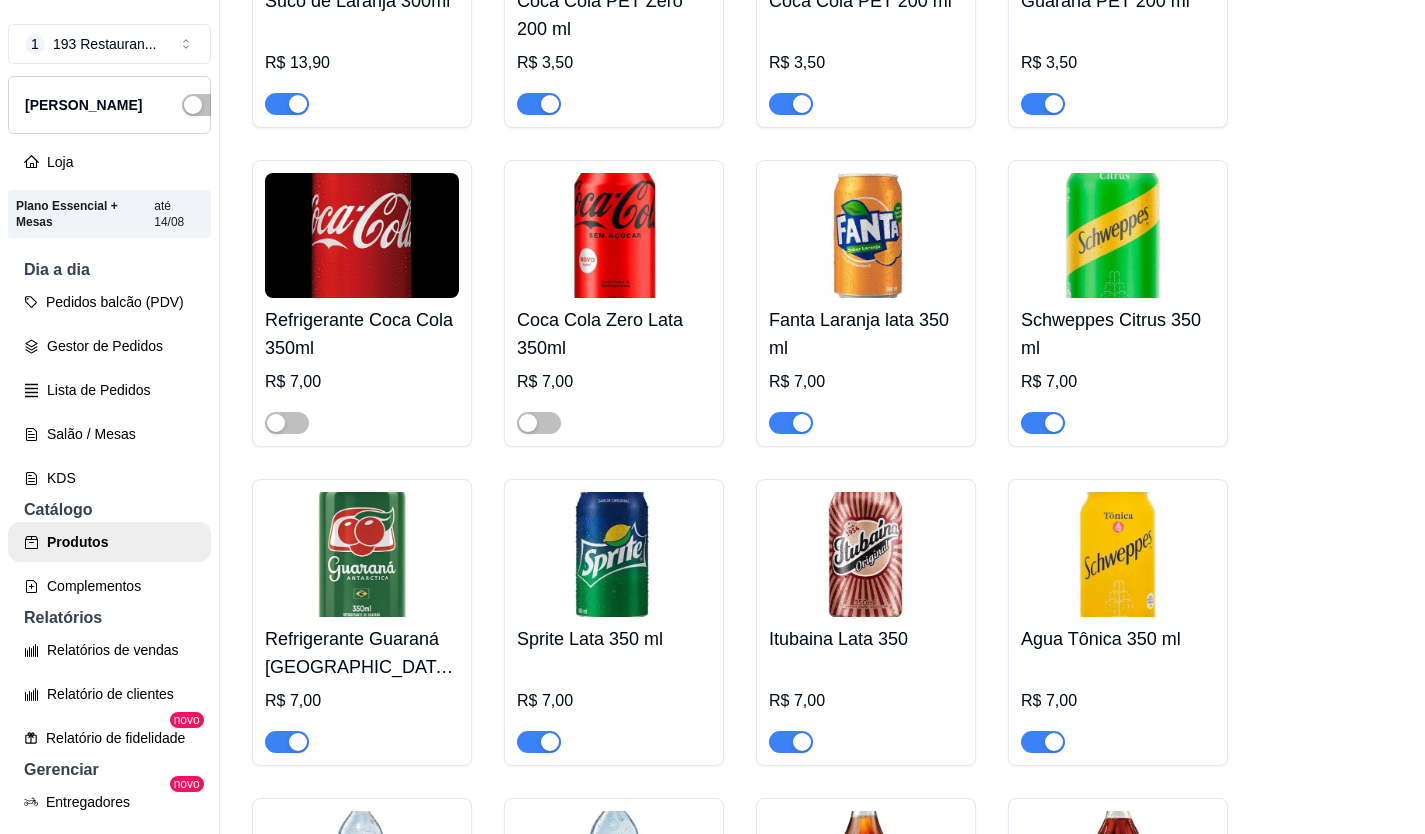 scroll, scrollTop: 7700, scrollLeft: 0, axis: vertical 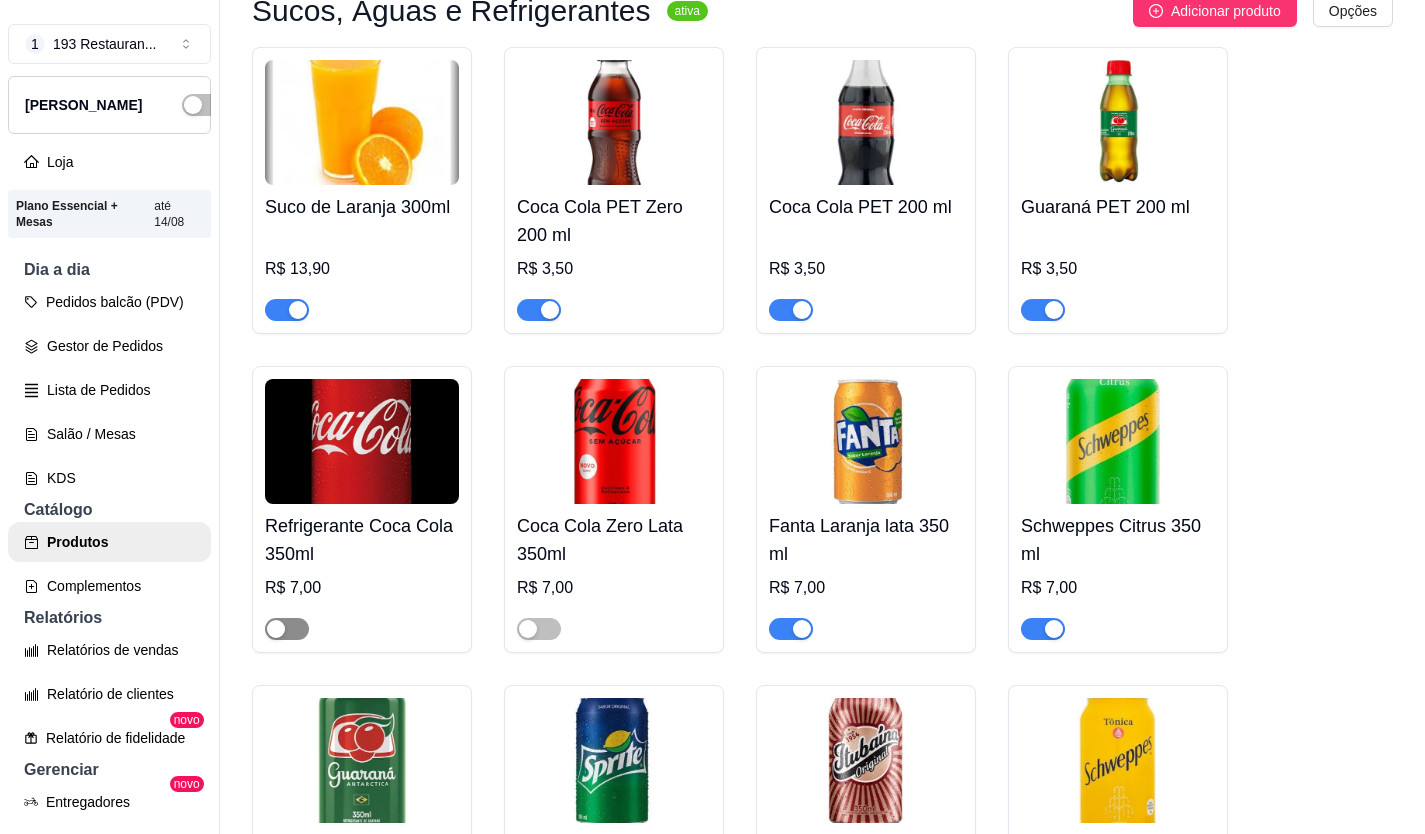 click at bounding box center [276, 629] 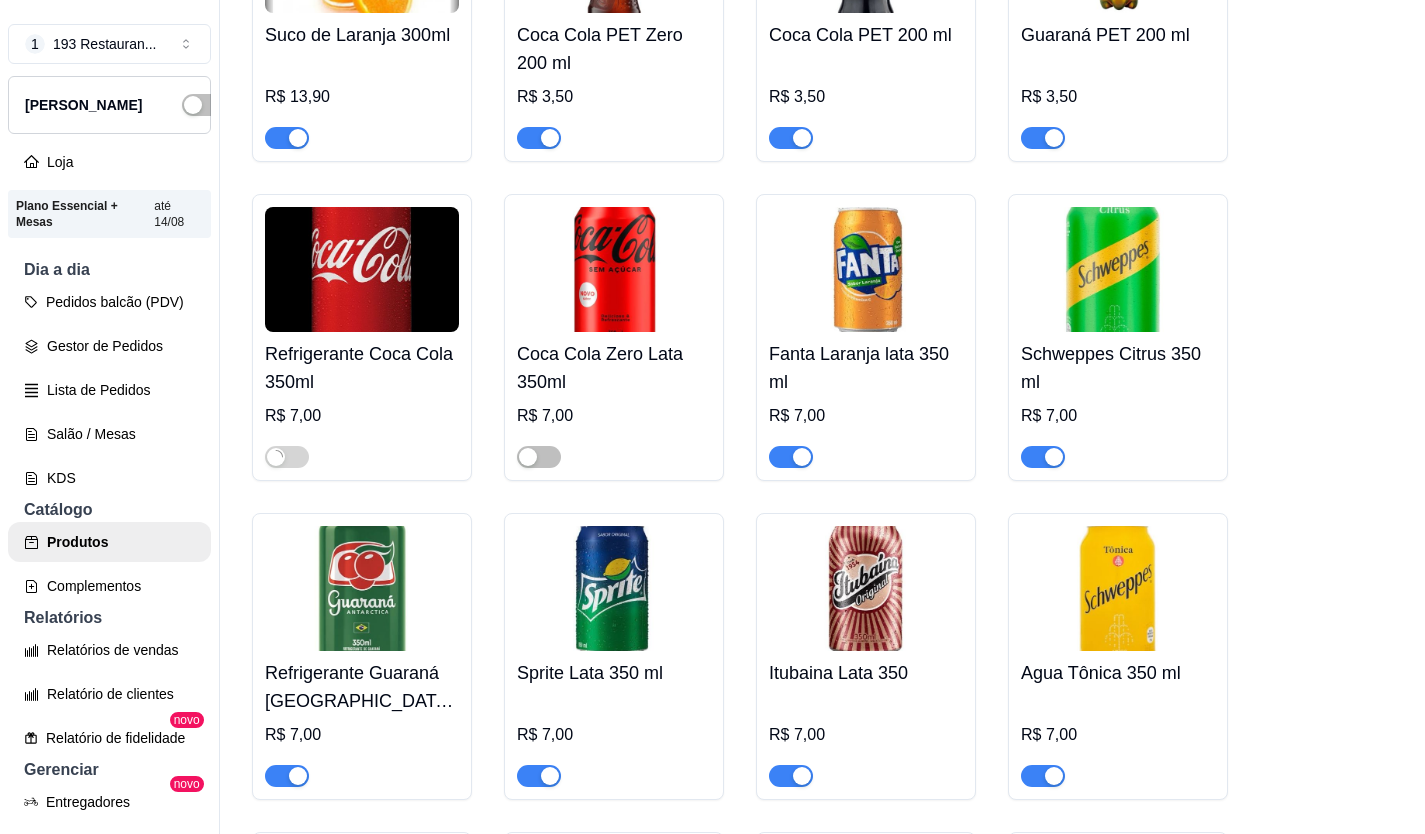 scroll, scrollTop: 8000, scrollLeft: 0, axis: vertical 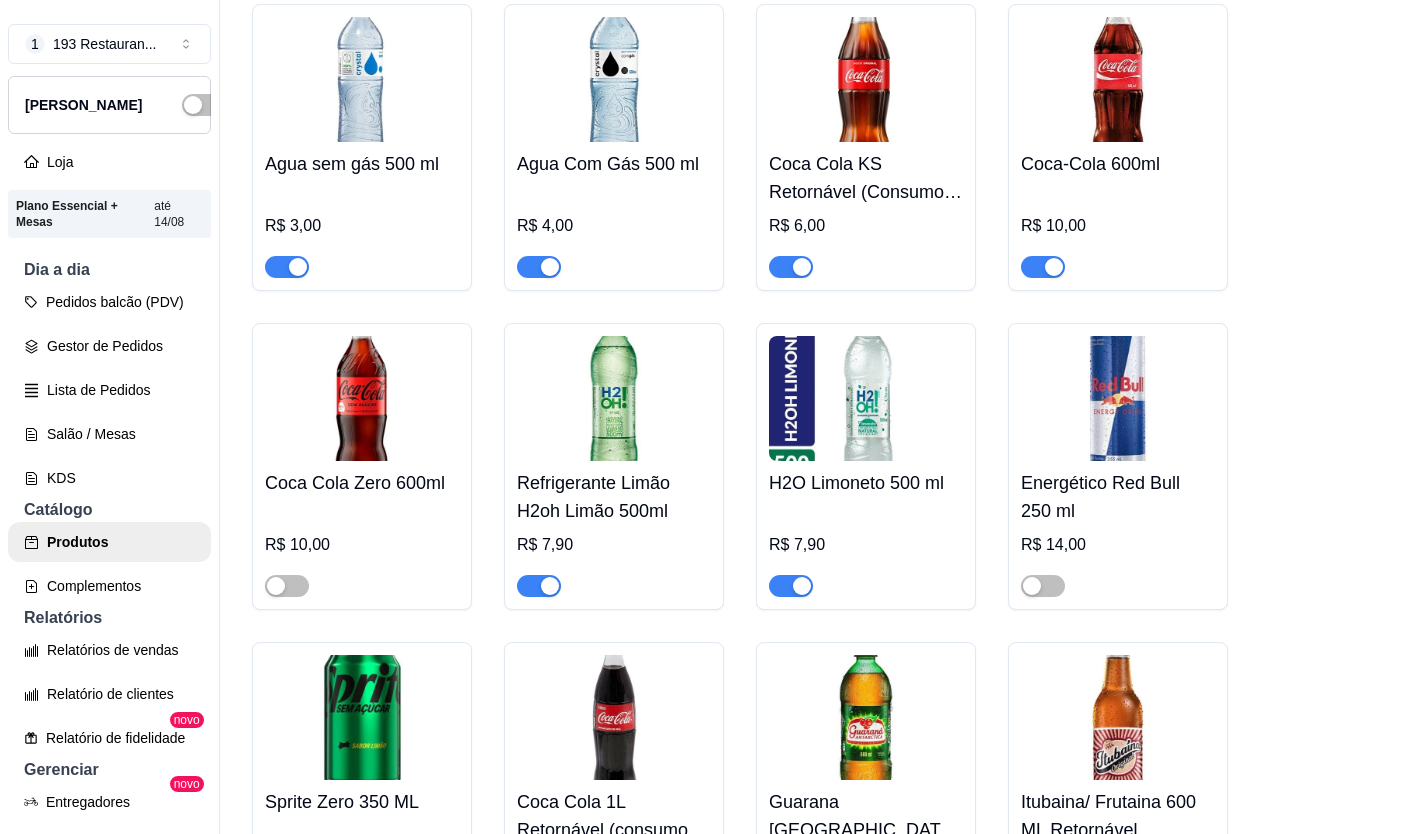 click at bounding box center [802, 586] 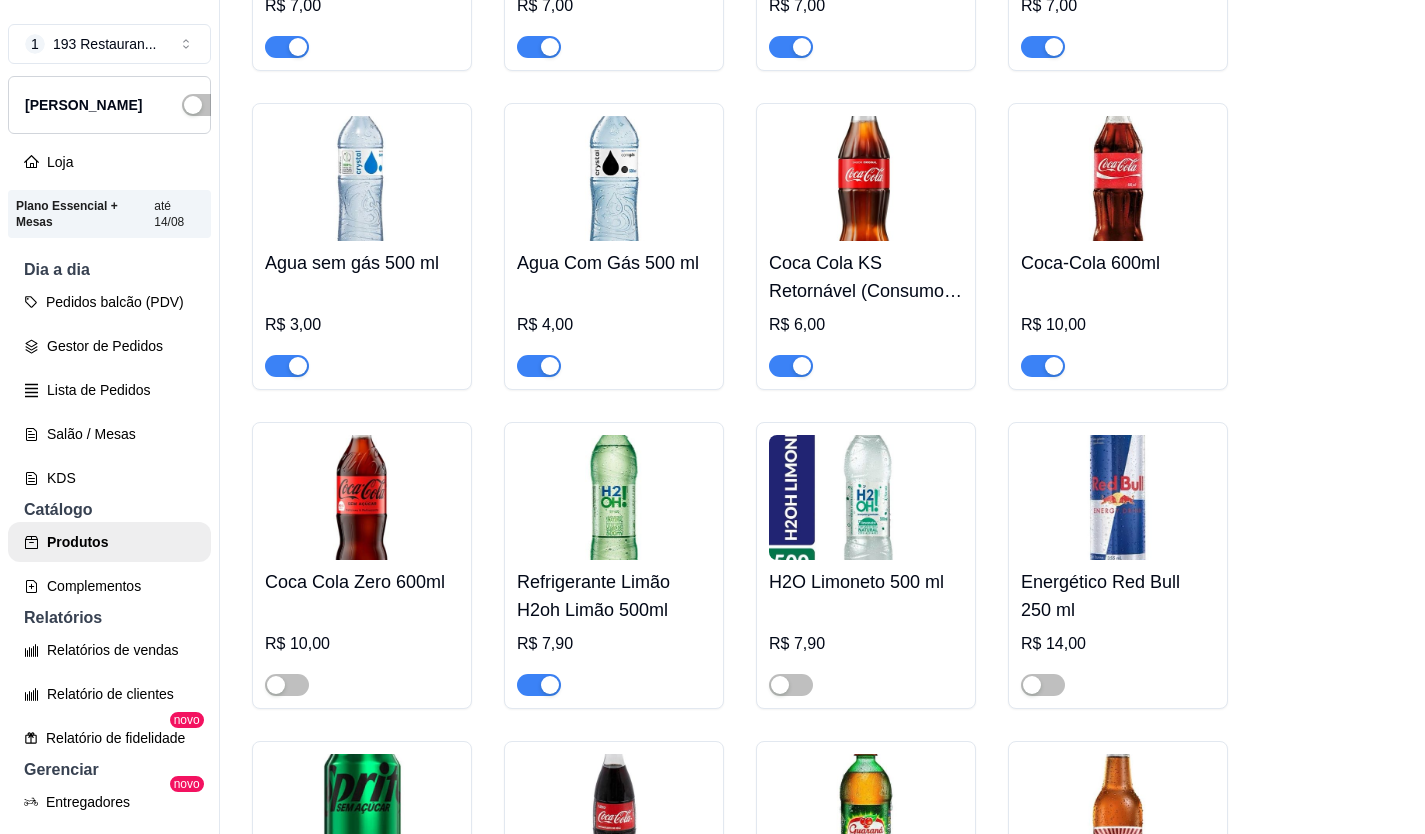 scroll, scrollTop: 8600, scrollLeft: 0, axis: vertical 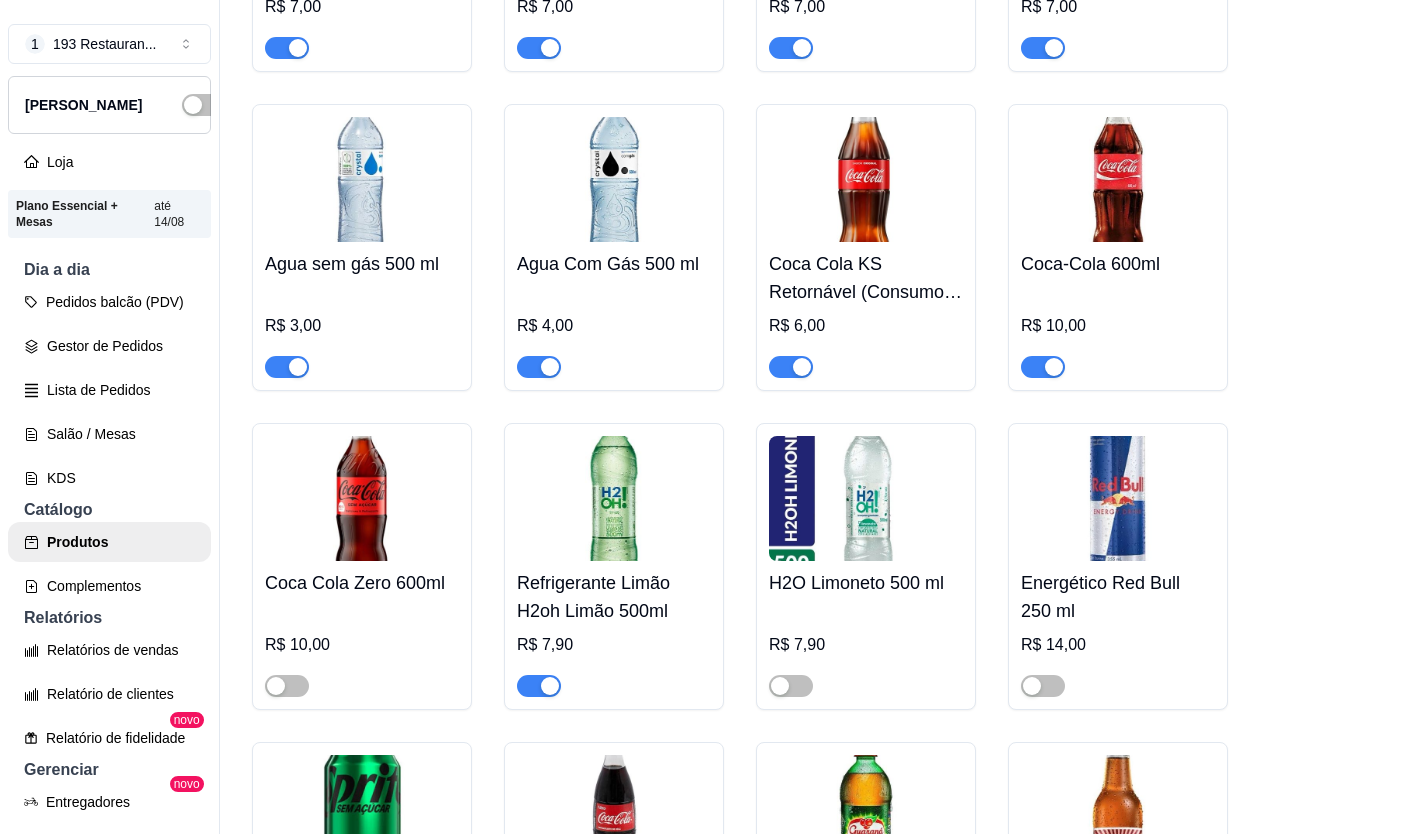 click at bounding box center [1043, 367] 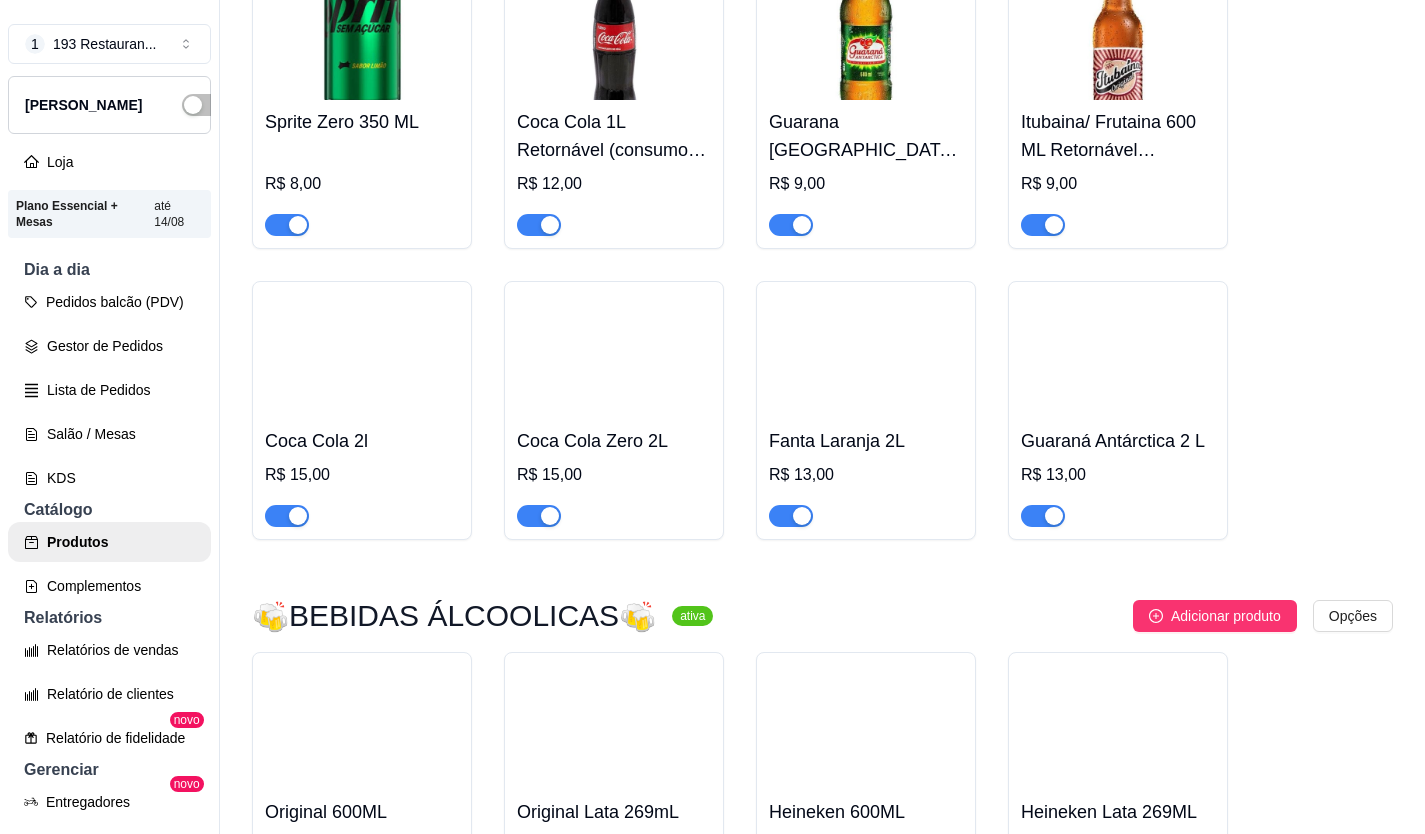 scroll, scrollTop: 9500, scrollLeft: 0, axis: vertical 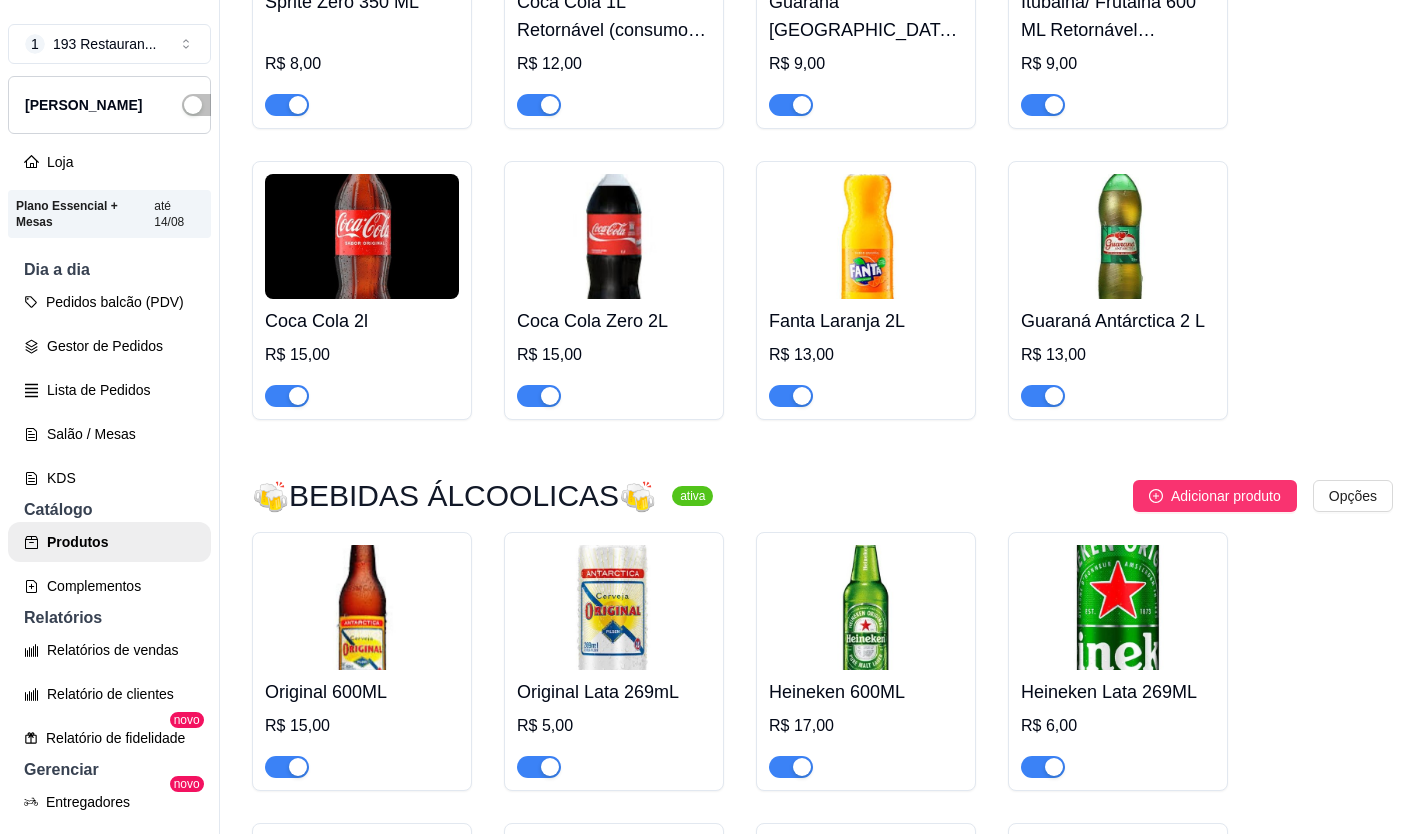 click at bounding box center (298, 767) 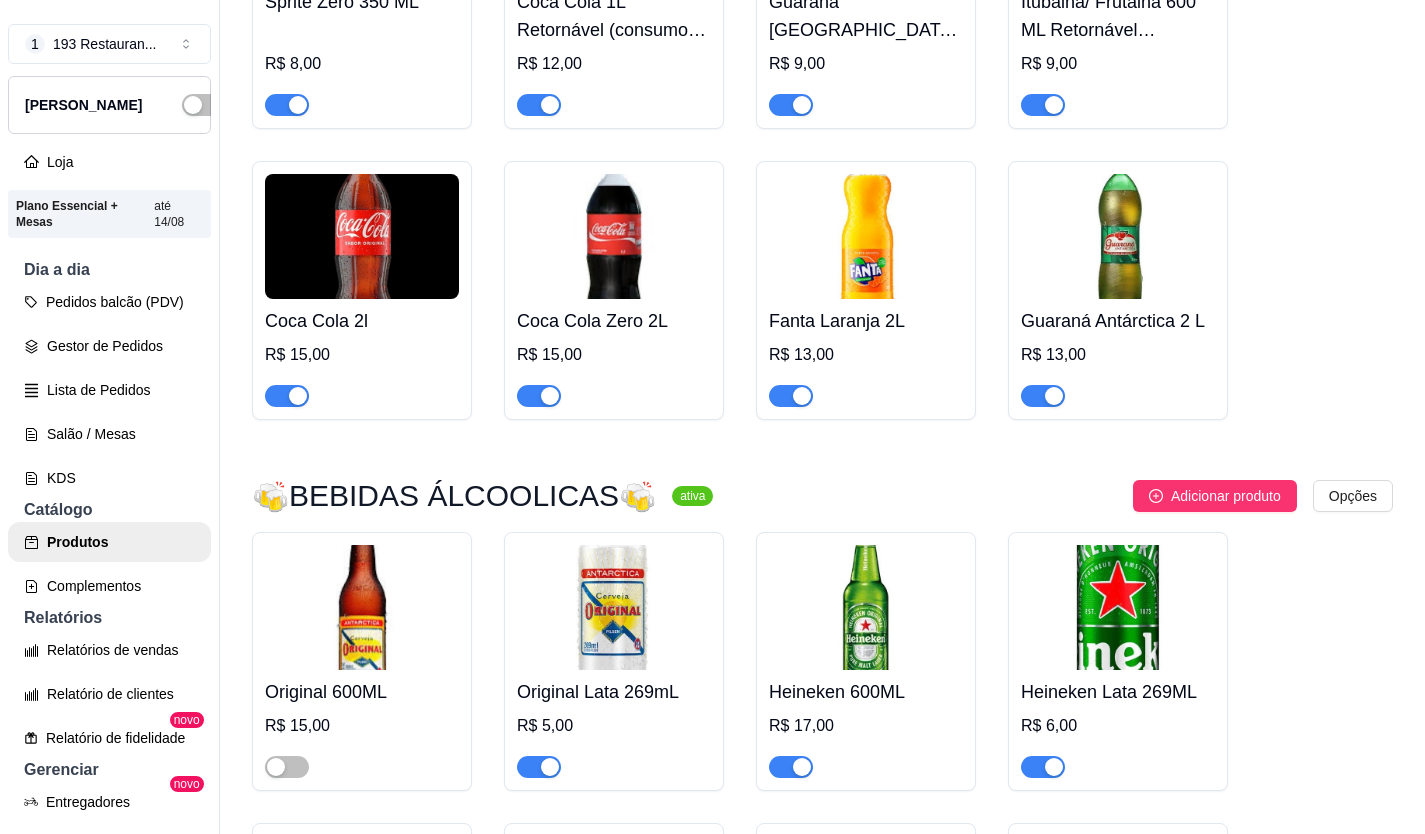 click at bounding box center [791, 767] 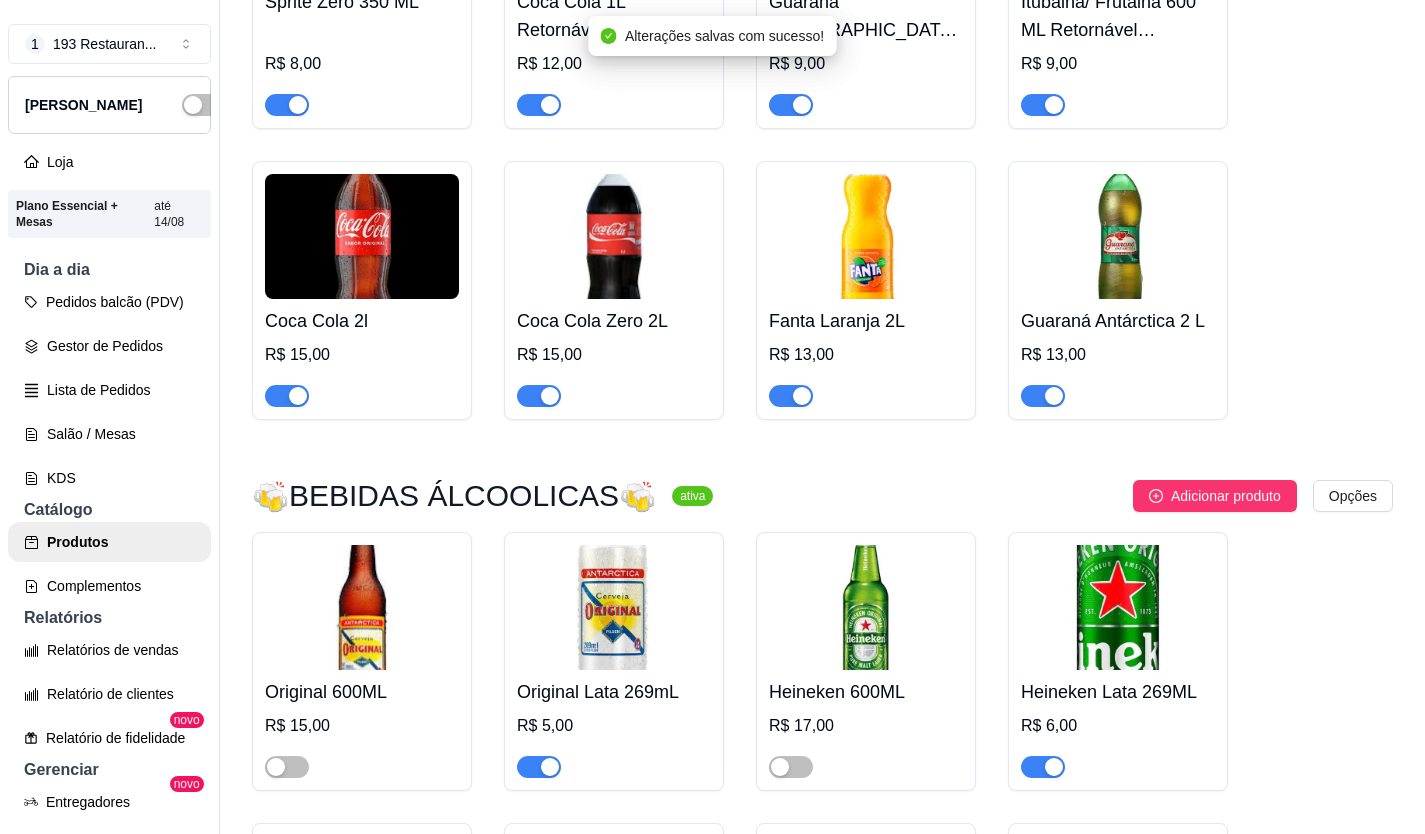 click at bounding box center [1118, 758] 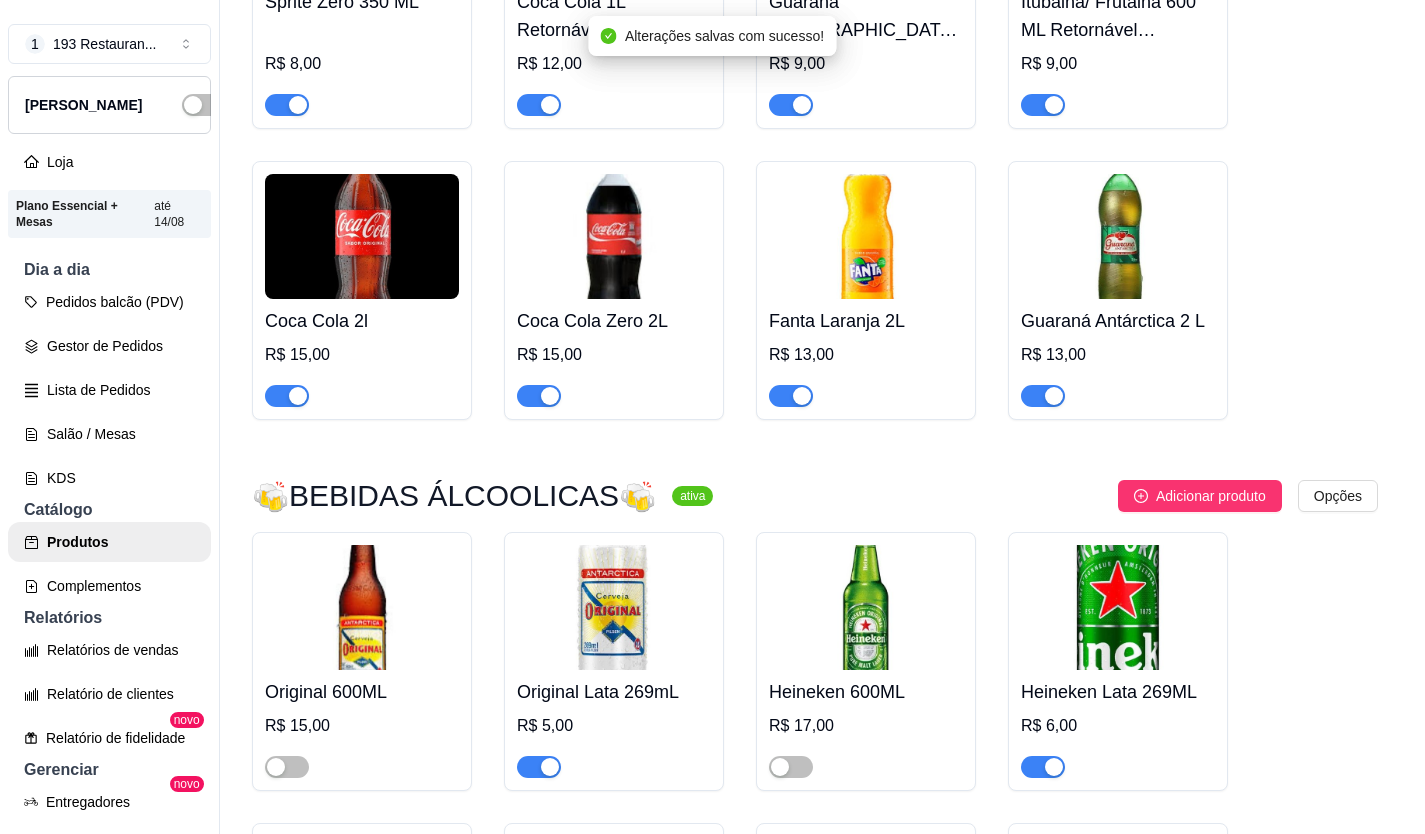 type 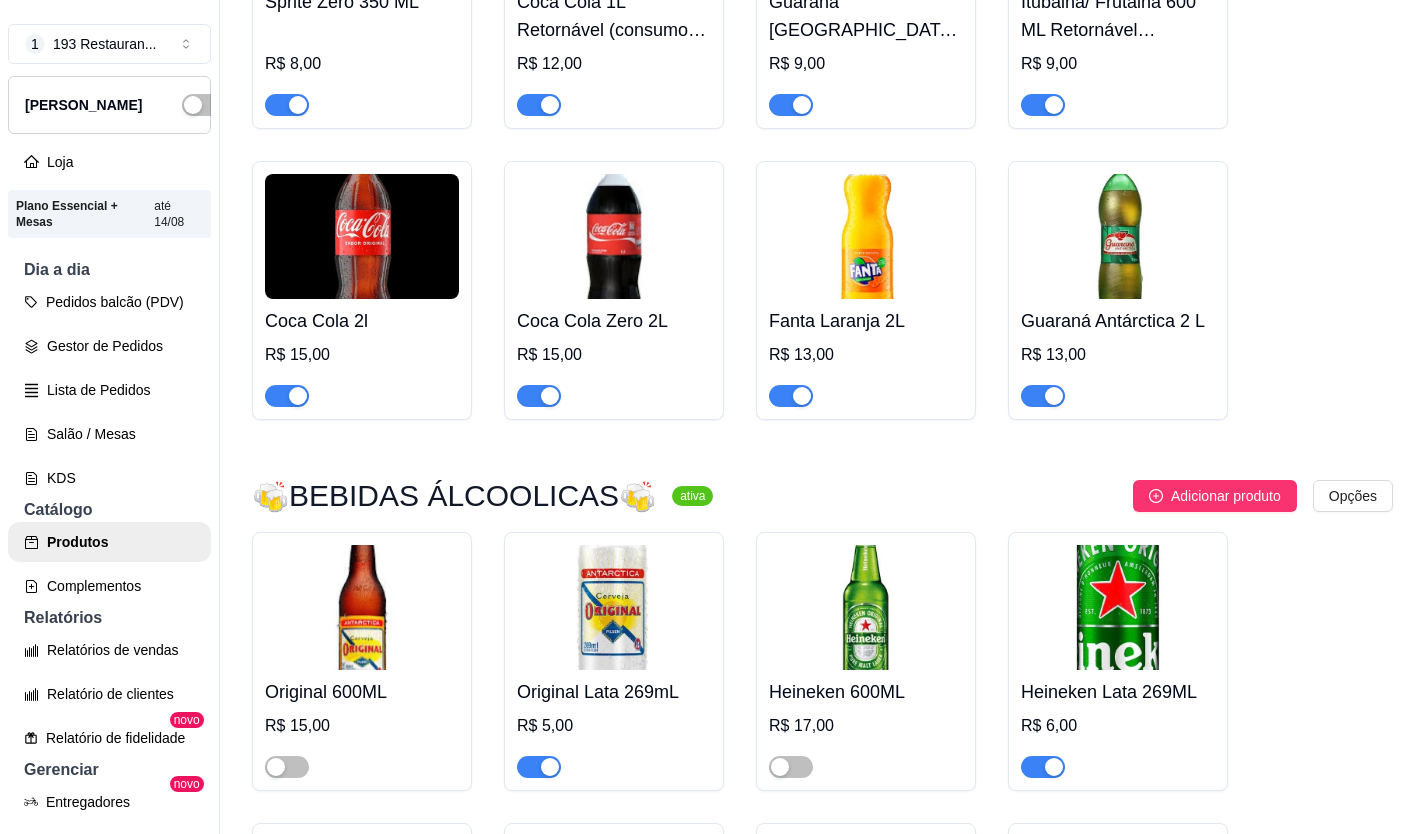 click at bounding box center [1054, 767] 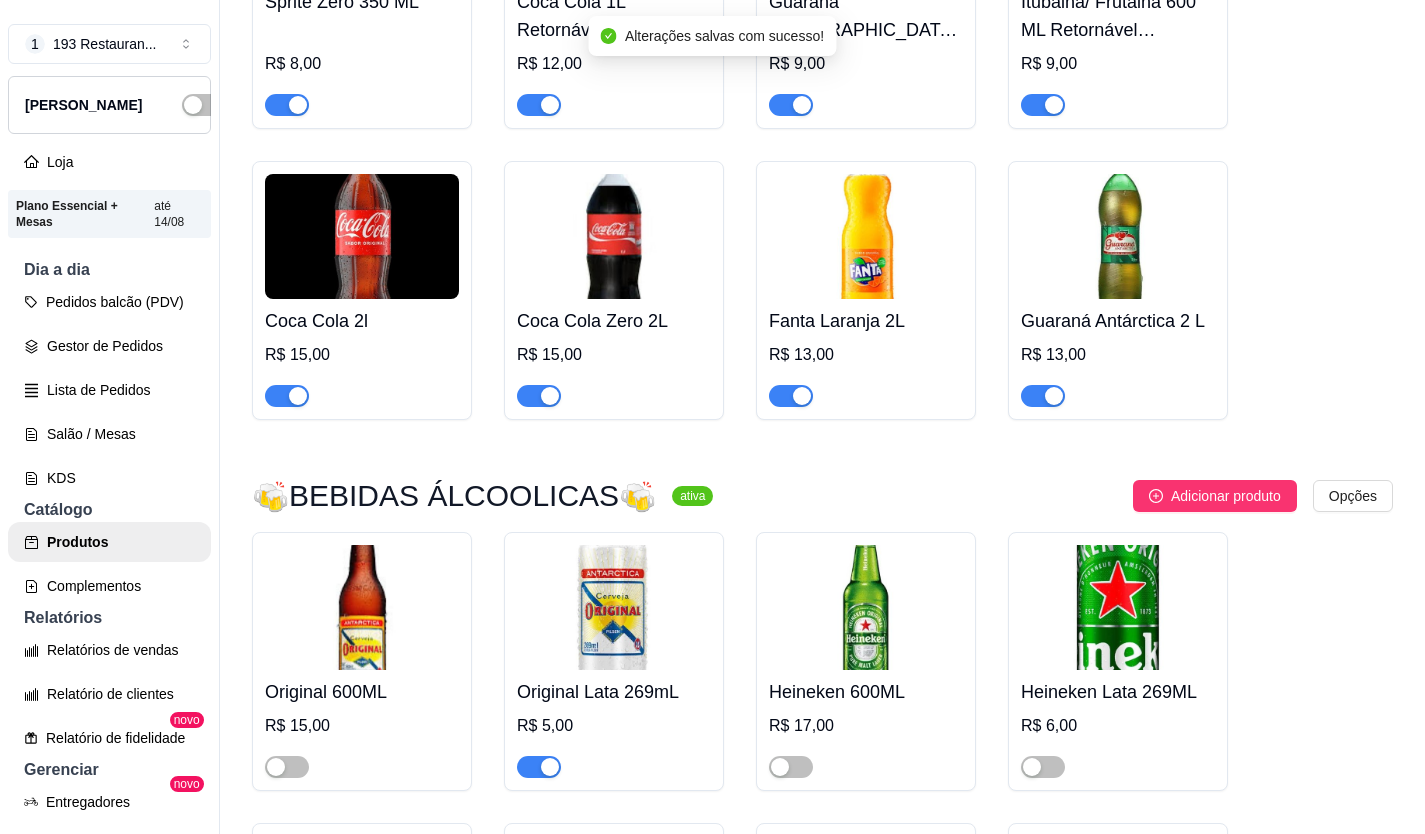 click at bounding box center [791, 396] 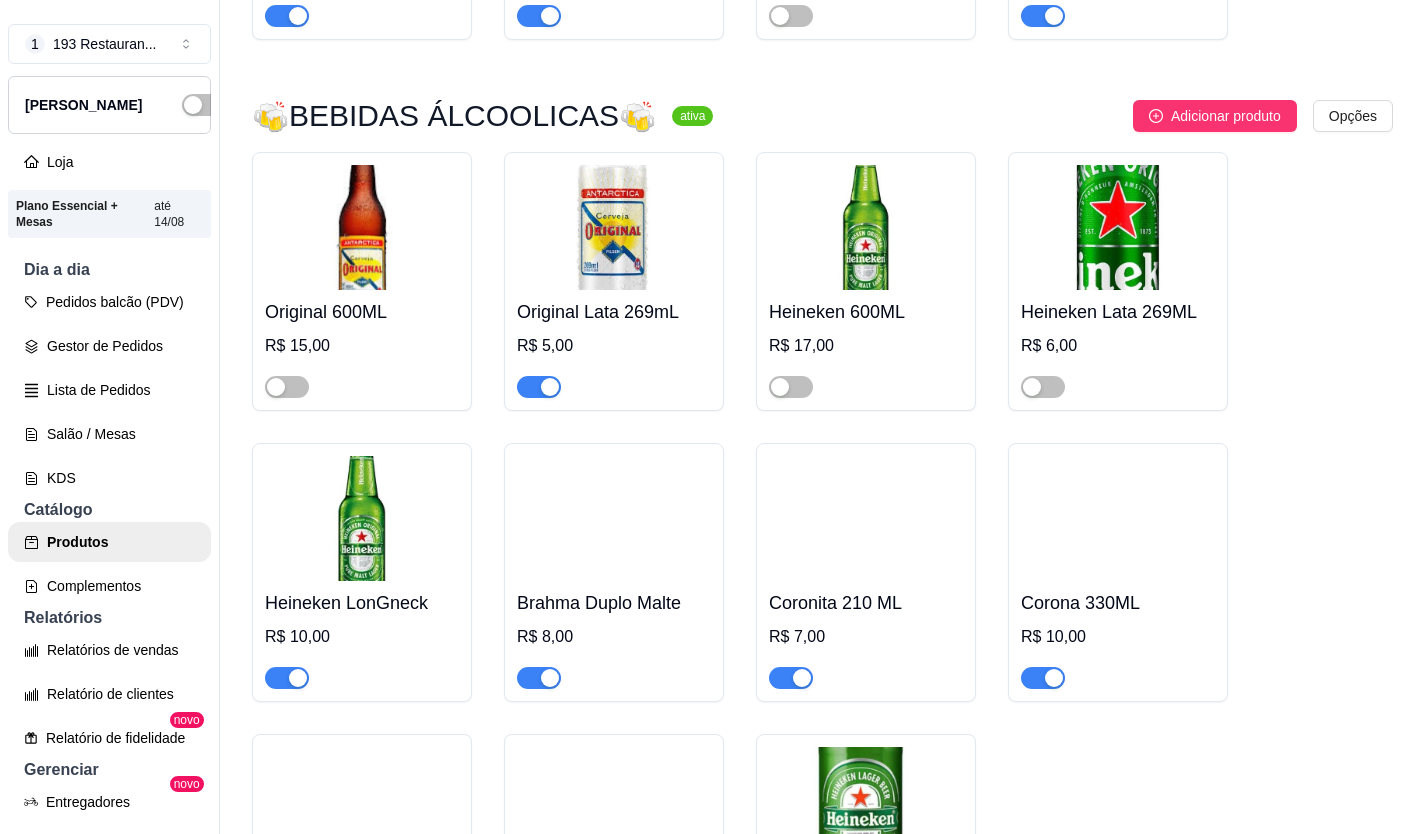 scroll, scrollTop: 9900, scrollLeft: 0, axis: vertical 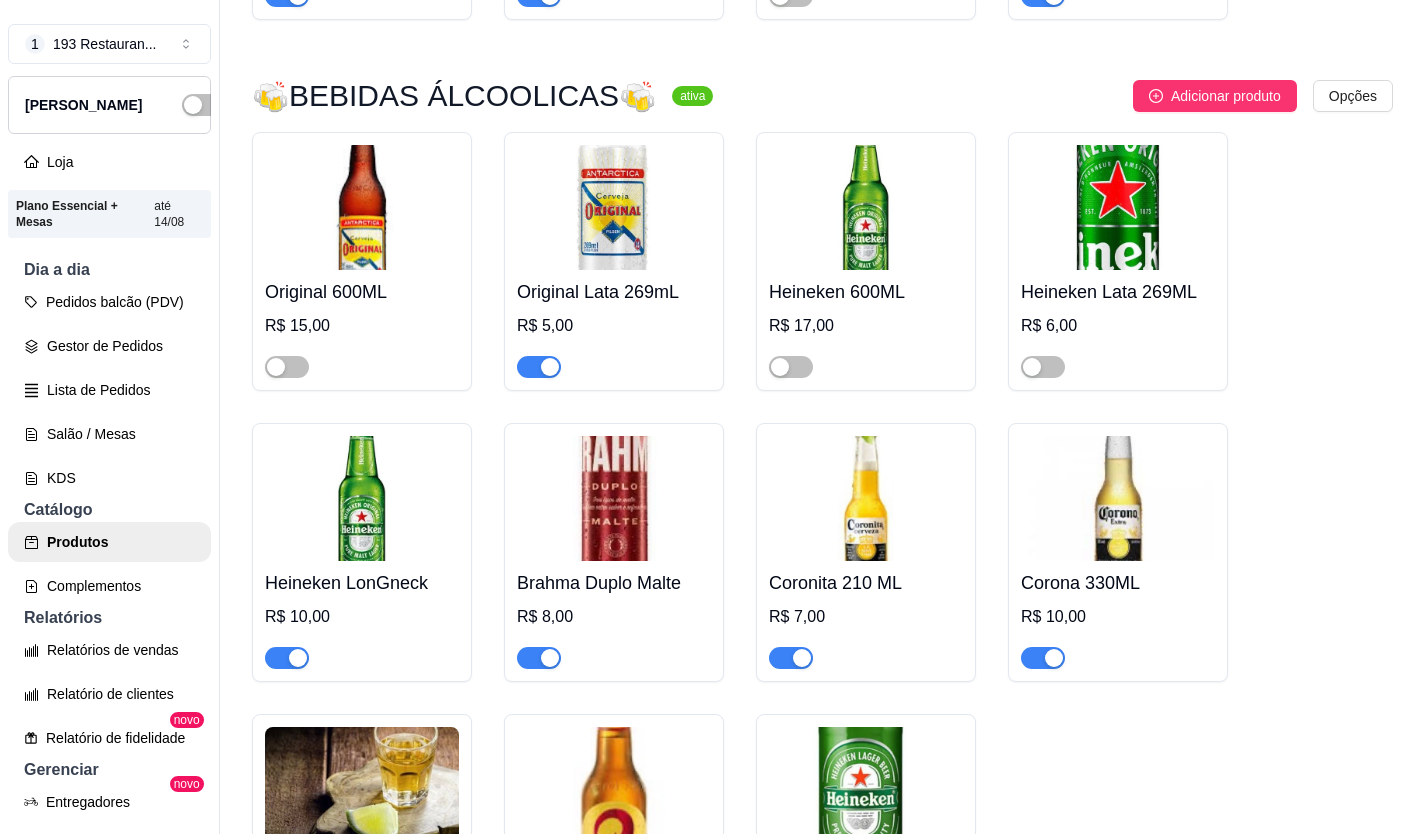 click at bounding box center [791, 658] 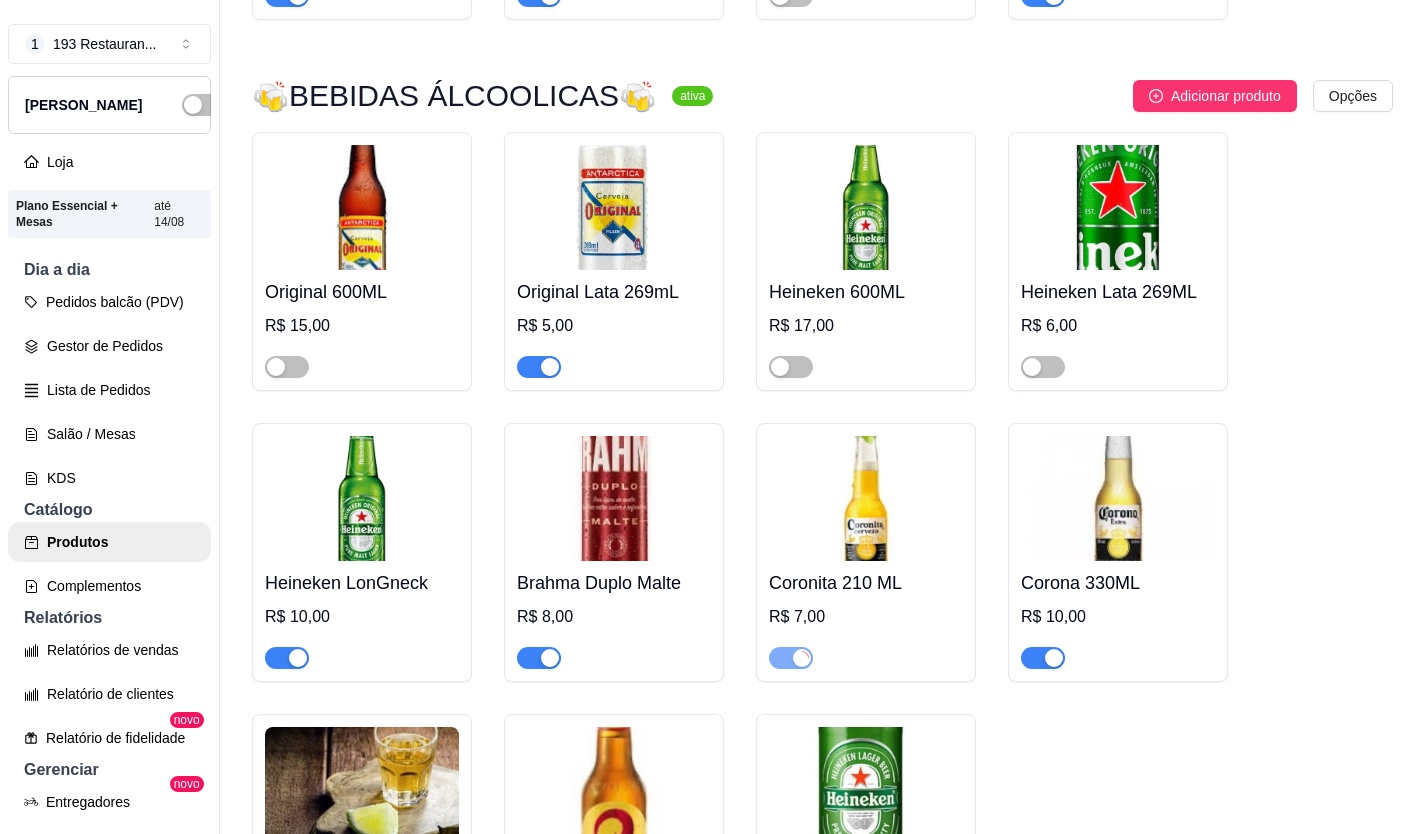 click at bounding box center [1054, 658] 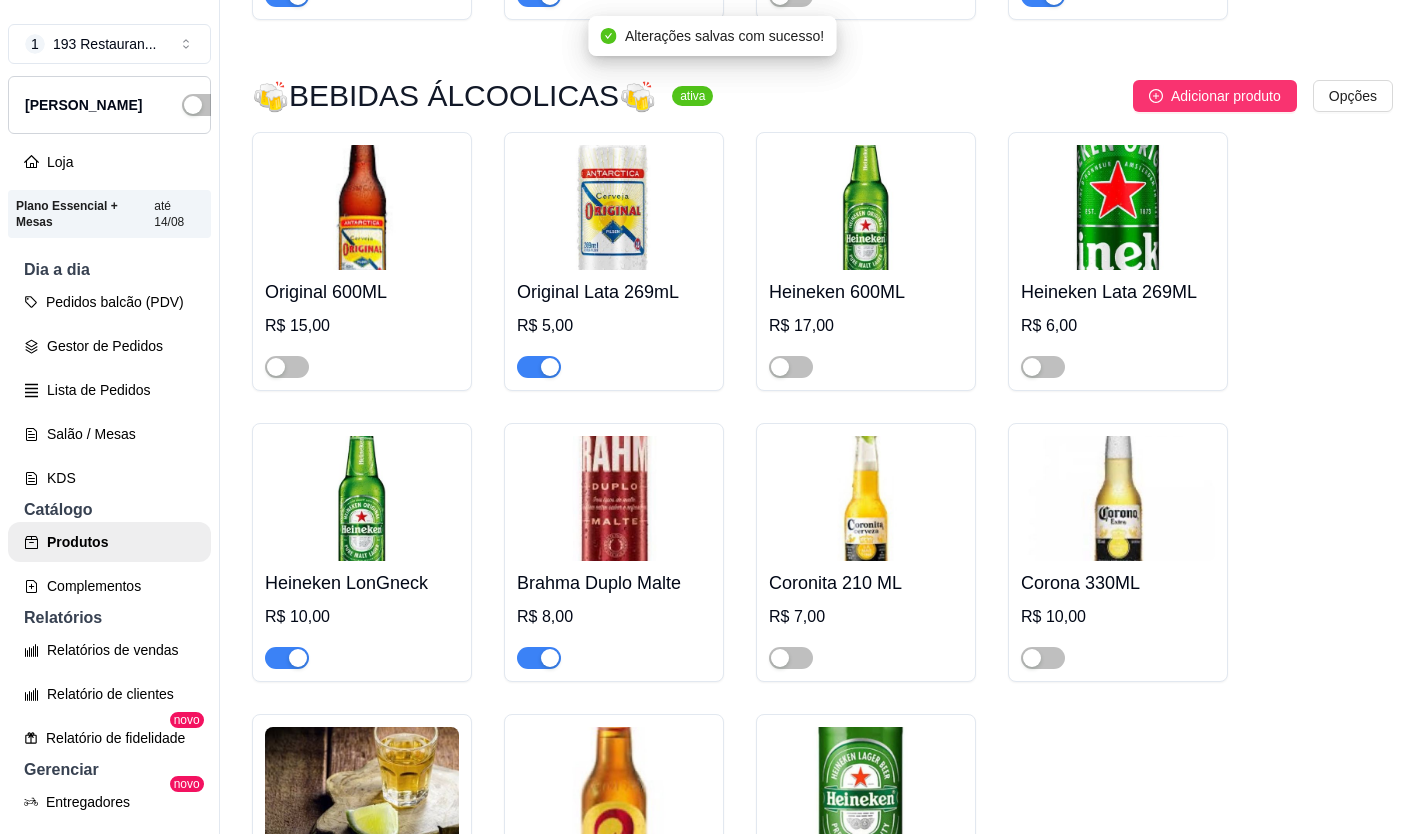 click at bounding box center (550, 658) 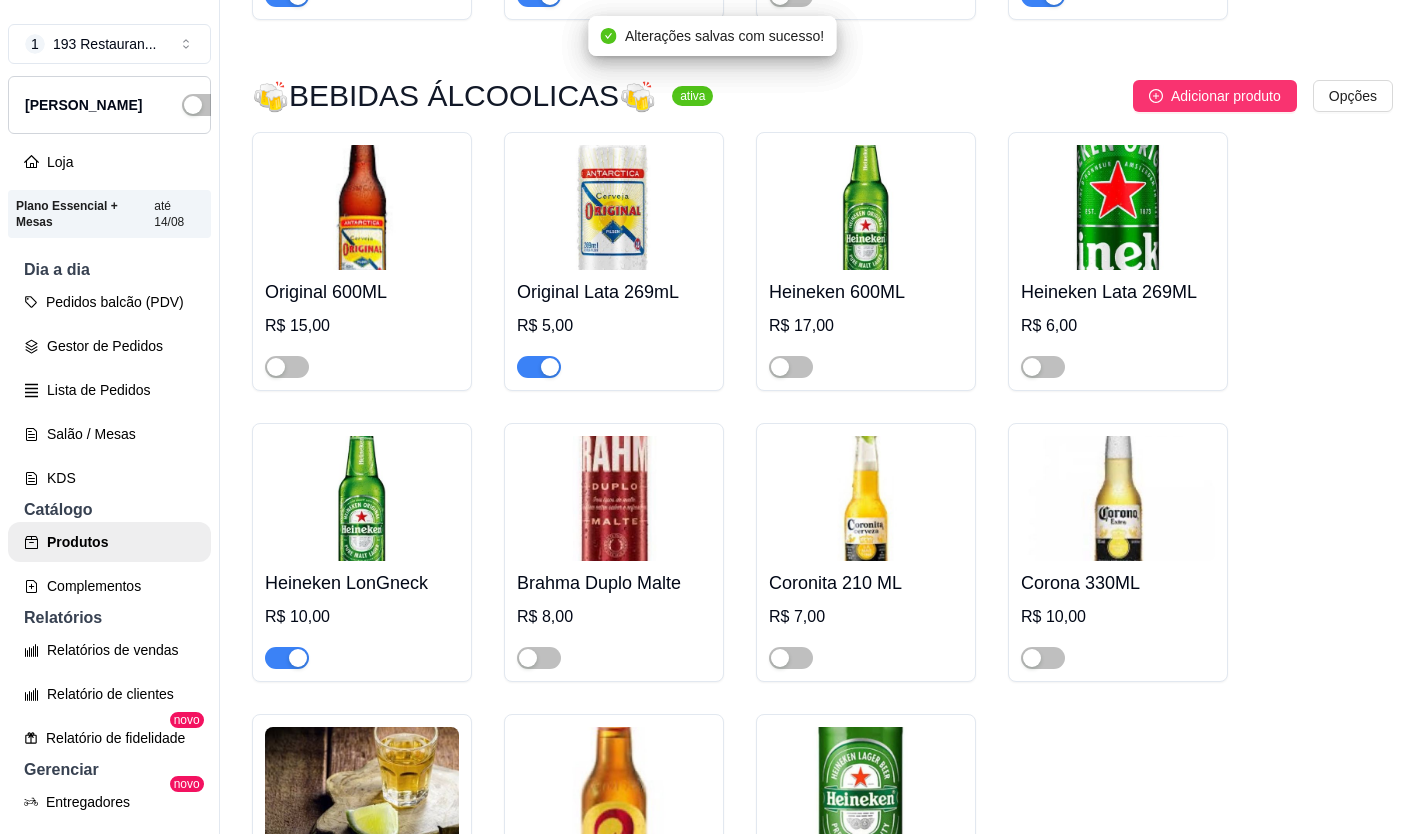 click at bounding box center [287, 658] 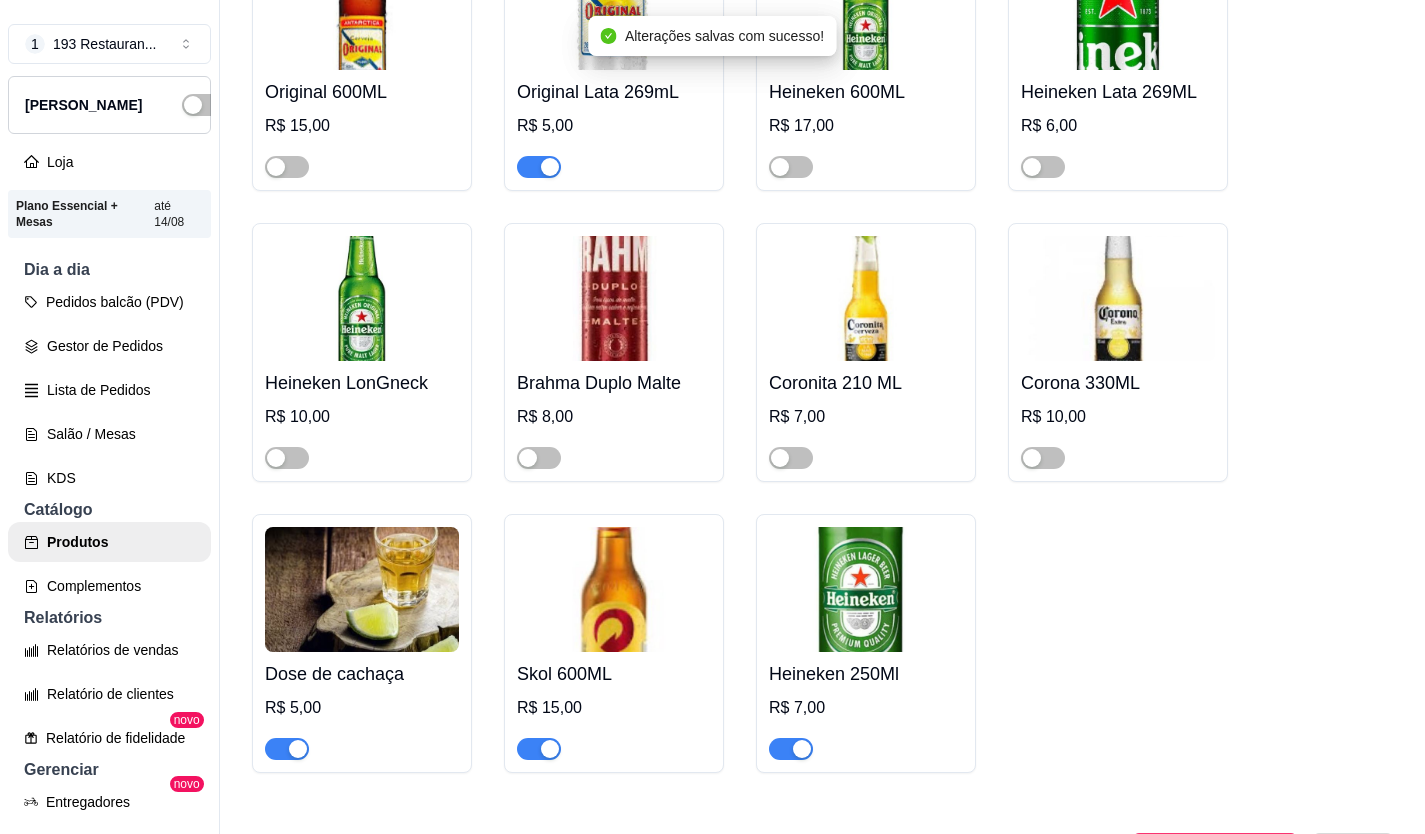 scroll, scrollTop: 10300, scrollLeft: 0, axis: vertical 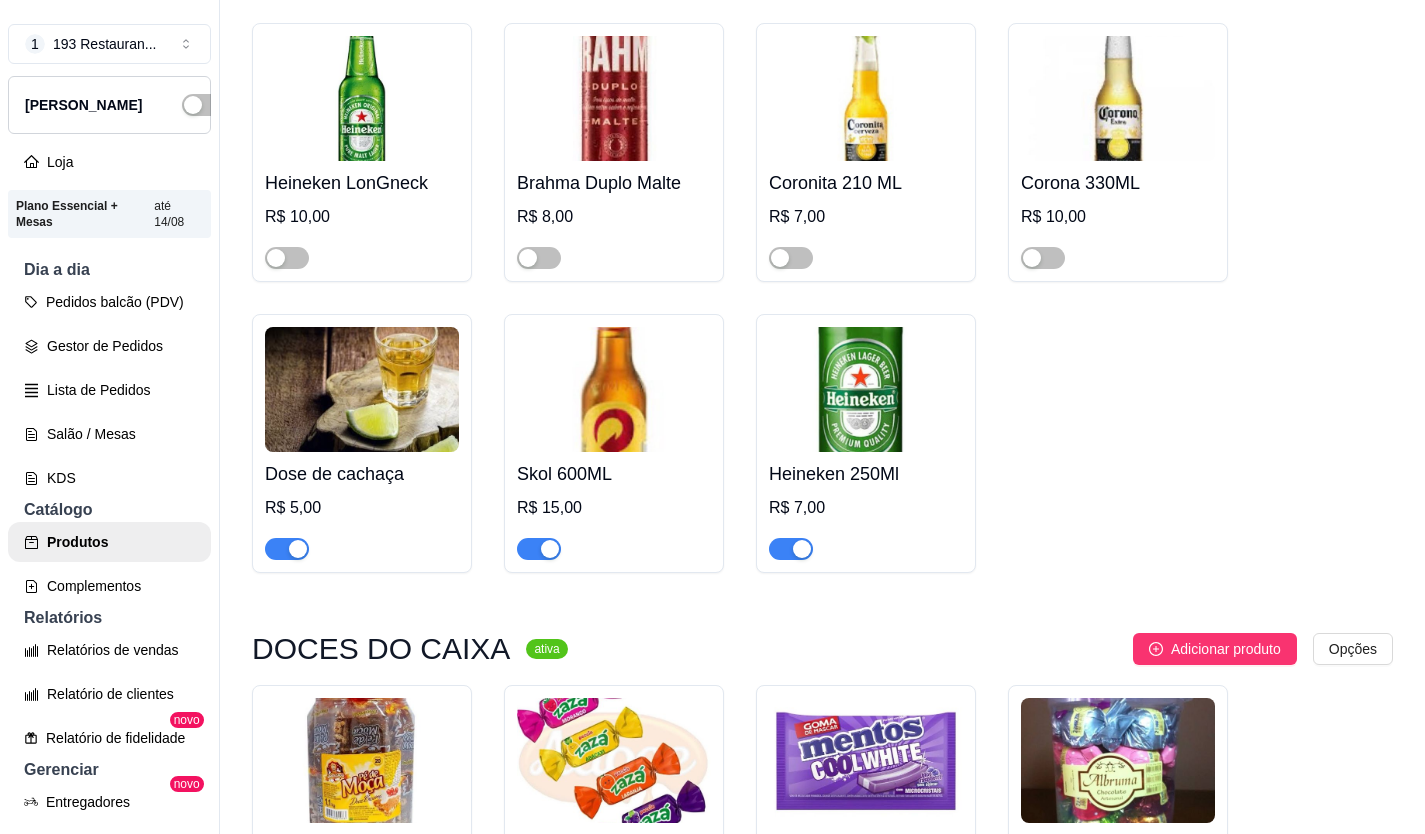 click at bounding box center [539, 549] 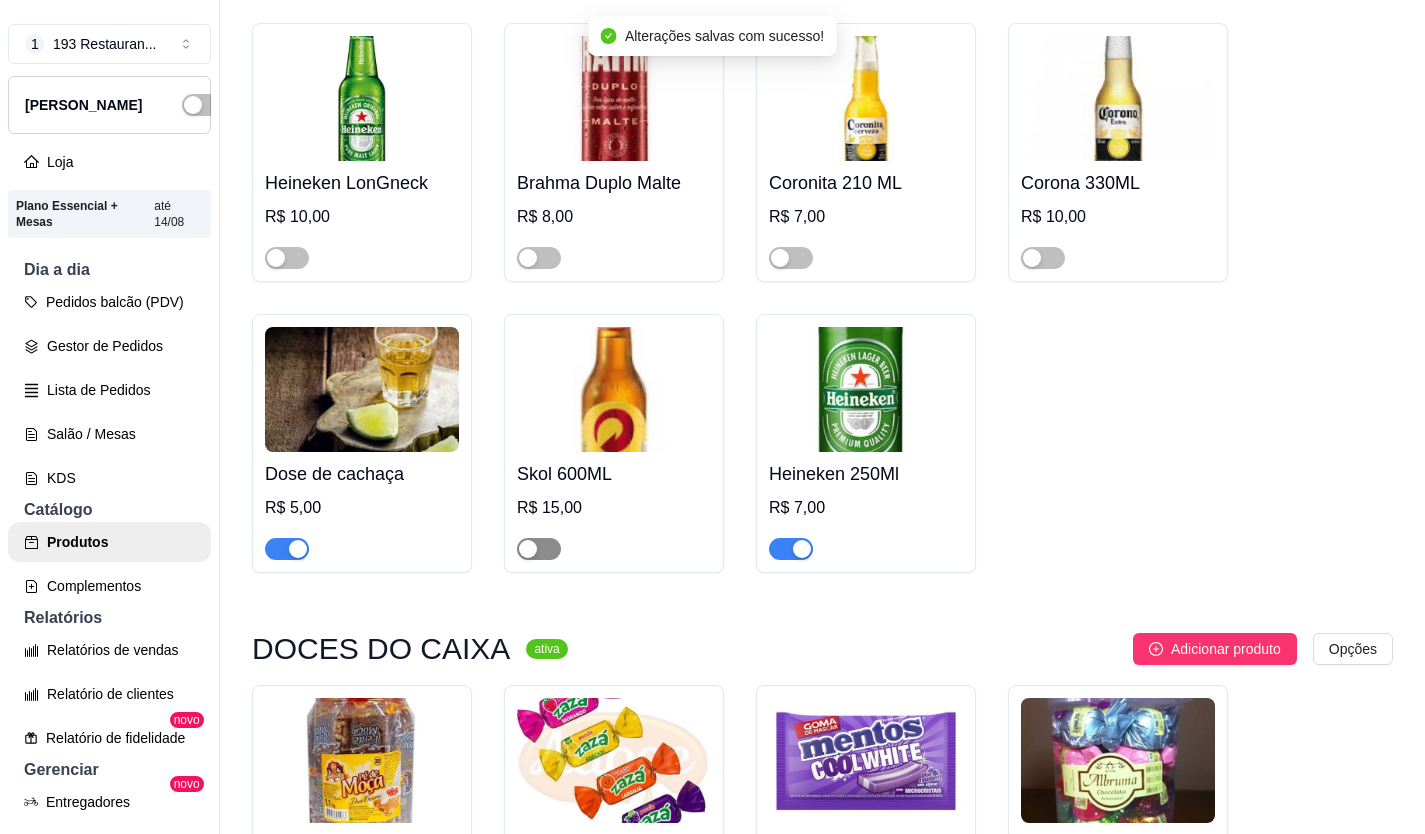 click at bounding box center (528, 549) 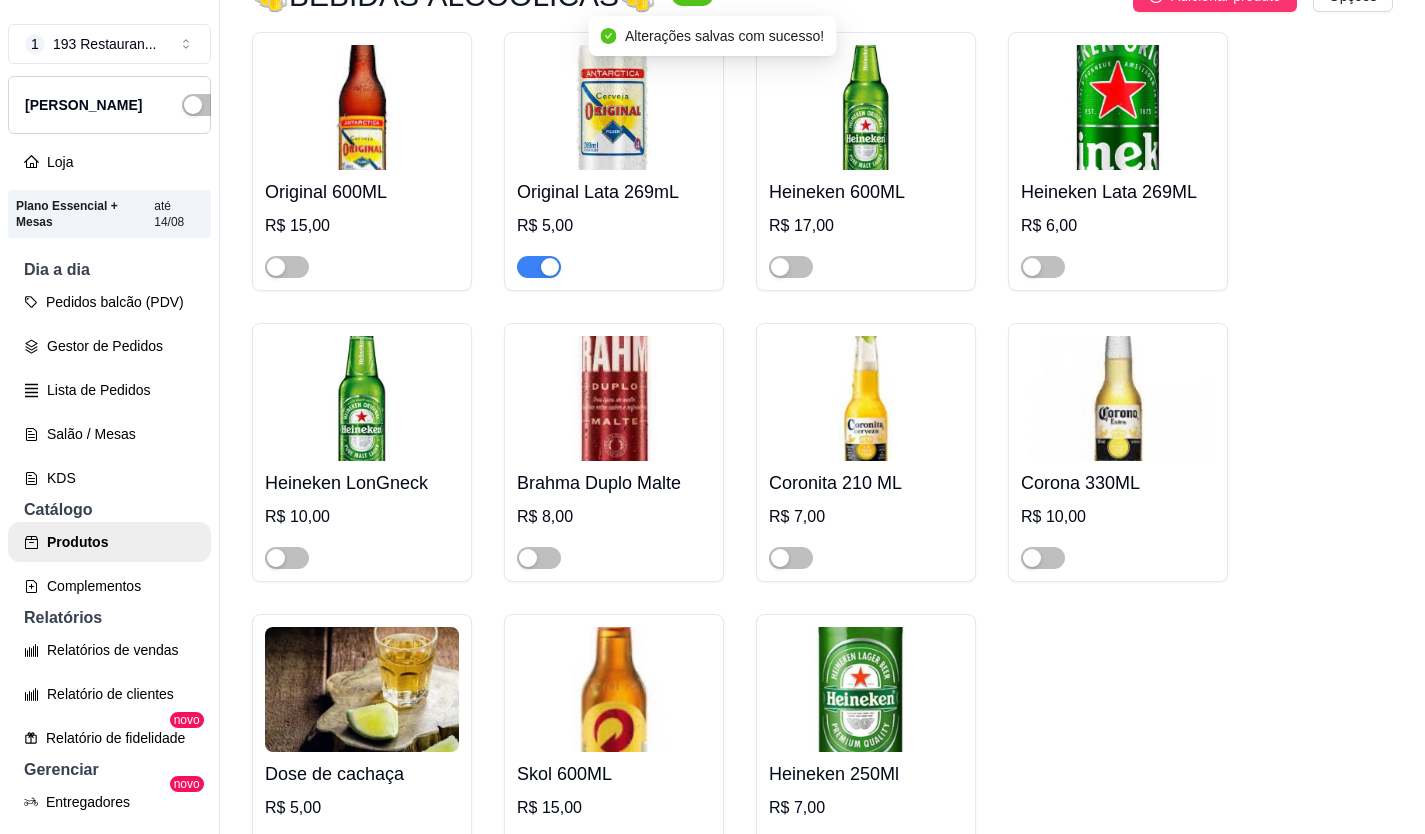 scroll, scrollTop: 10200, scrollLeft: 0, axis: vertical 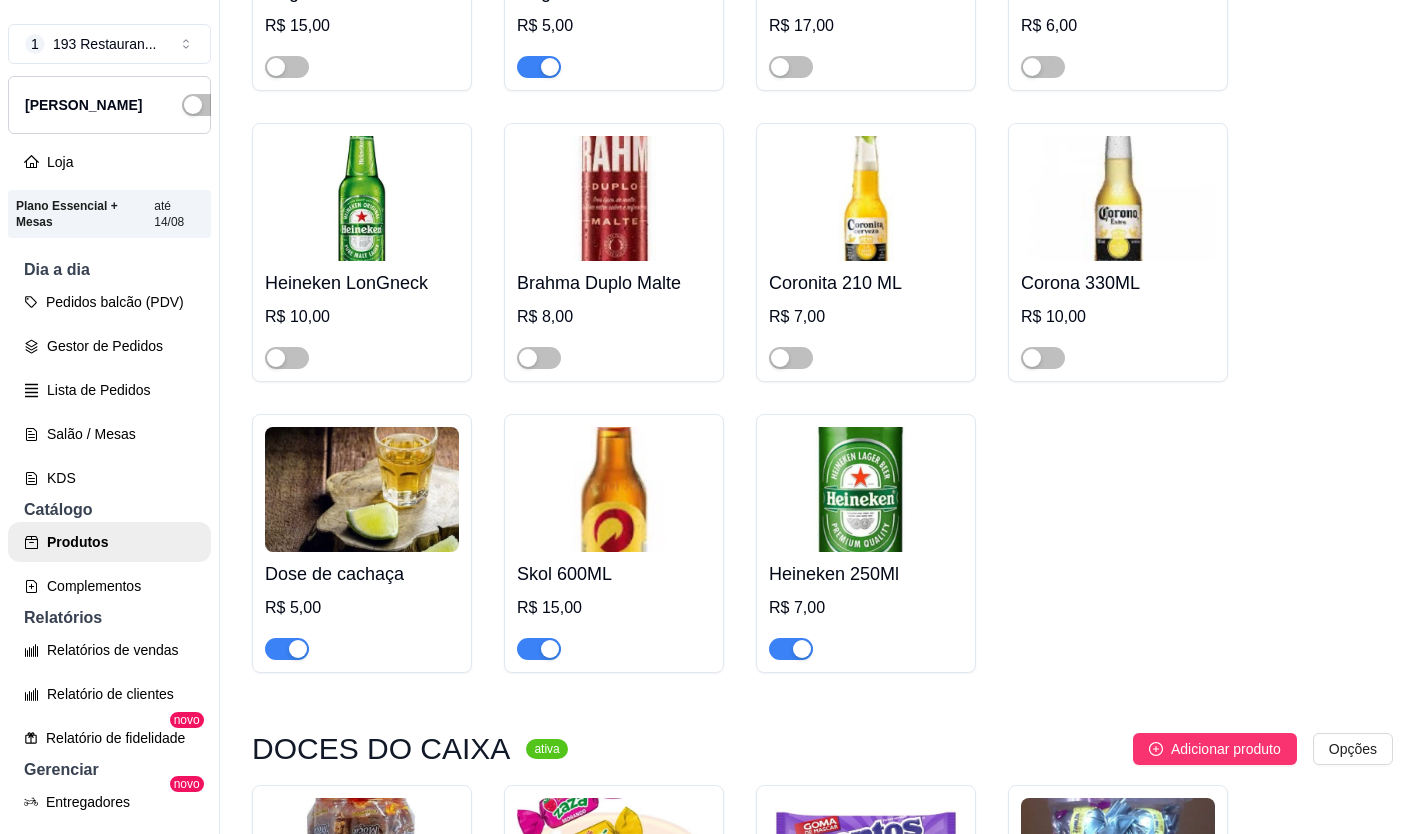 click at bounding box center (802, 649) 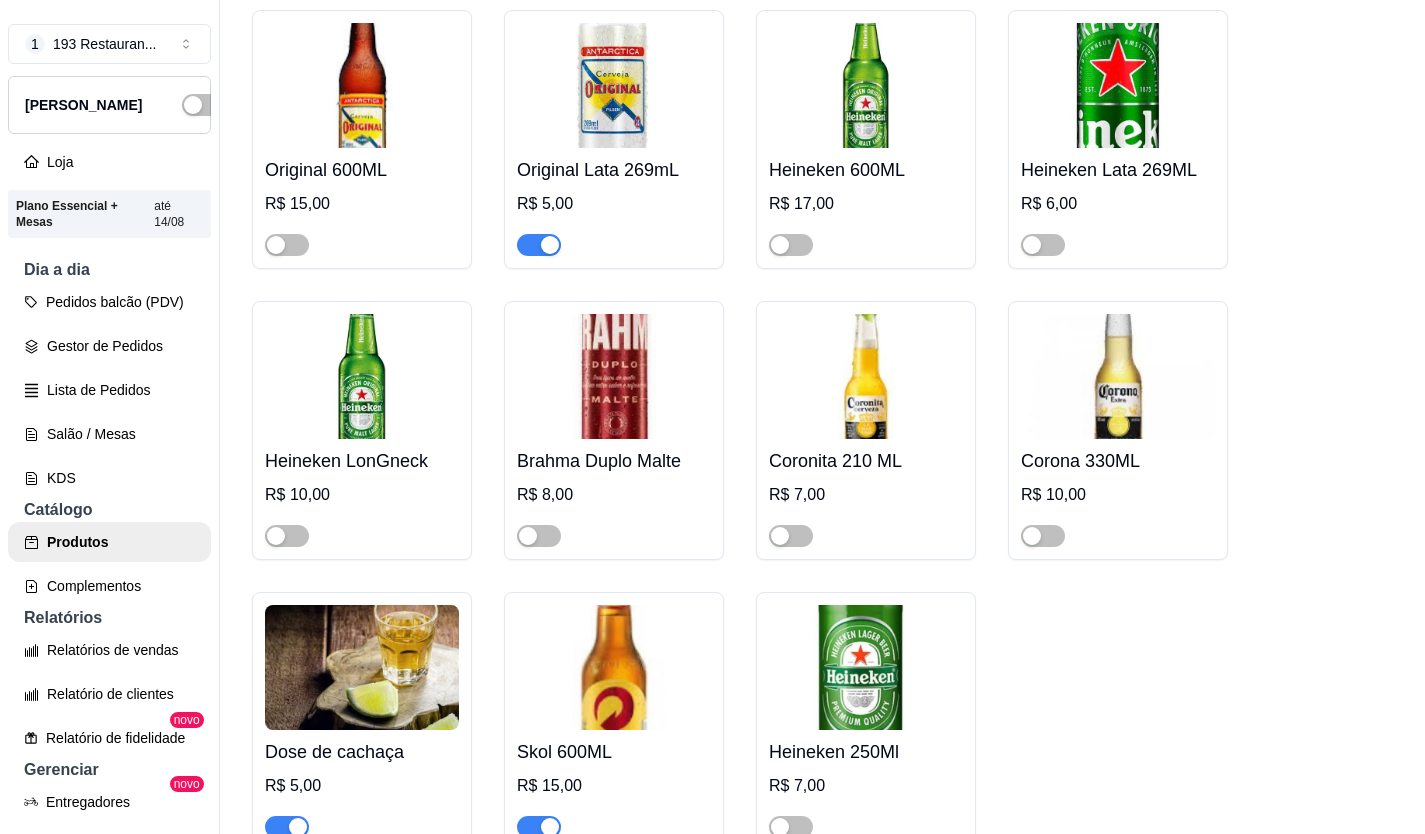 scroll, scrollTop: 10045, scrollLeft: 0, axis: vertical 